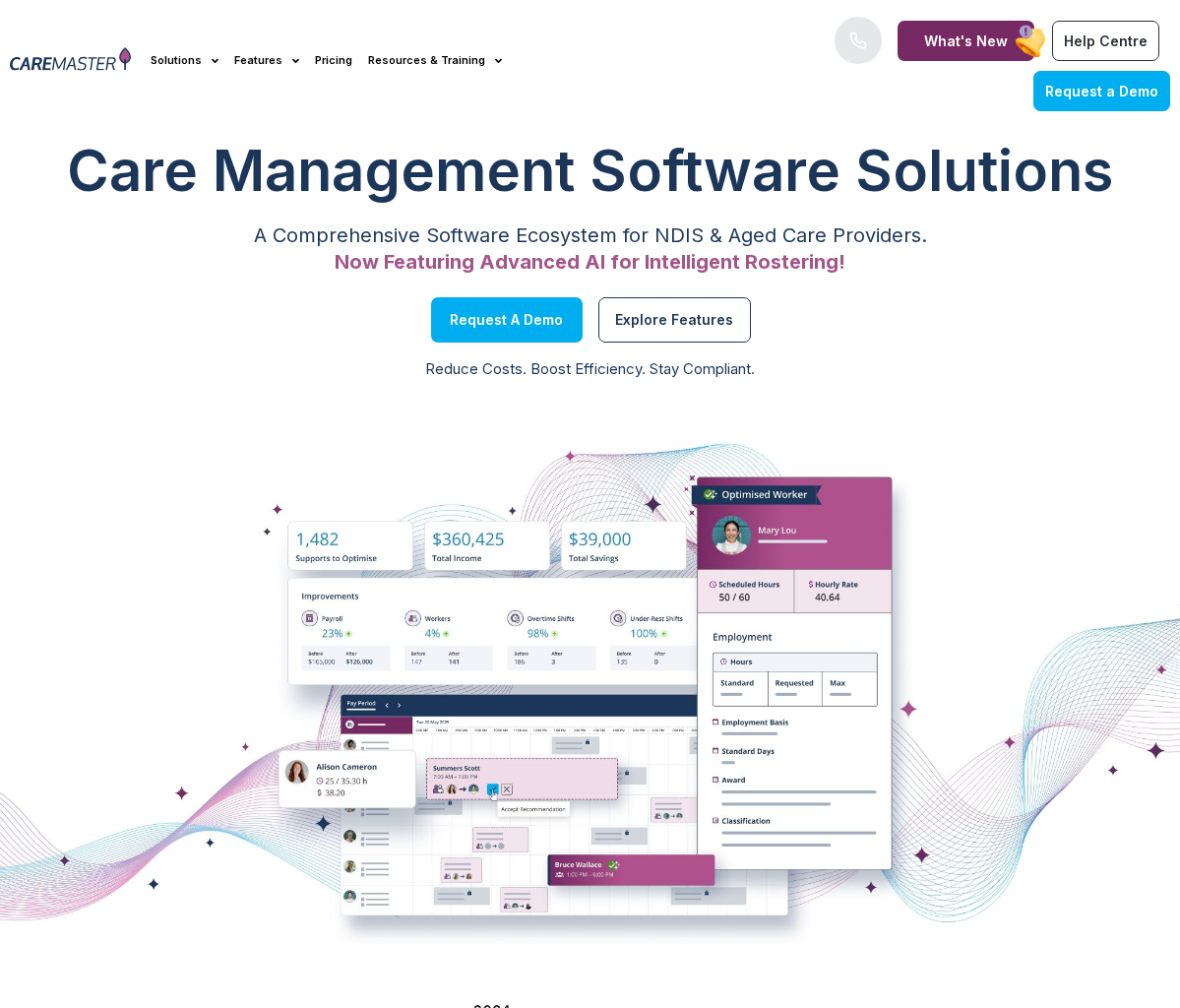 scroll, scrollTop: 0, scrollLeft: 0, axis: both 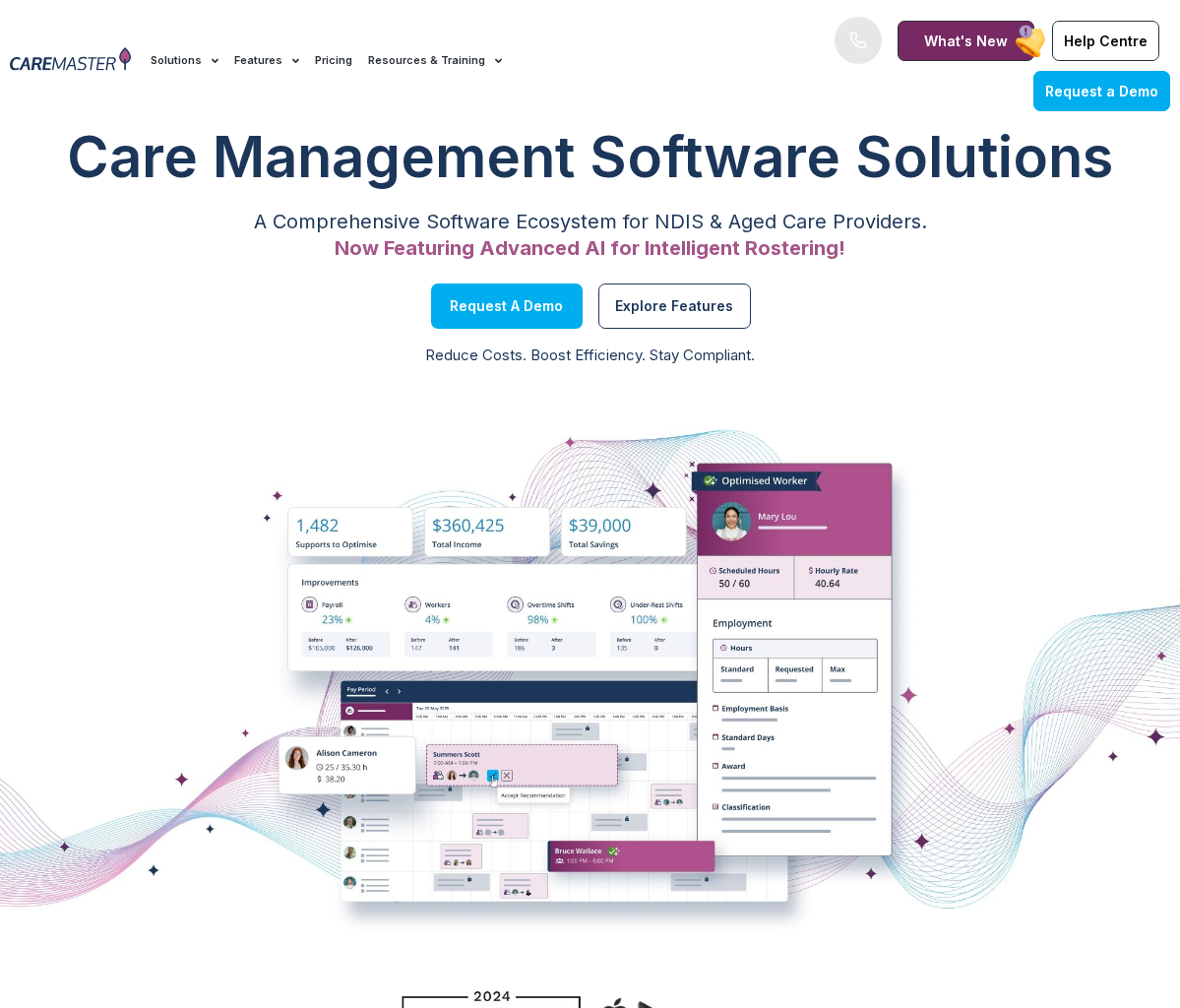 click on "Pricing" 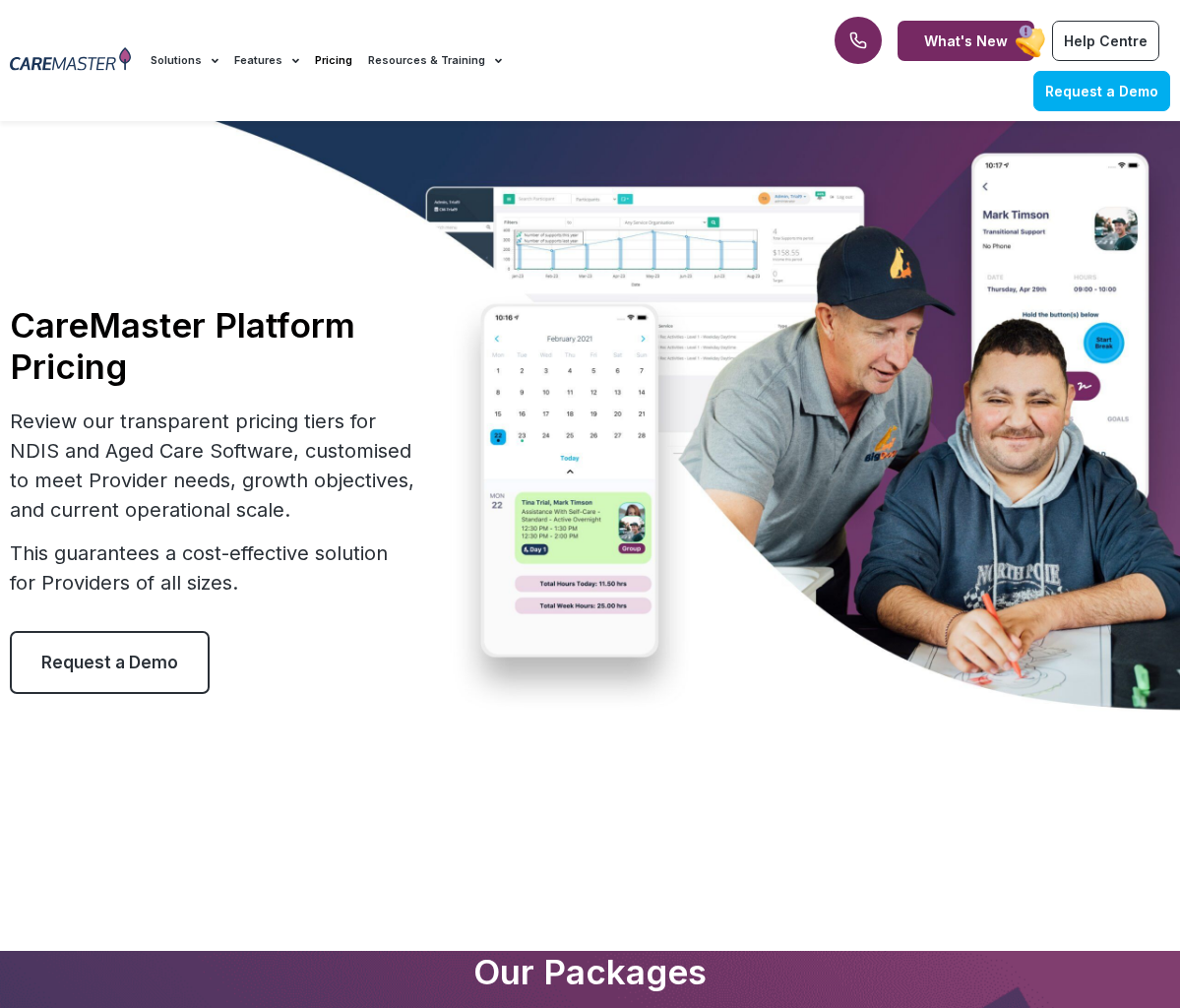 scroll, scrollTop: 0, scrollLeft: 0, axis: both 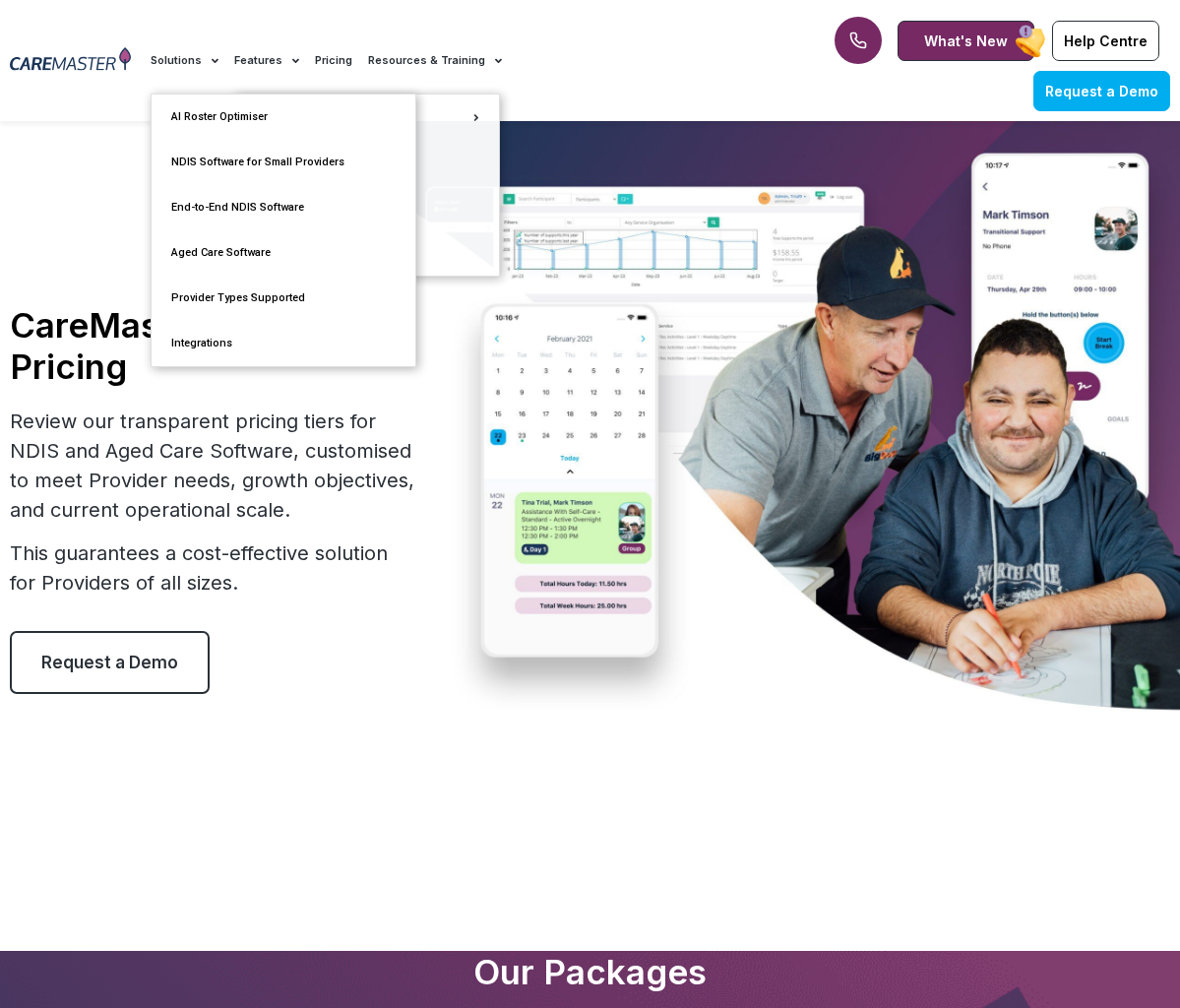click on "Solutions" 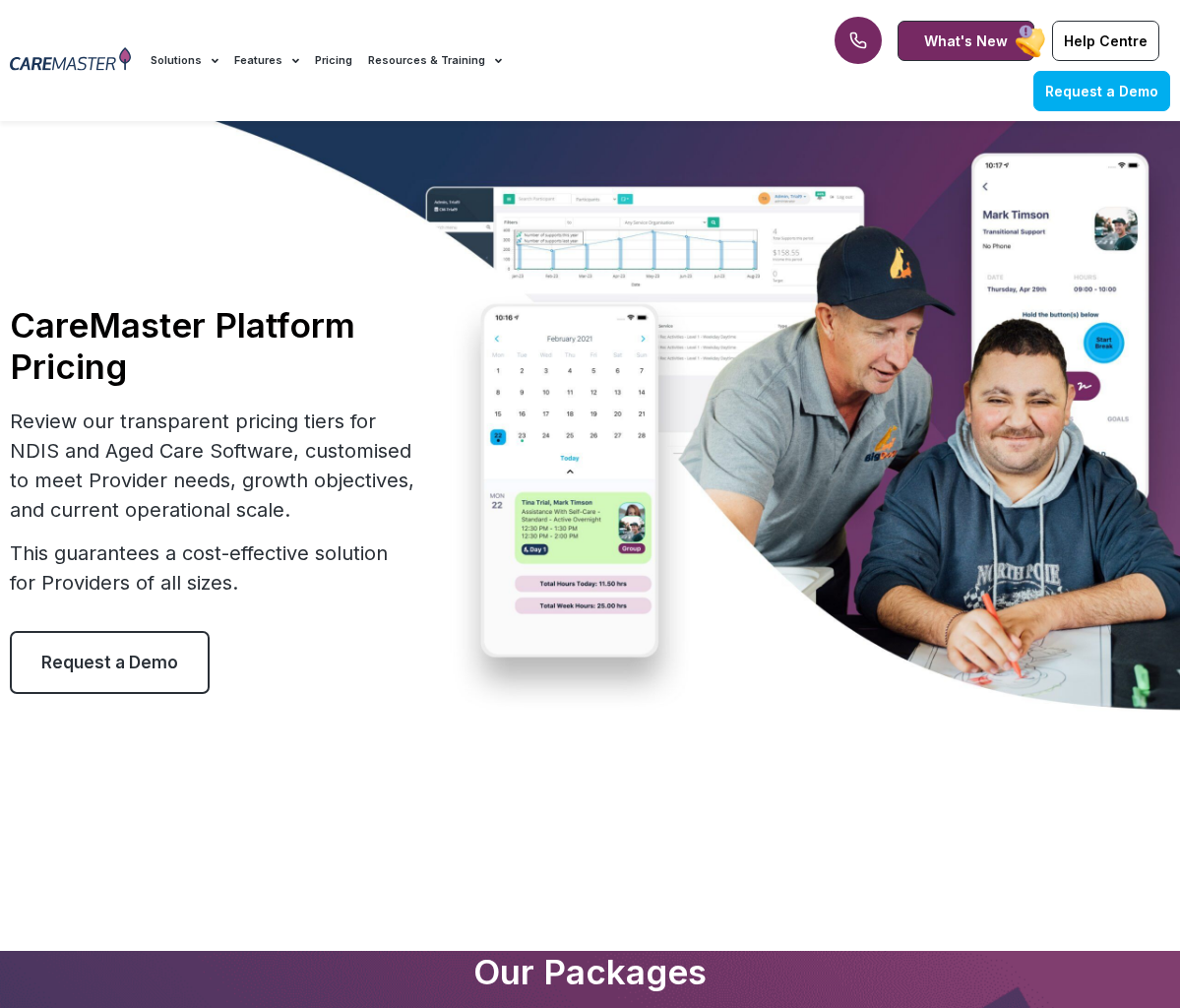 click on "Solutions" 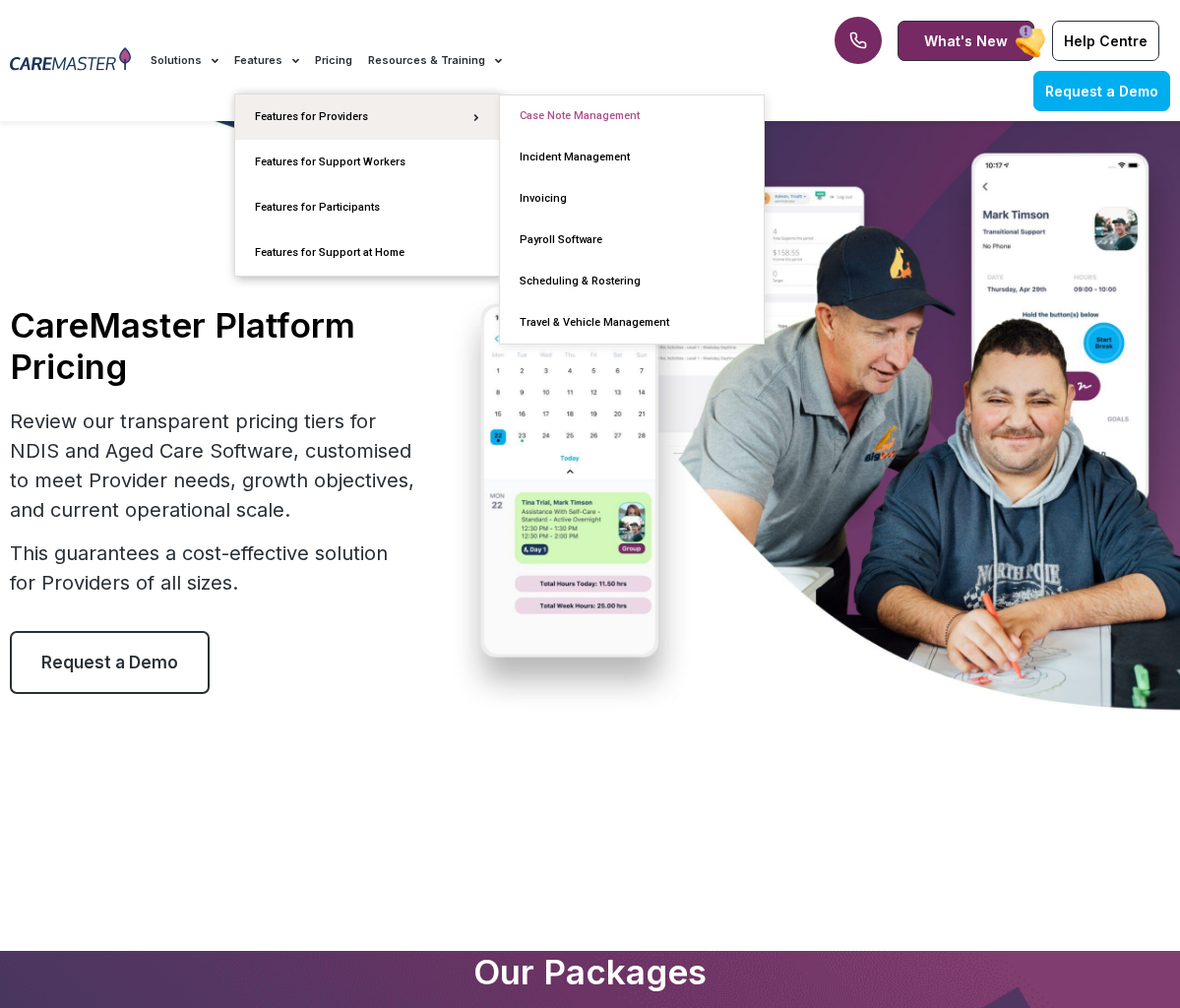 click on "Case Note Management" 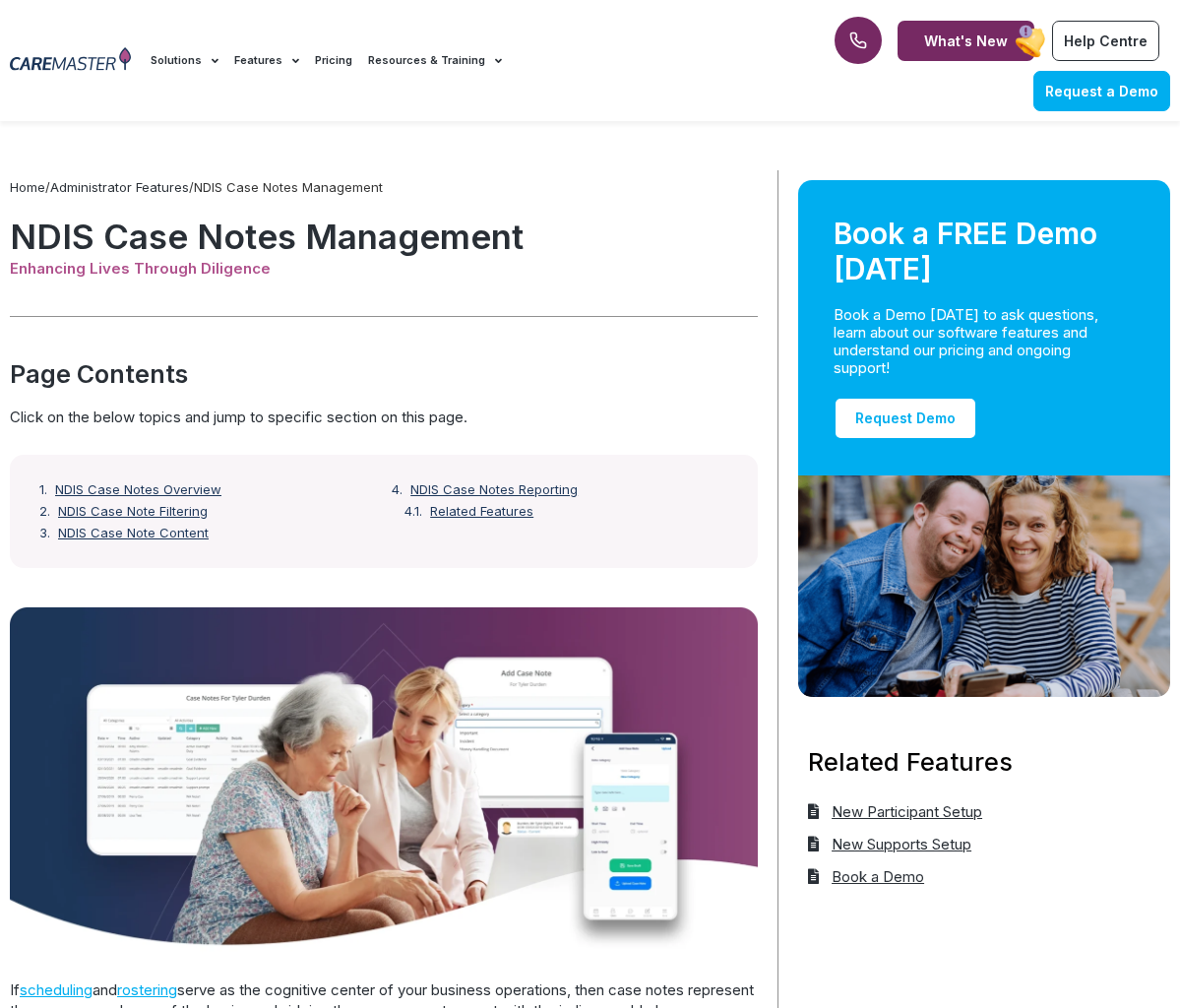 scroll, scrollTop: 0, scrollLeft: 0, axis: both 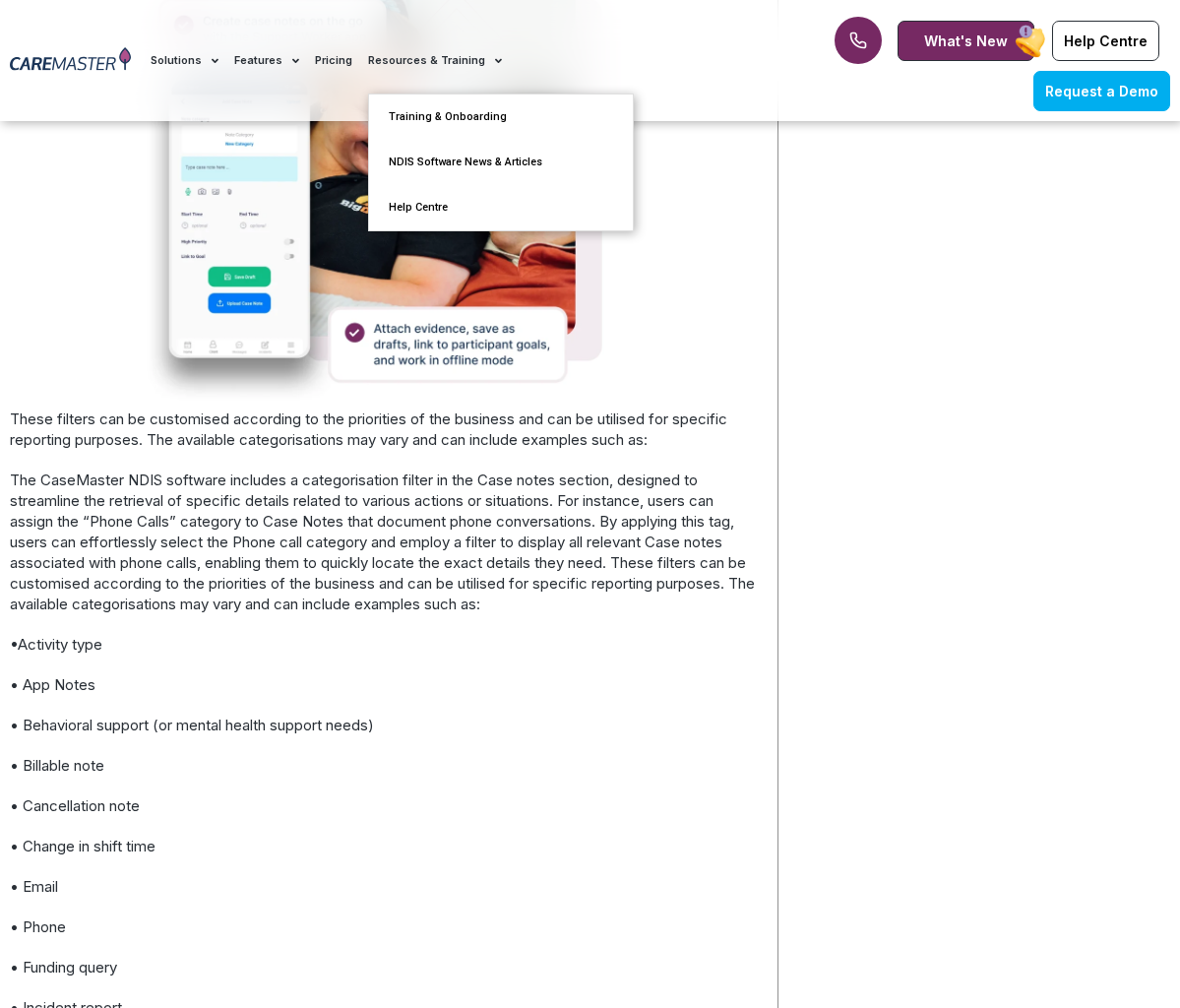 click on "Resources & Training" 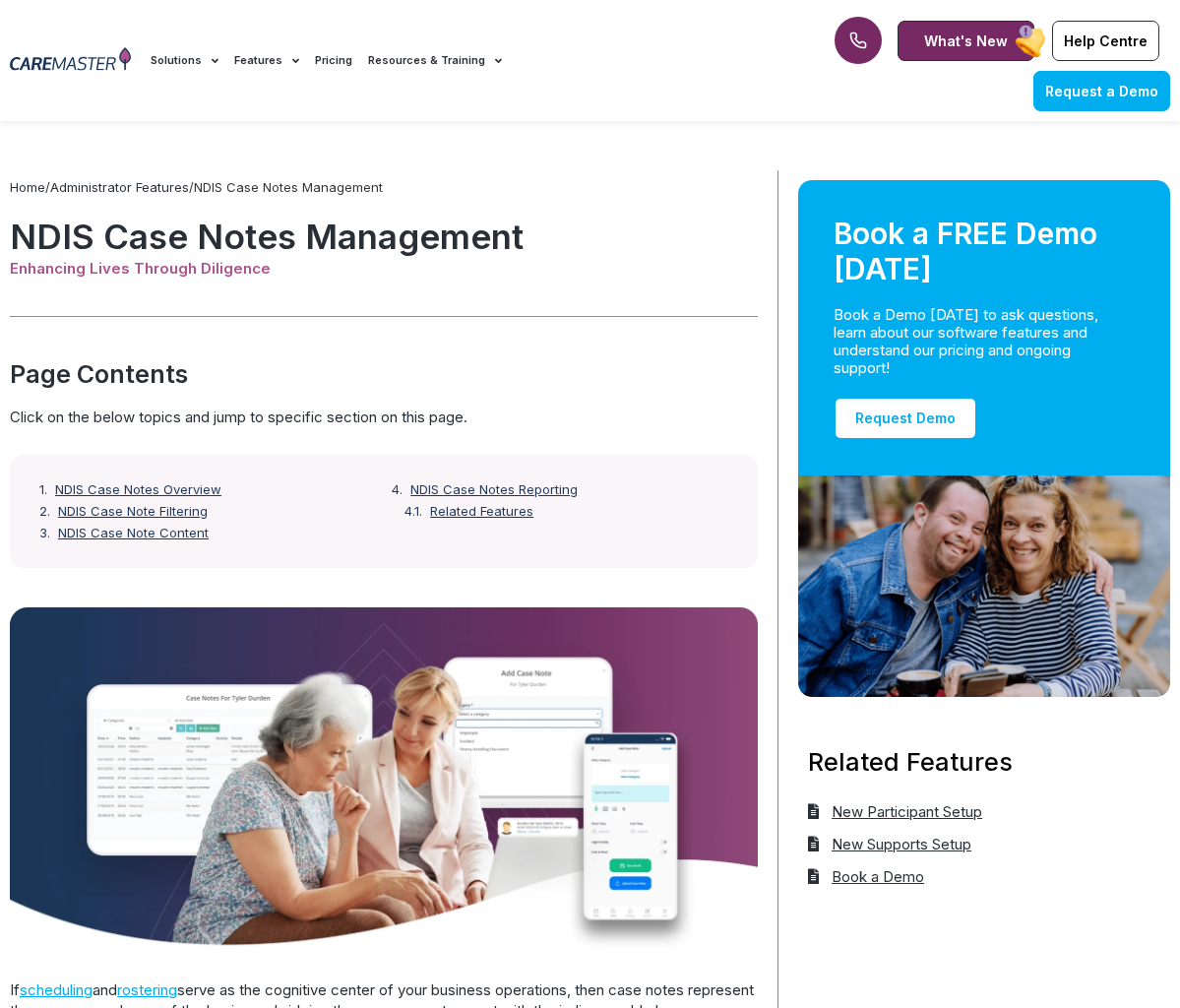 click on "Resources & Training" 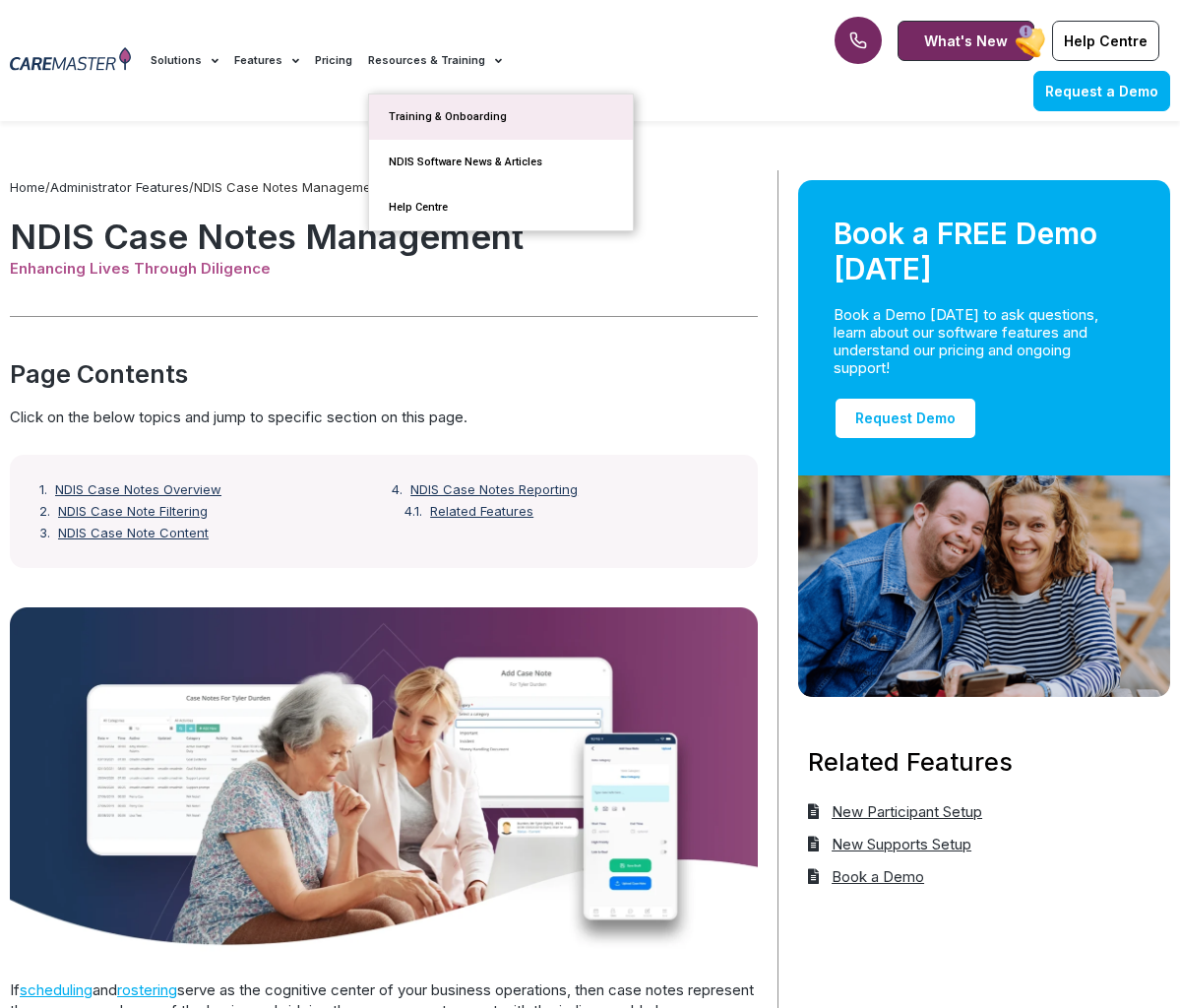 click on "Training & Onboarding" 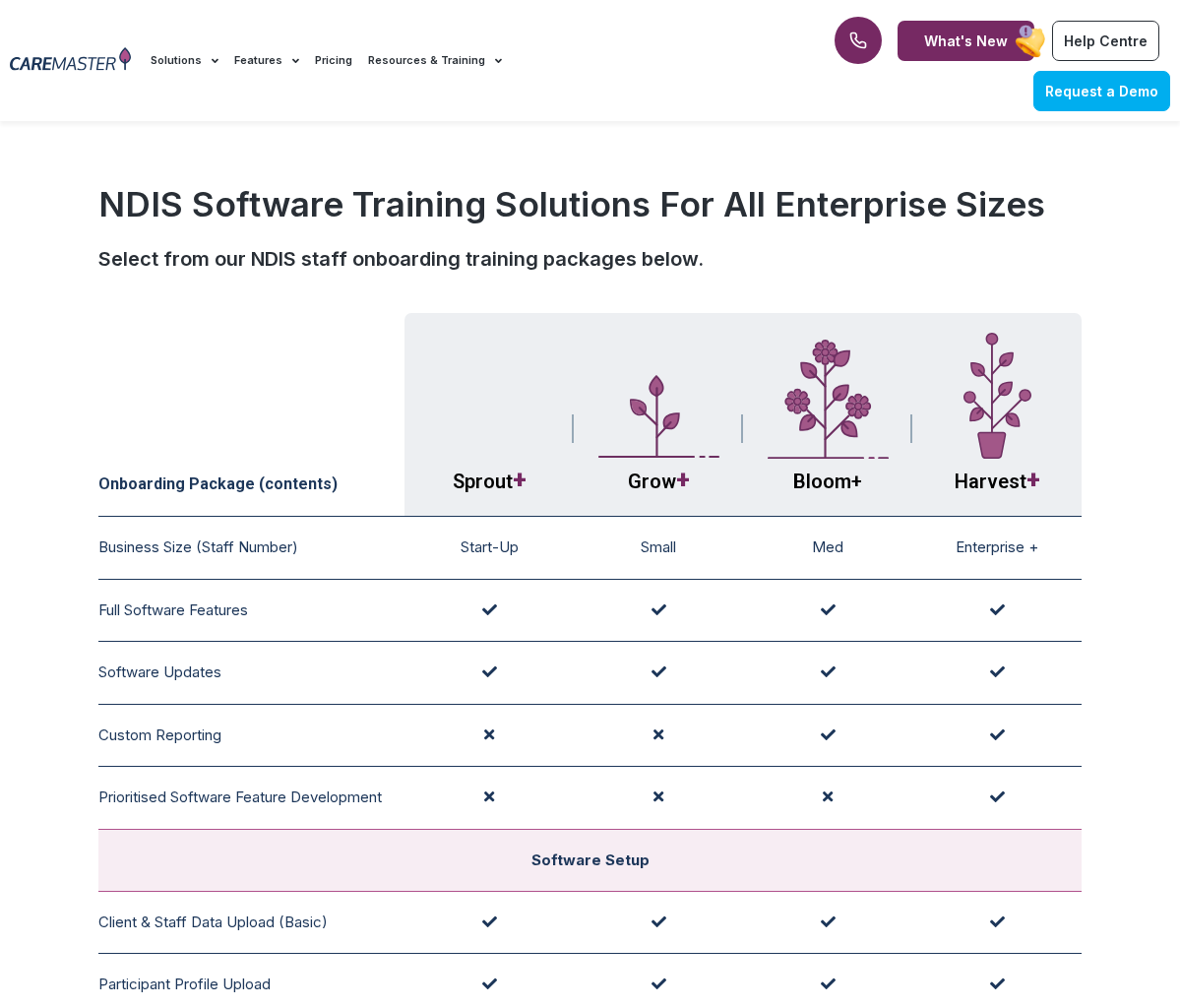 scroll, scrollTop: 0, scrollLeft: 0, axis: both 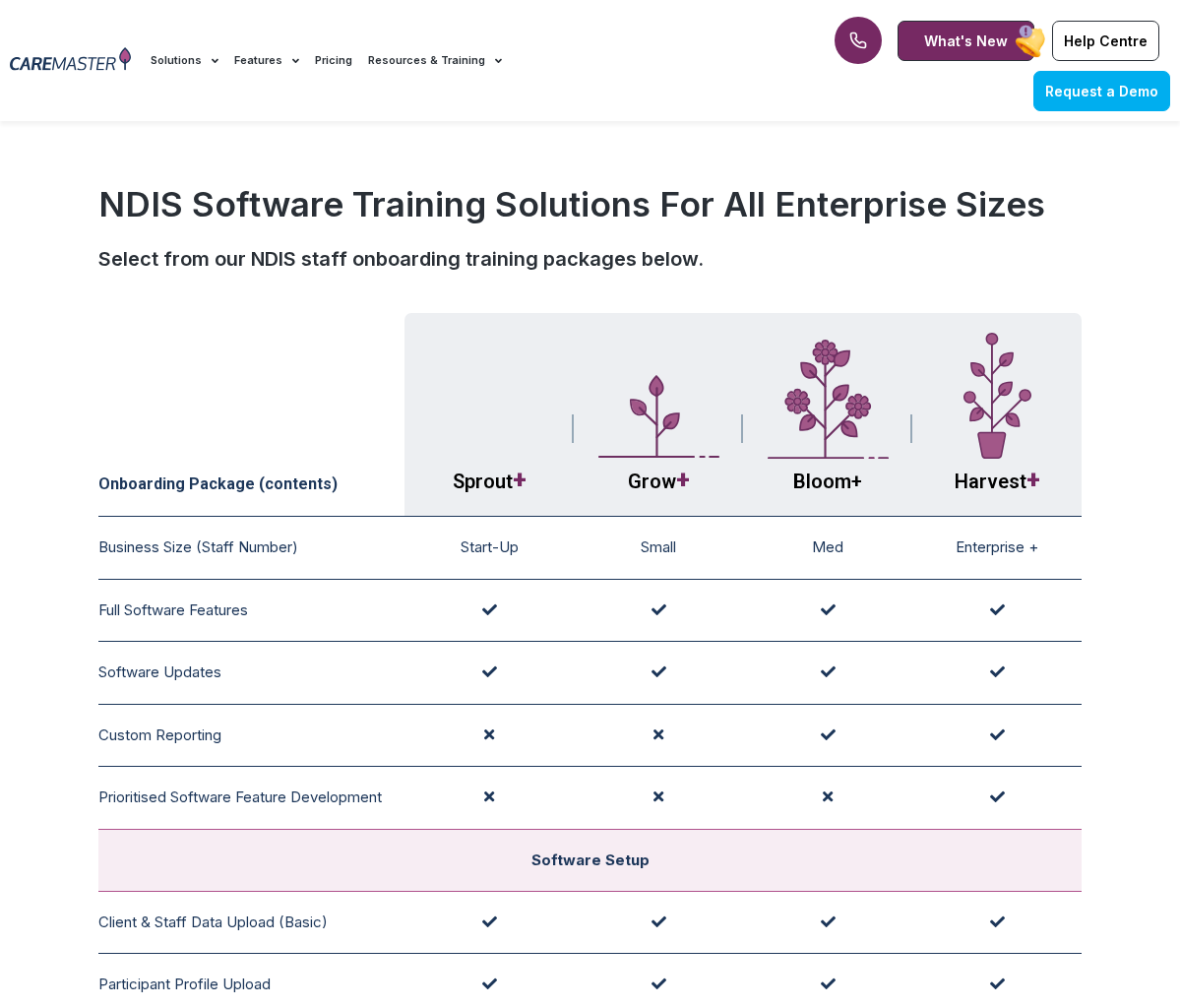 click on "Features" 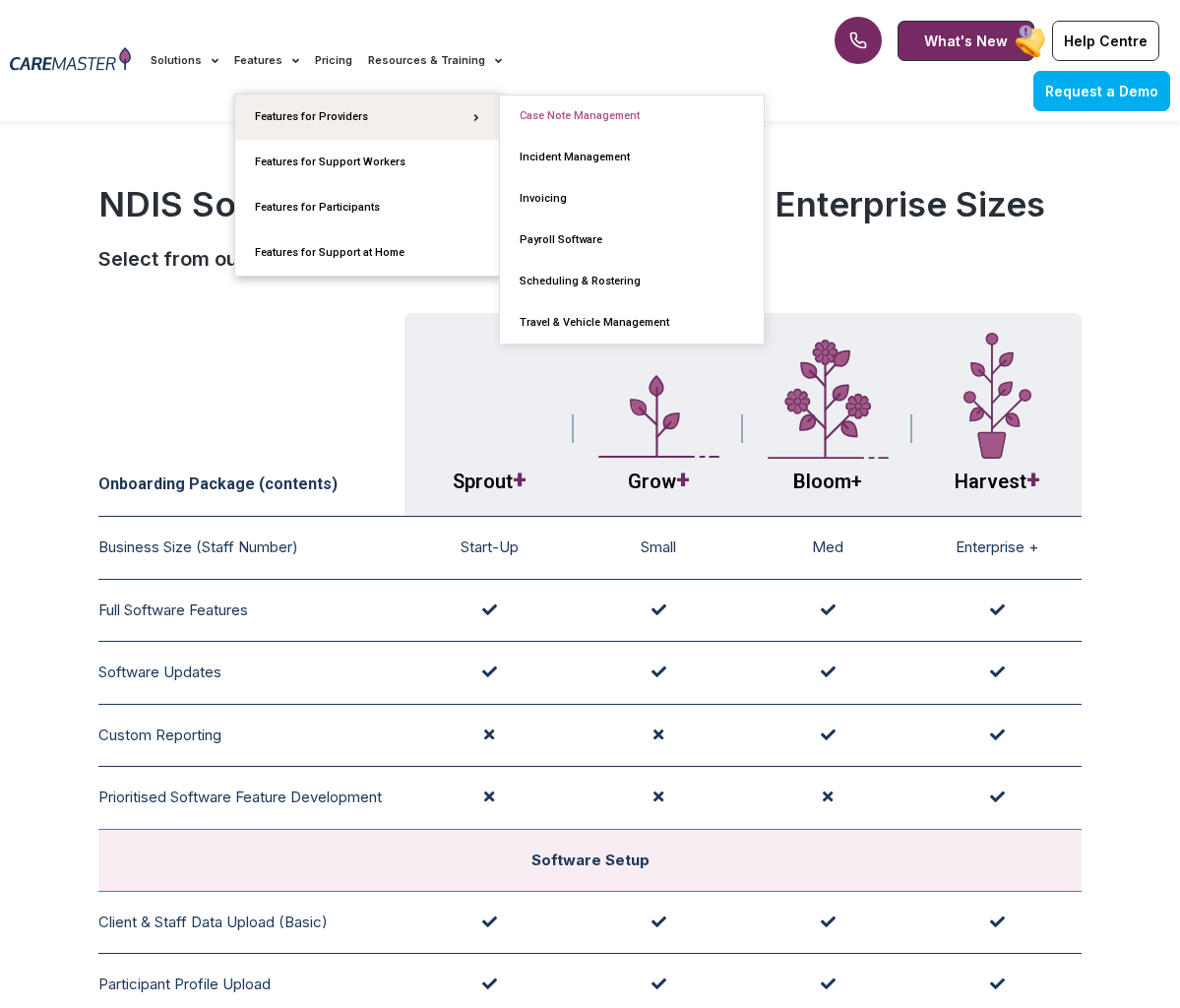 click on "Case Note Management" 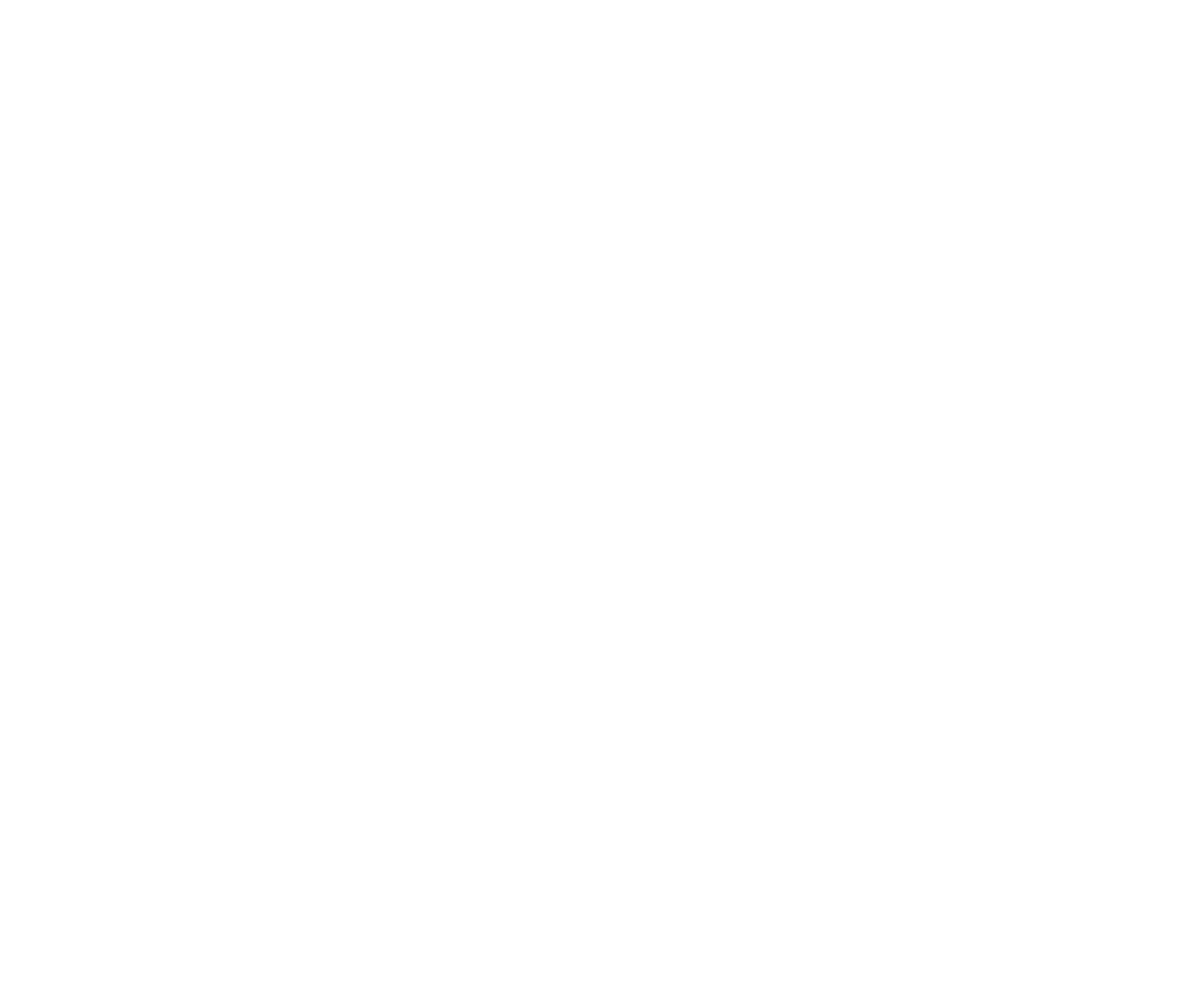 scroll, scrollTop: 0, scrollLeft: 0, axis: both 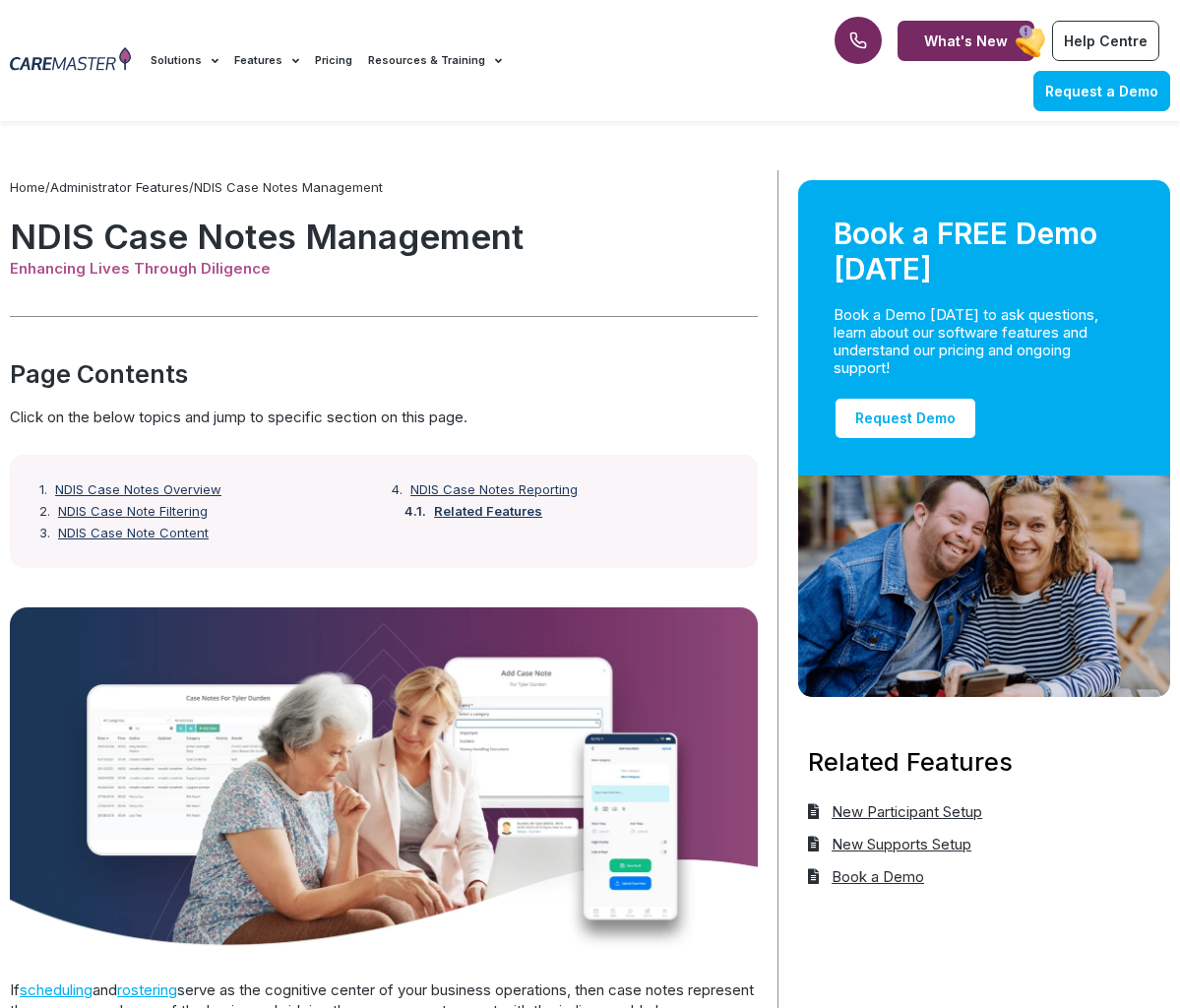 click on "Related Features" at bounding box center (488, 512) 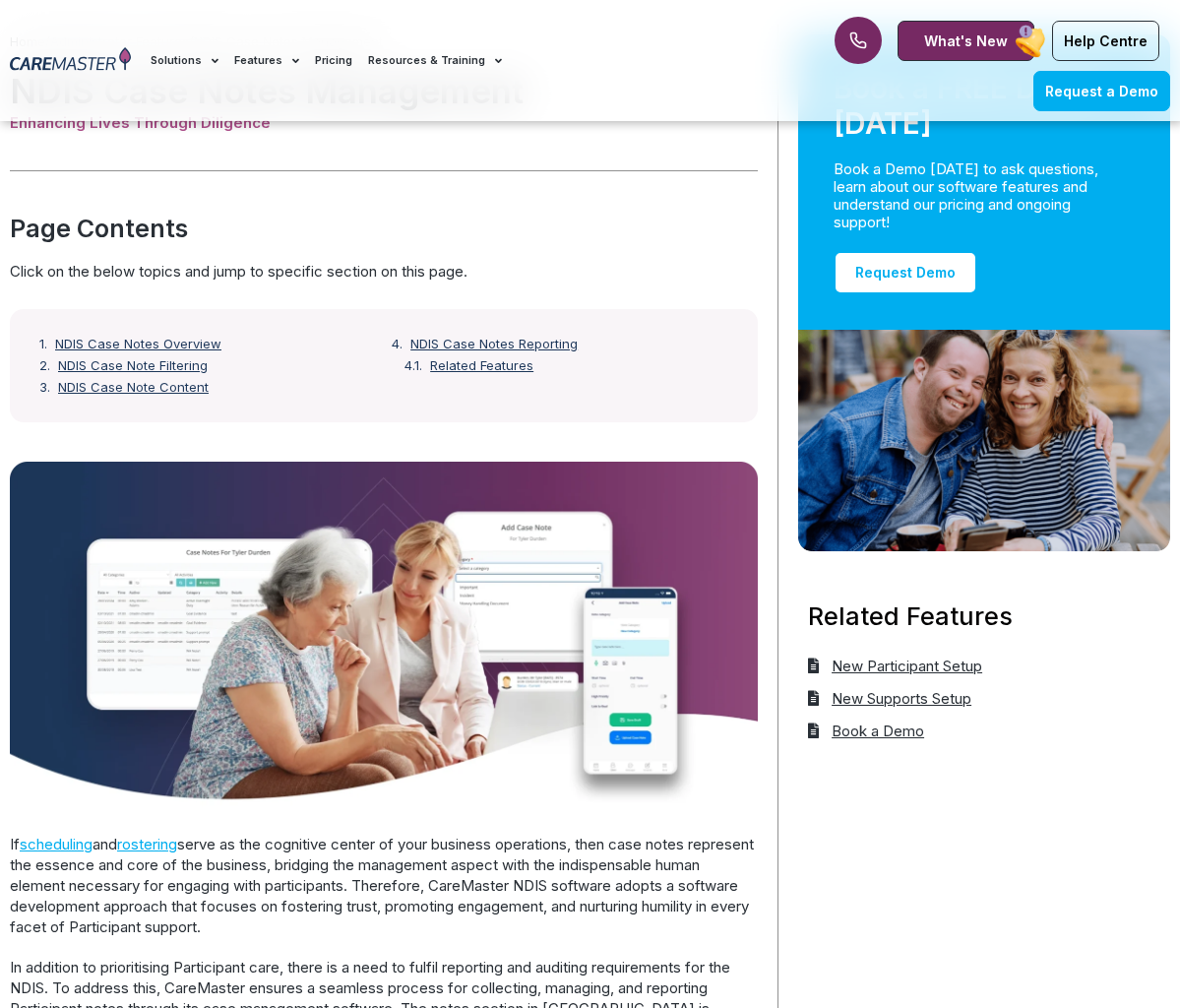 scroll, scrollTop: 77, scrollLeft: 0, axis: vertical 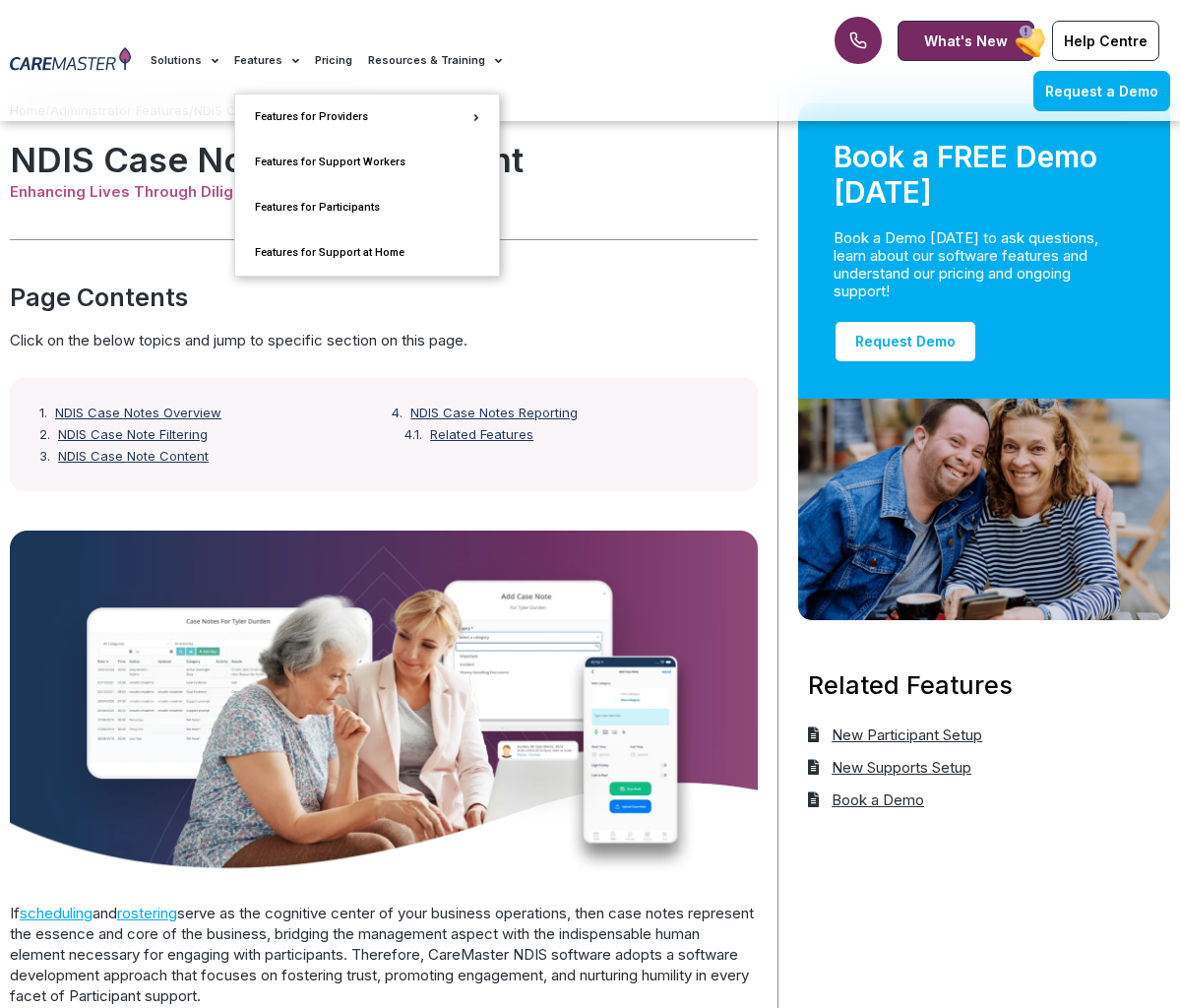 click on "Features" 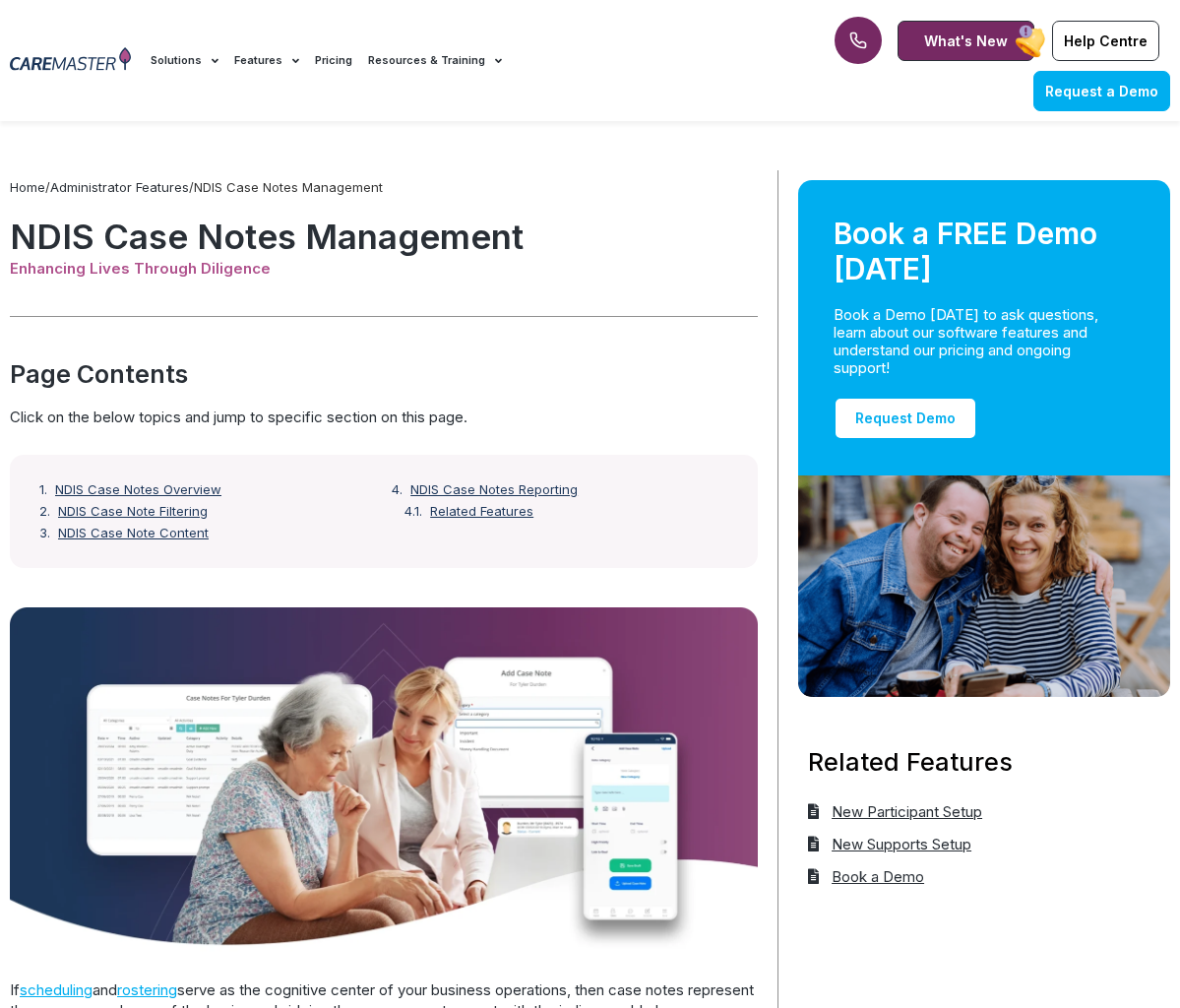 click on "Features" 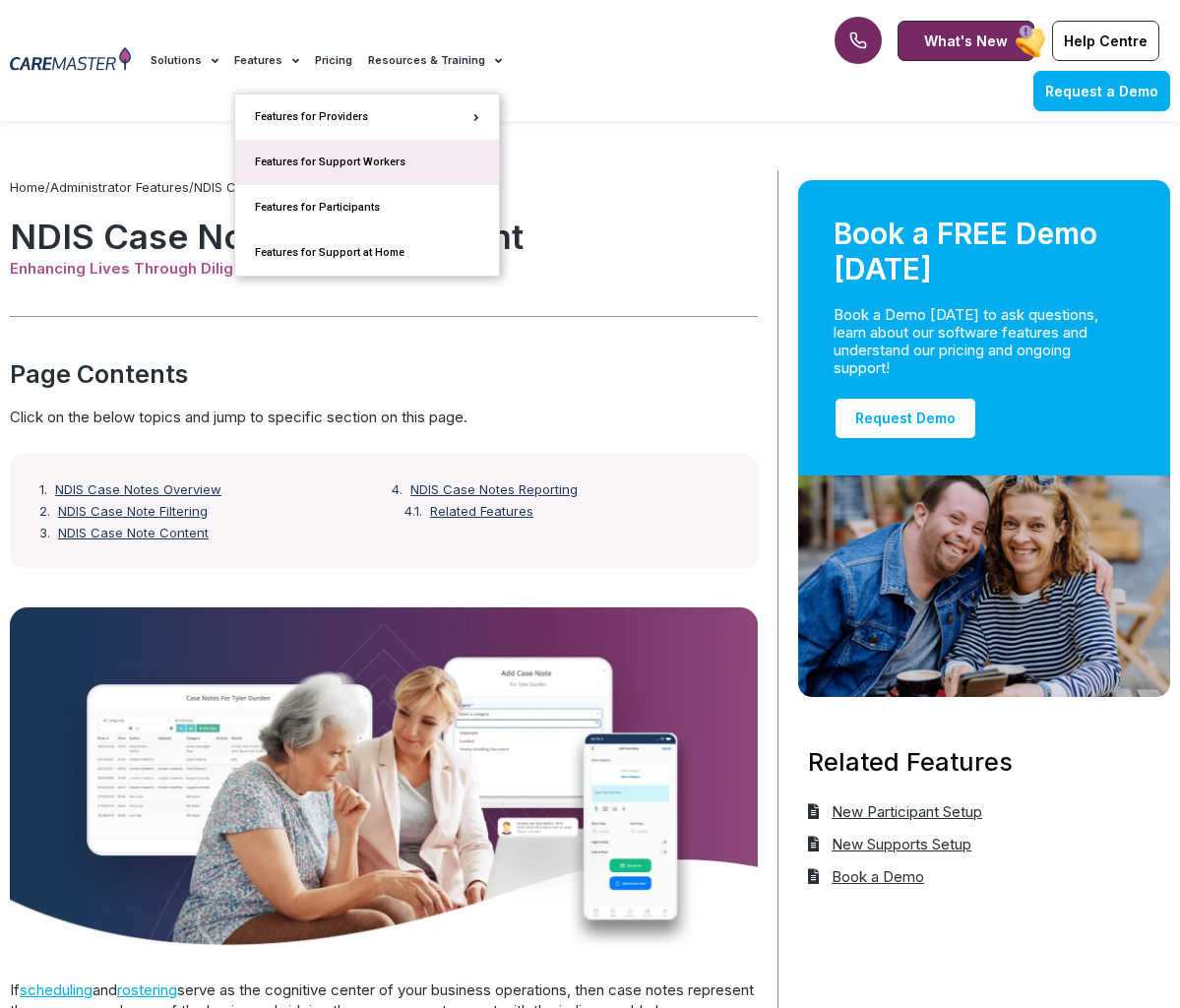 click on "Features for Support Workers" 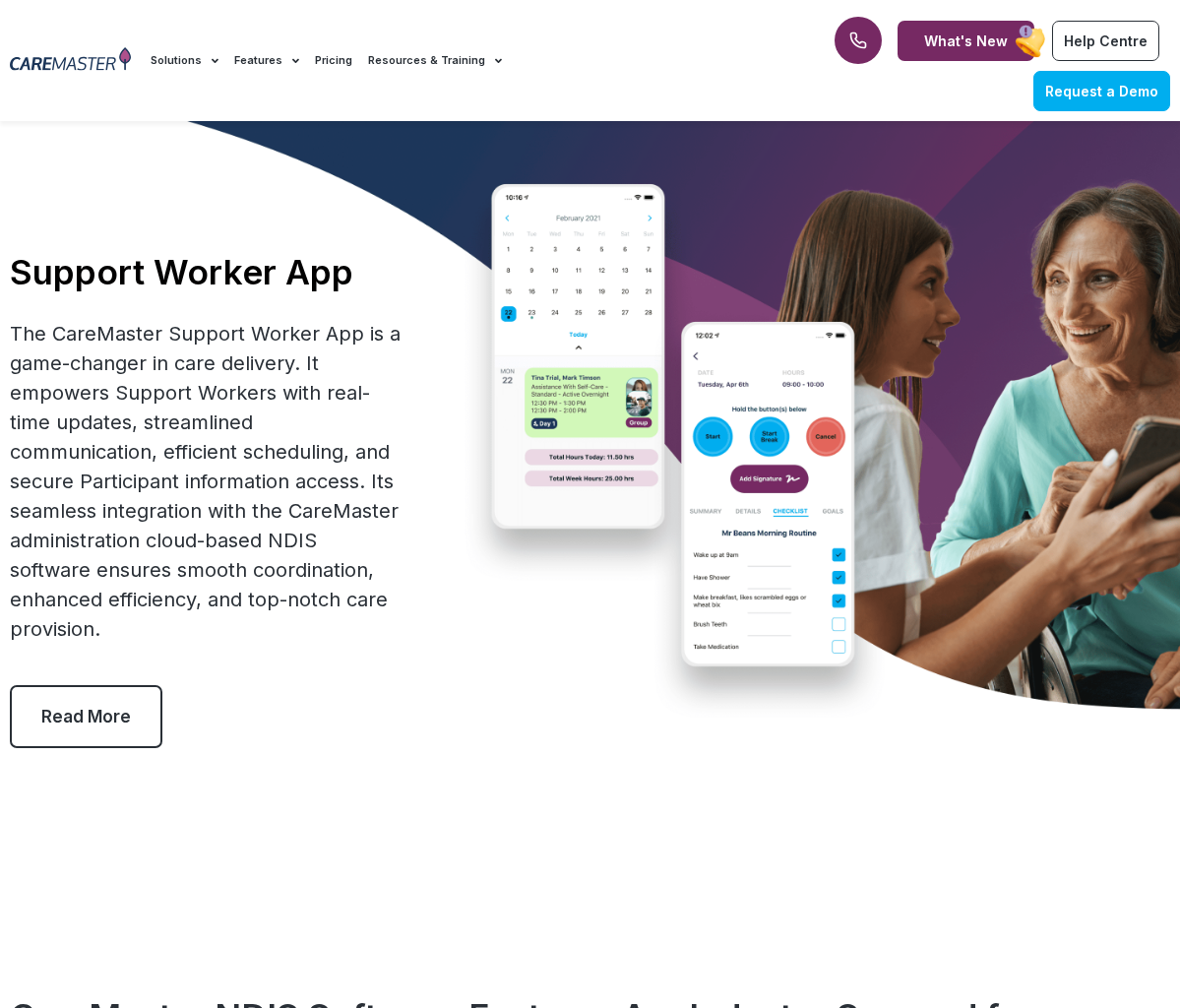 scroll, scrollTop: 0, scrollLeft: 0, axis: both 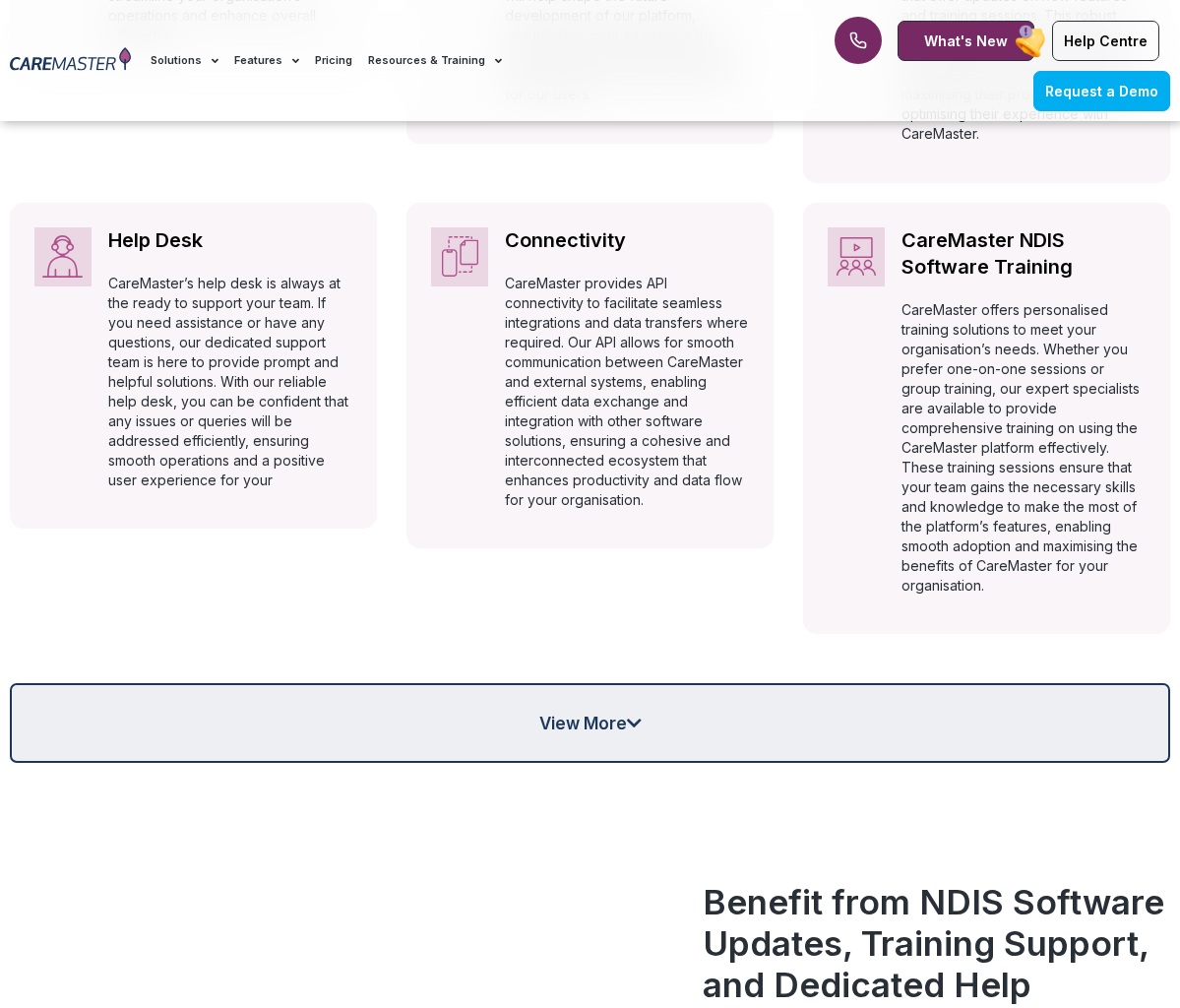 click on "View More" 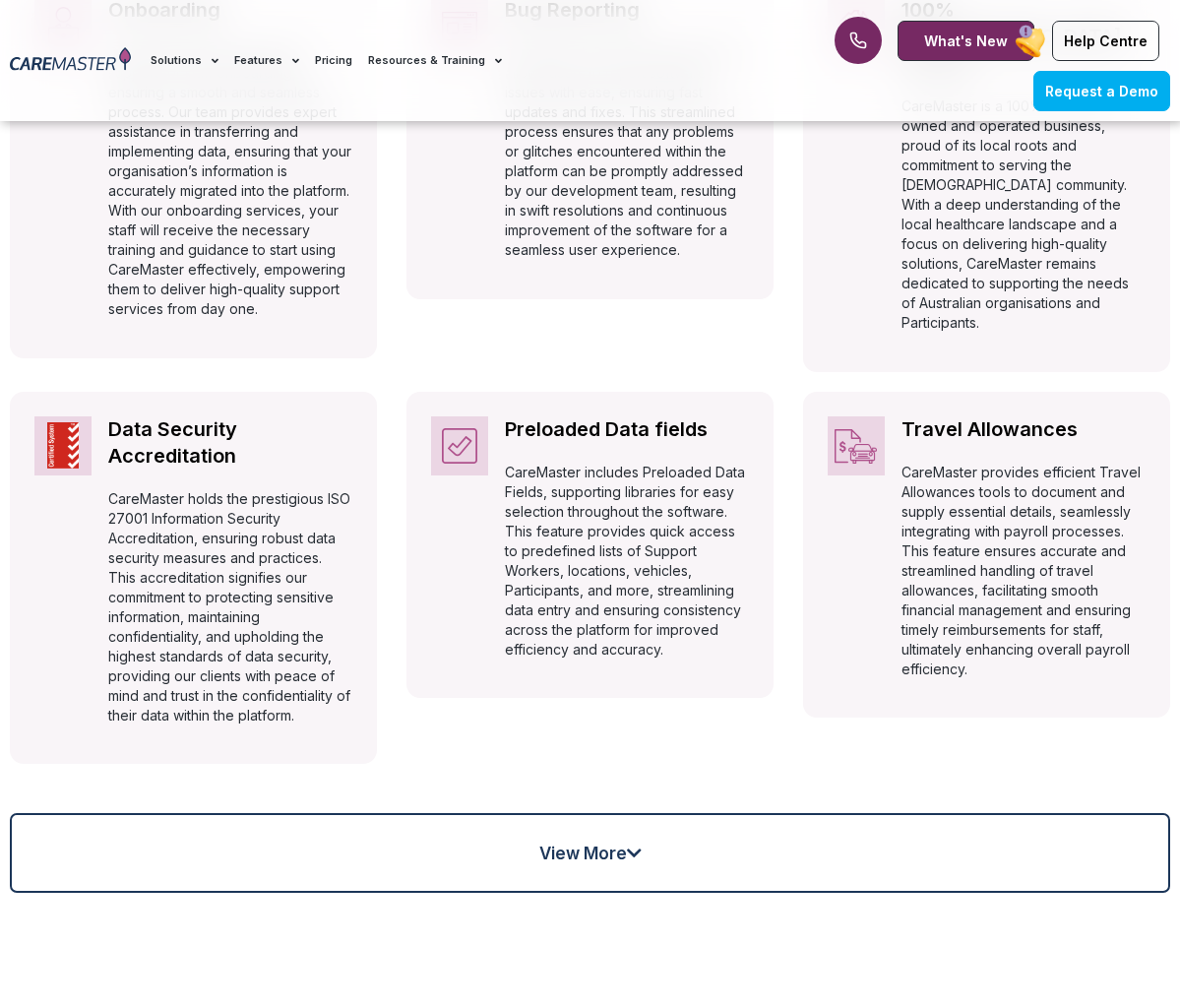 scroll, scrollTop: 2098, scrollLeft: 0, axis: vertical 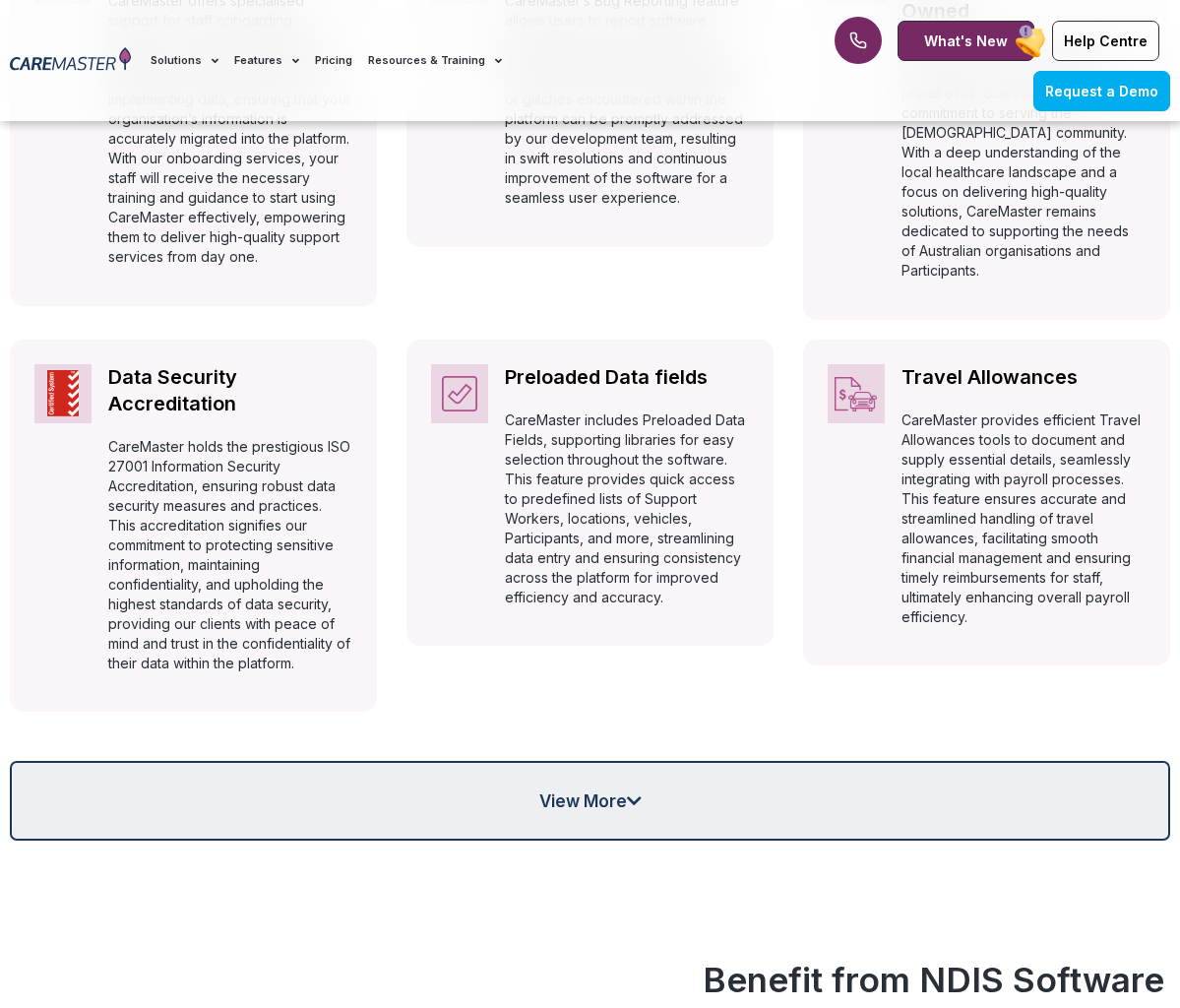 click on "CareMaster NDIS Software Features Are Industry Sourced for Authenticity!           Discover our extensive array of NDIS software features enabling automation, alerts, guidance, and productivity!                                                      Integrations           Automatically adhering to complex and ever-changing award regulations, minimising the risk of ...    non-compliance and penalties.    Read More           CareMaster provides support and implementation for integrating with a wide range of software solutions. We ensure a smooth connection with various systems, tools, and applications, making it easy to streamline your organisation’s operations and enhance overall efficiency.                                                 Industry Influence           Automatically adhering to complex and ever-changing award regulations, minimising the risk of ...    non-compliance and penalties.    Read More                                                           Training Tools" at bounding box center (590, -160) 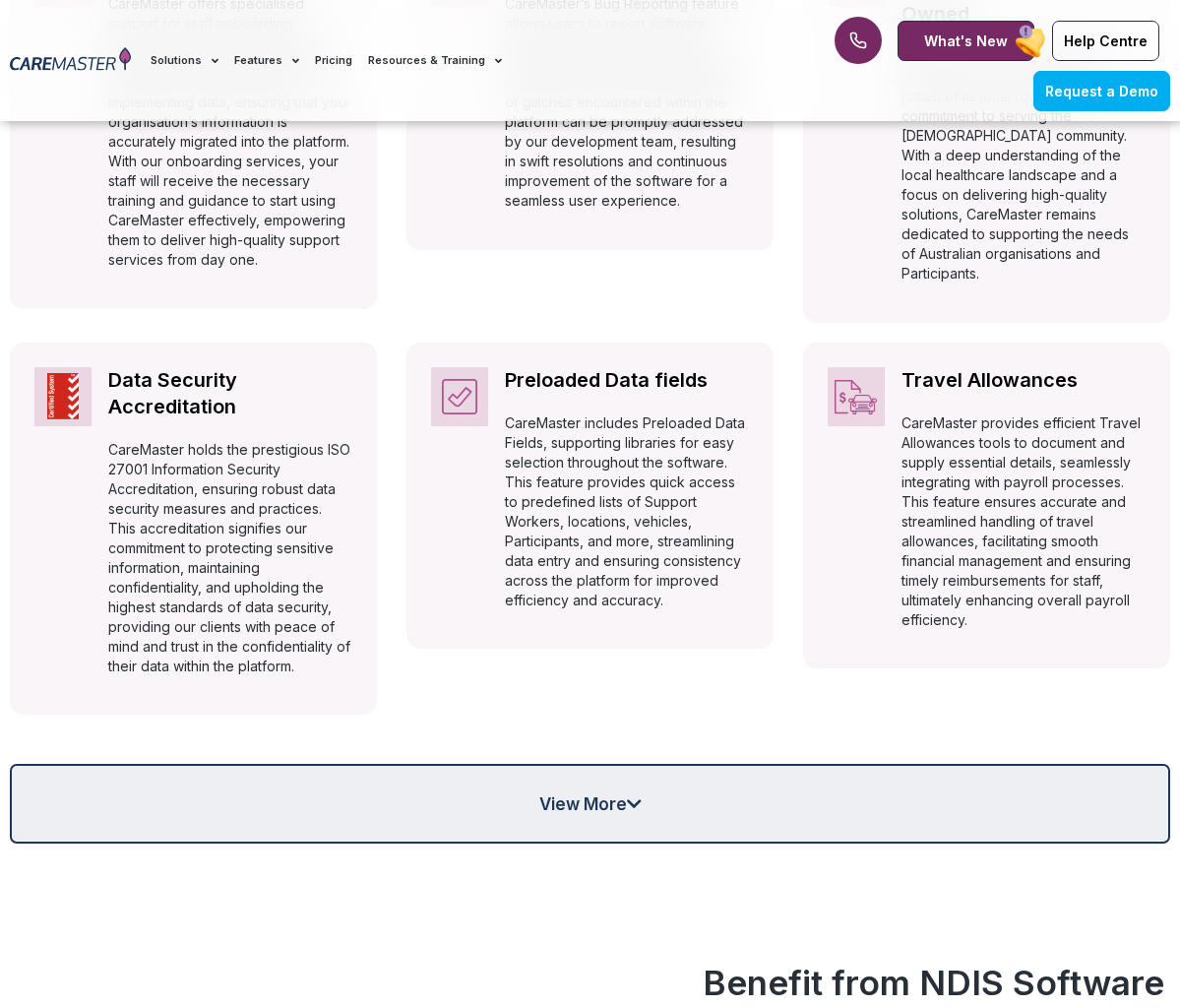 click on "View More" 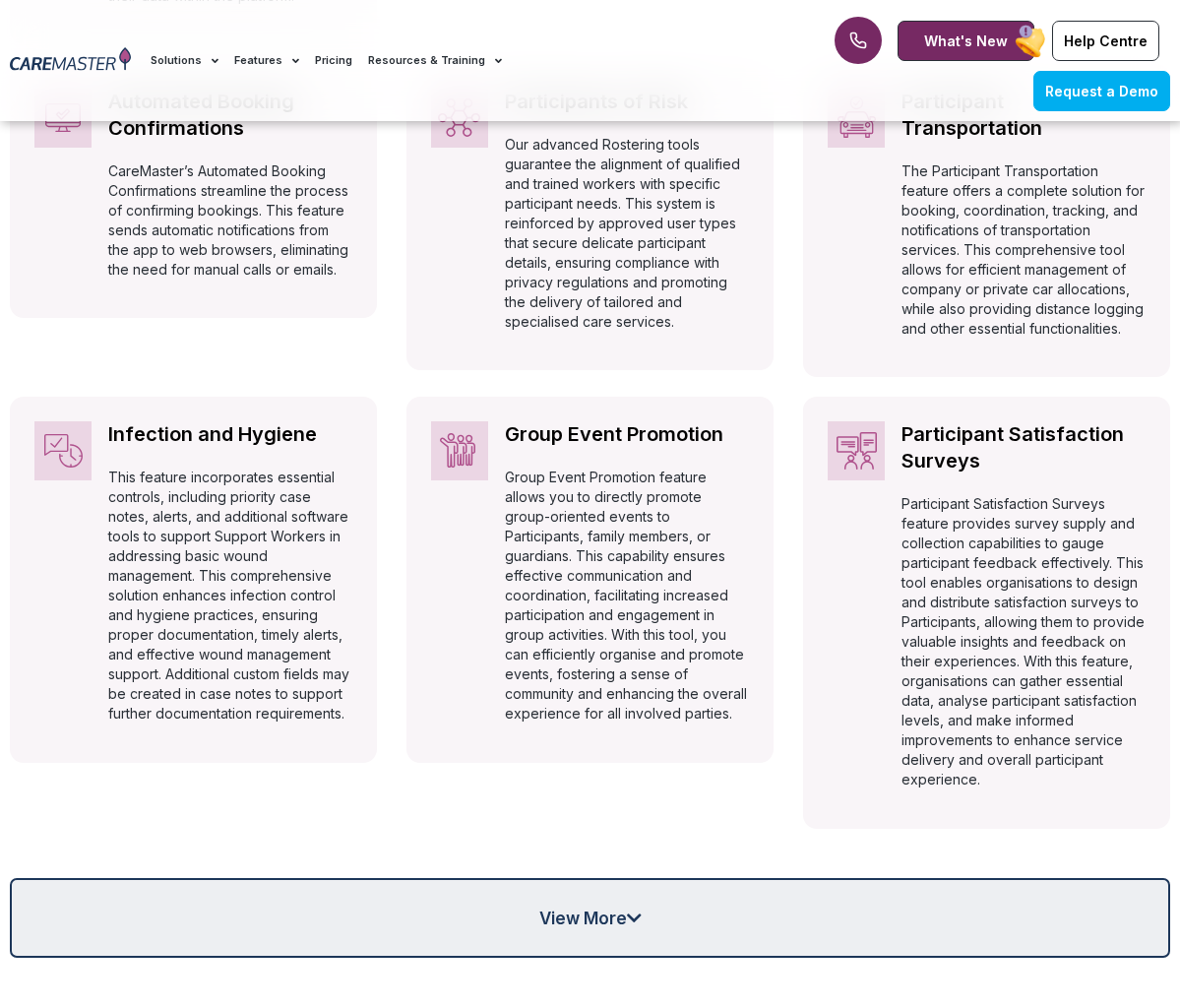 scroll, scrollTop: 2816, scrollLeft: 0, axis: vertical 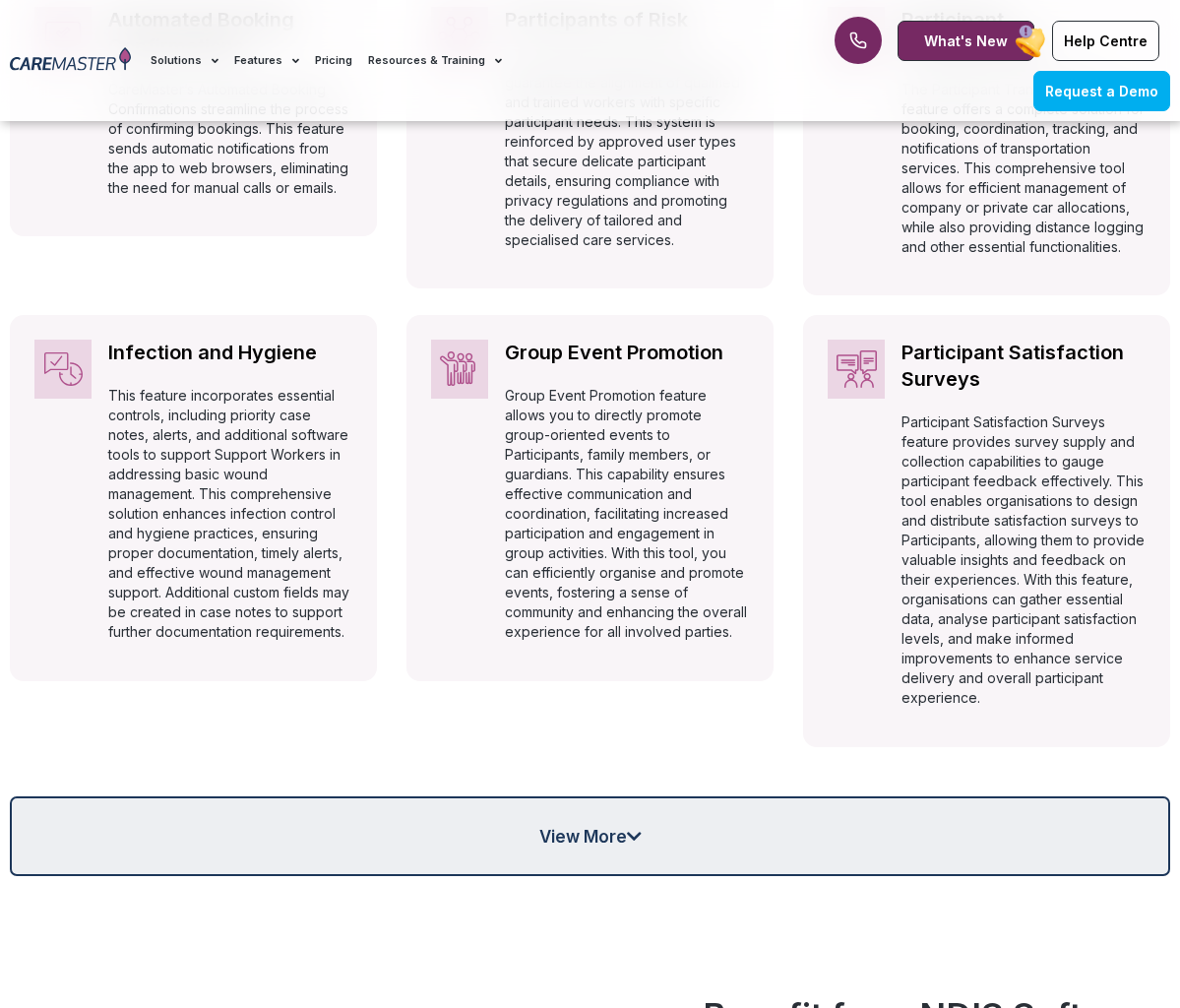click on "View More" 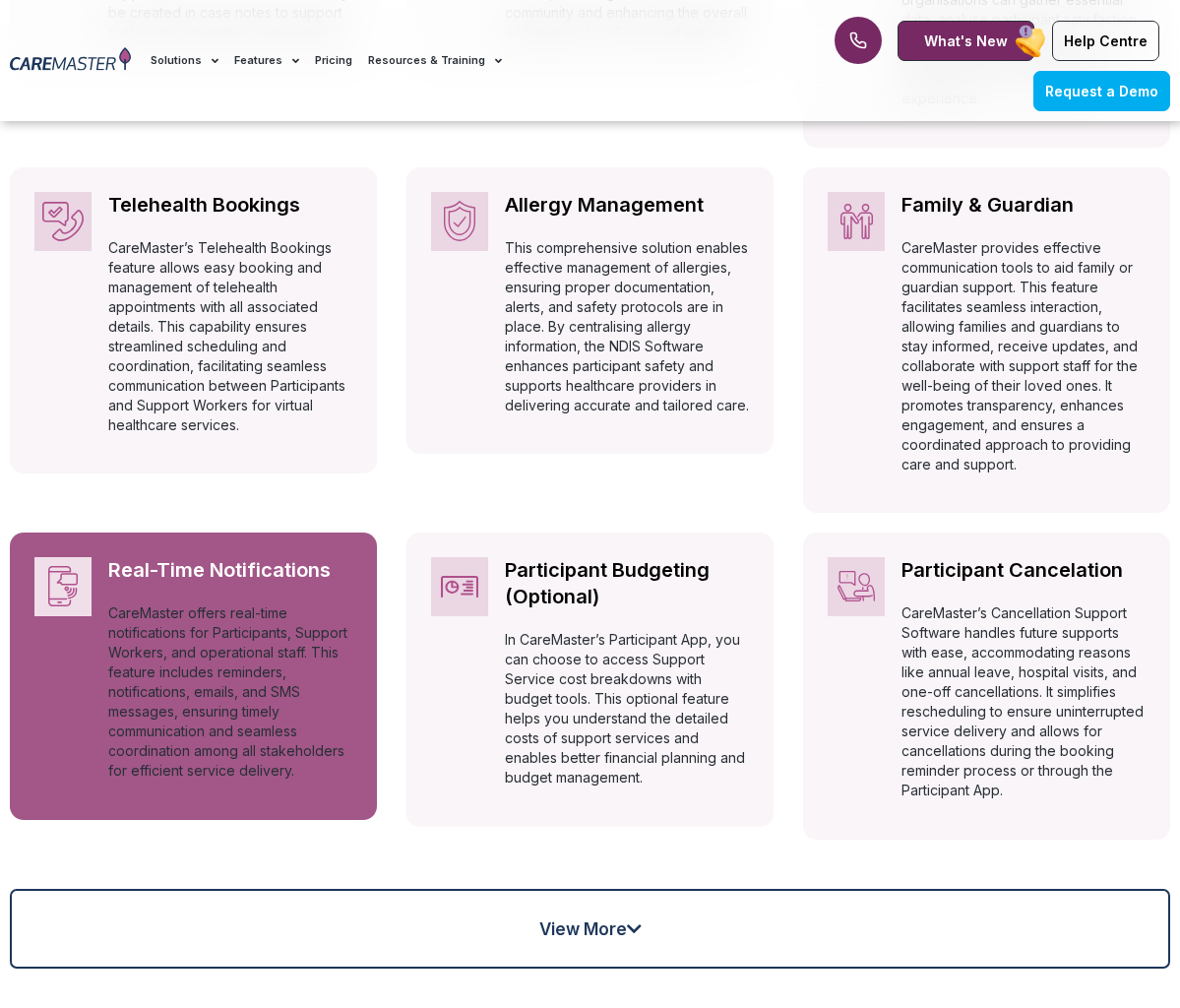 scroll, scrollTop: 3497, scrollLeft: 0, axis: vertical 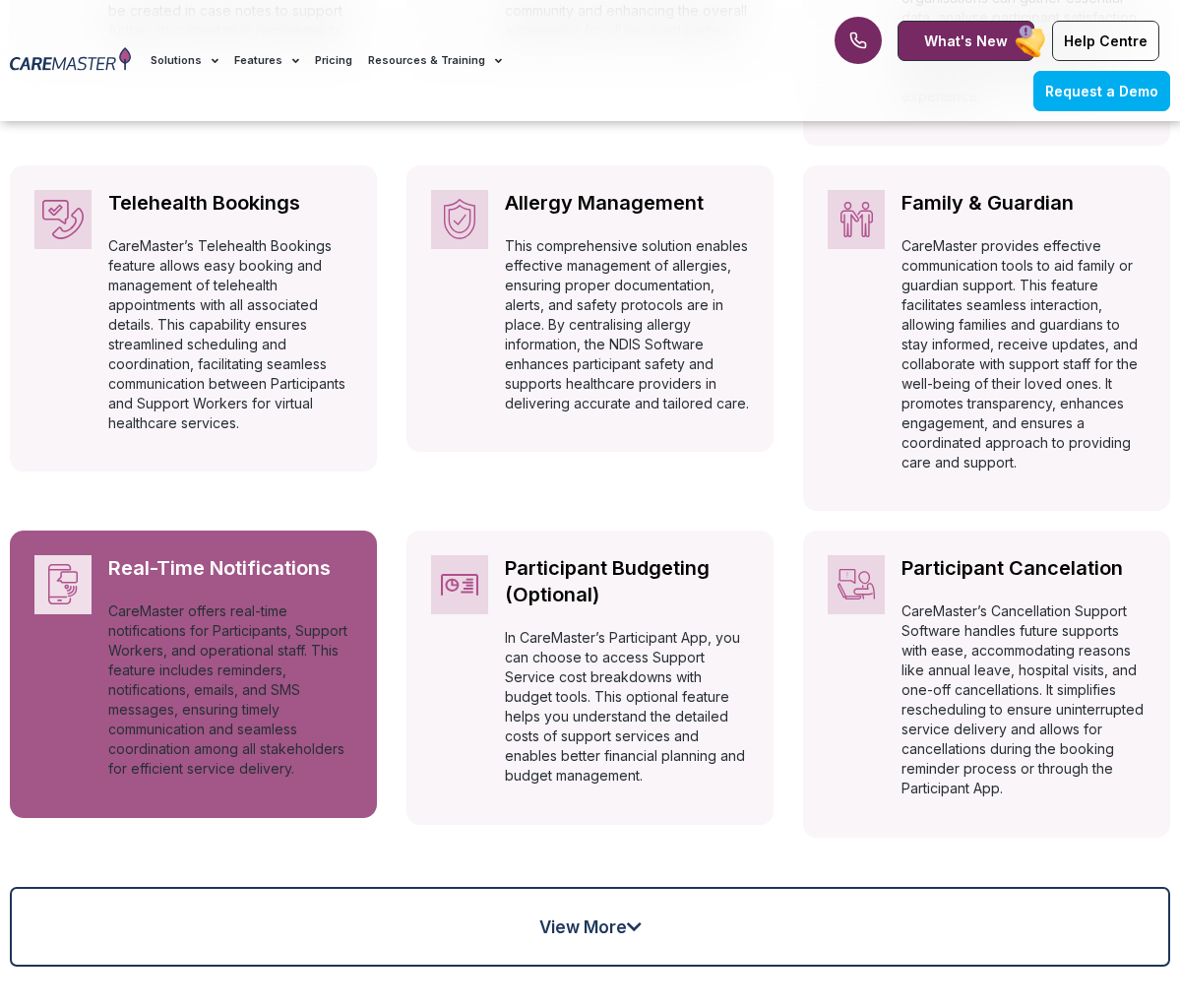 click on "CareMaster offers real-time notifications for Participants, Support Workers, and operational staff. This feature includes reminders, notifications, emails, and SMS messages, ensuring timely communication and seamless coordination among all stakeholders for efficient service delivery." 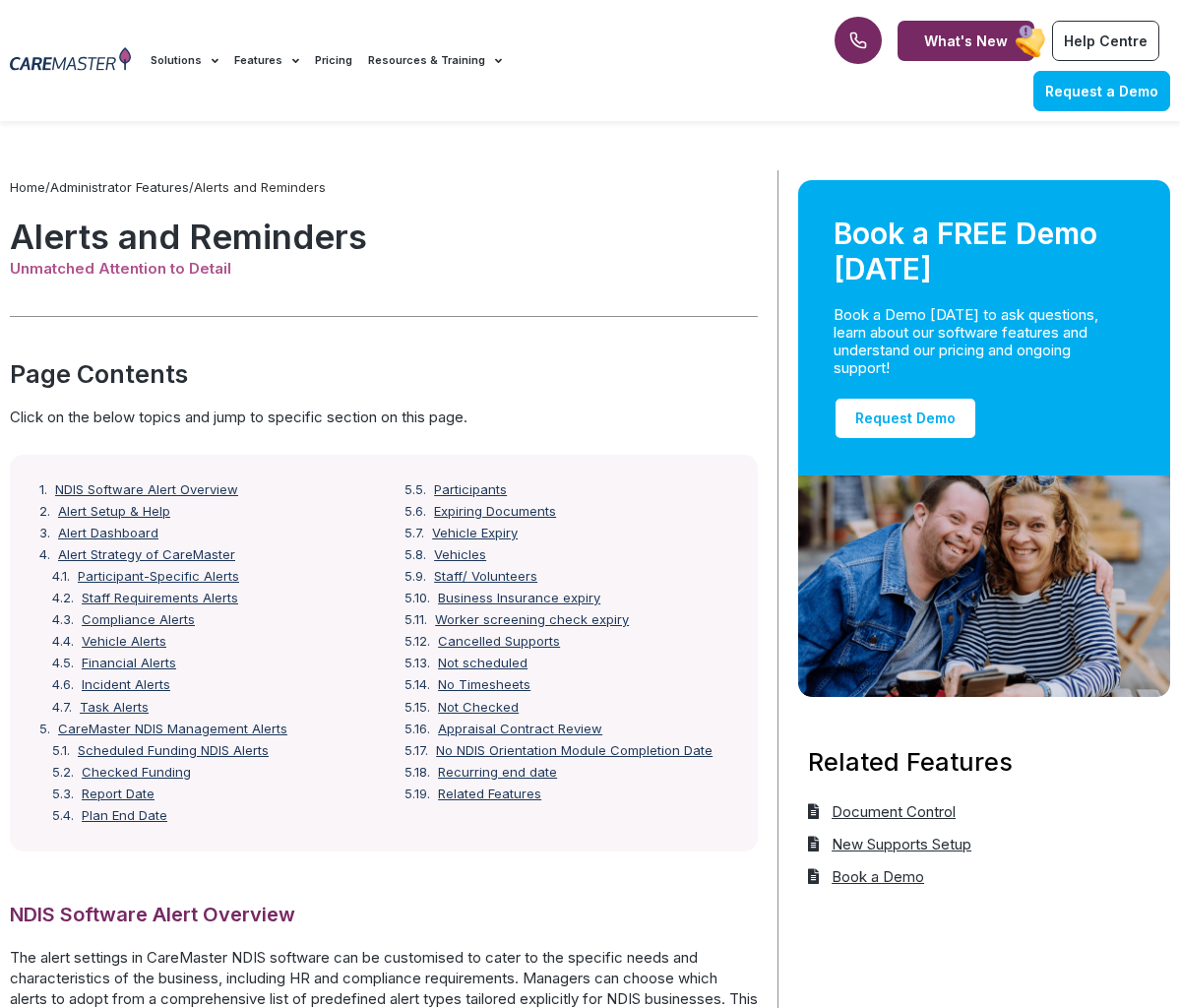 scroll, scrollTop: 0, scrollLeft: 0, axis: both 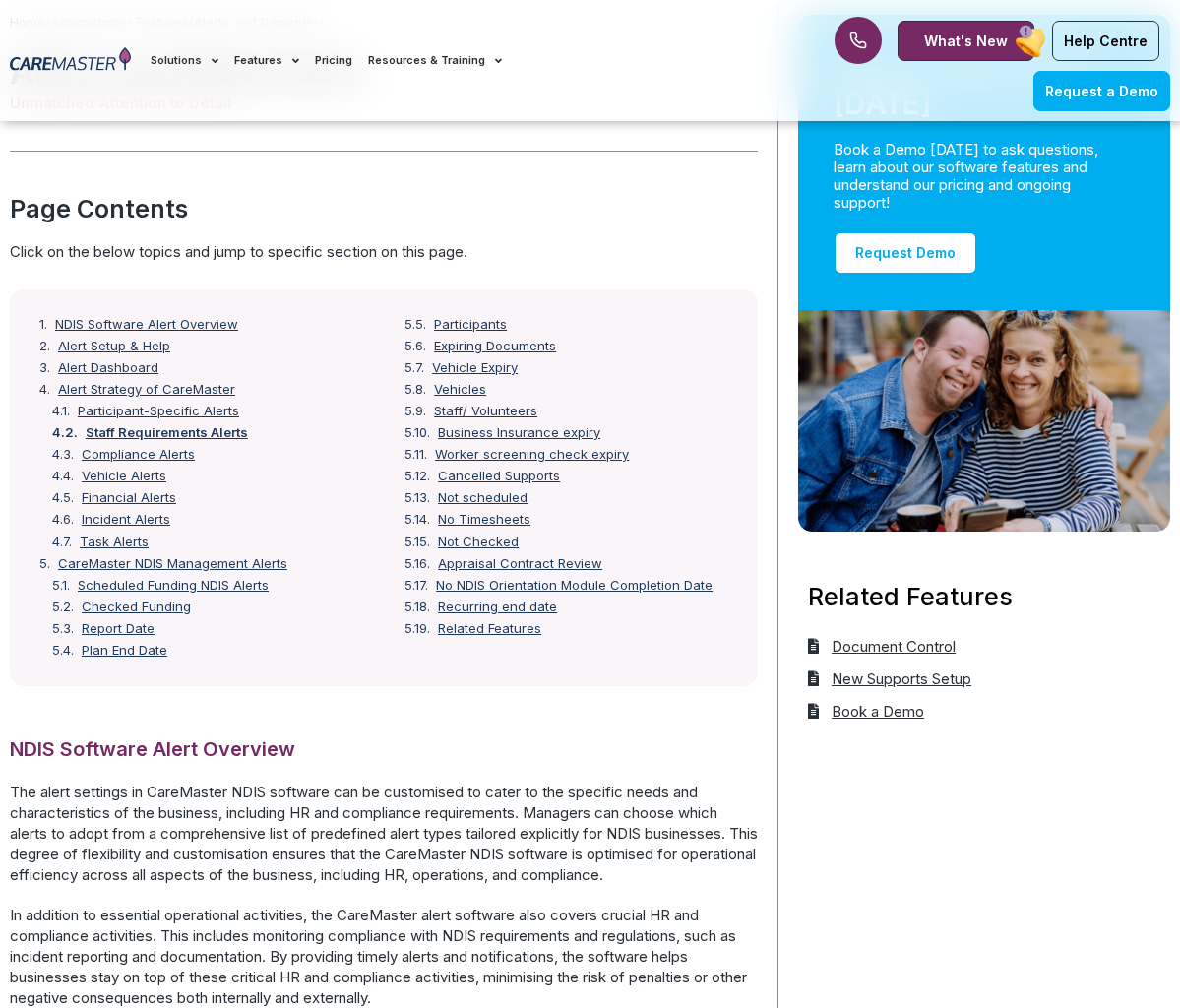 click on "Staff Requirements Alerts" at bounding box center (166, 433) 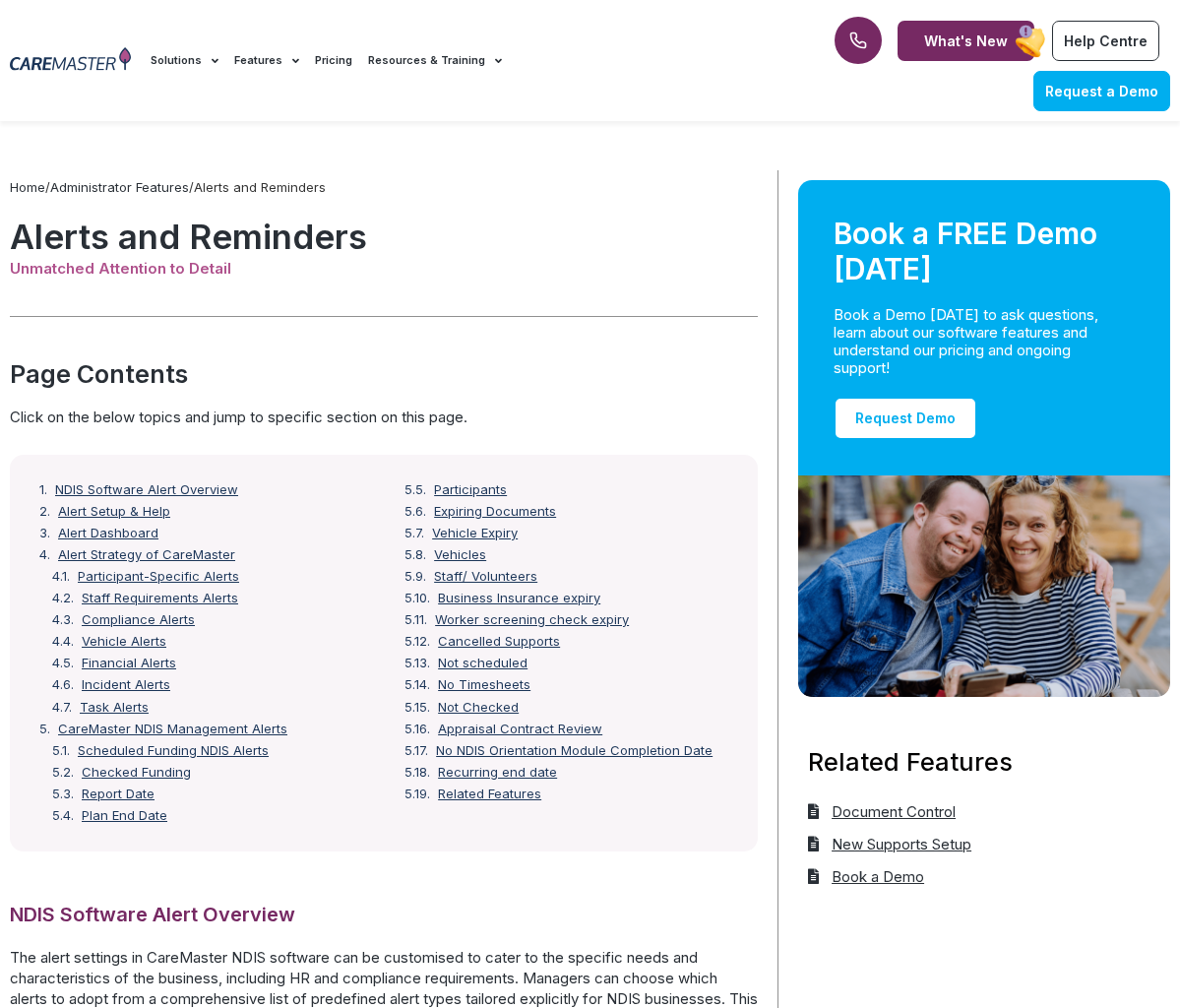 scroll, scrollTop: 0, scrollLeft: 0, axis: both 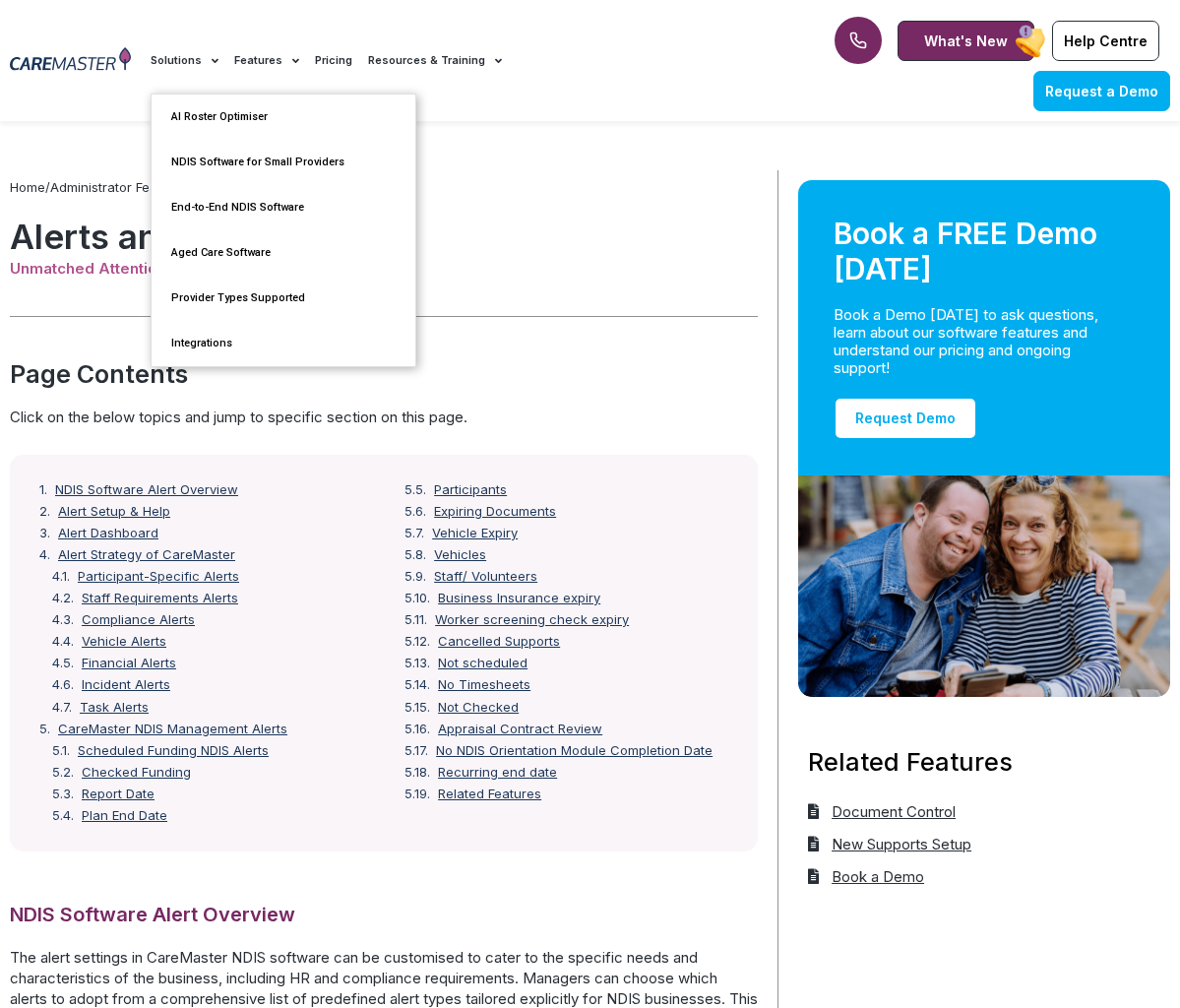 click on "Solutions" 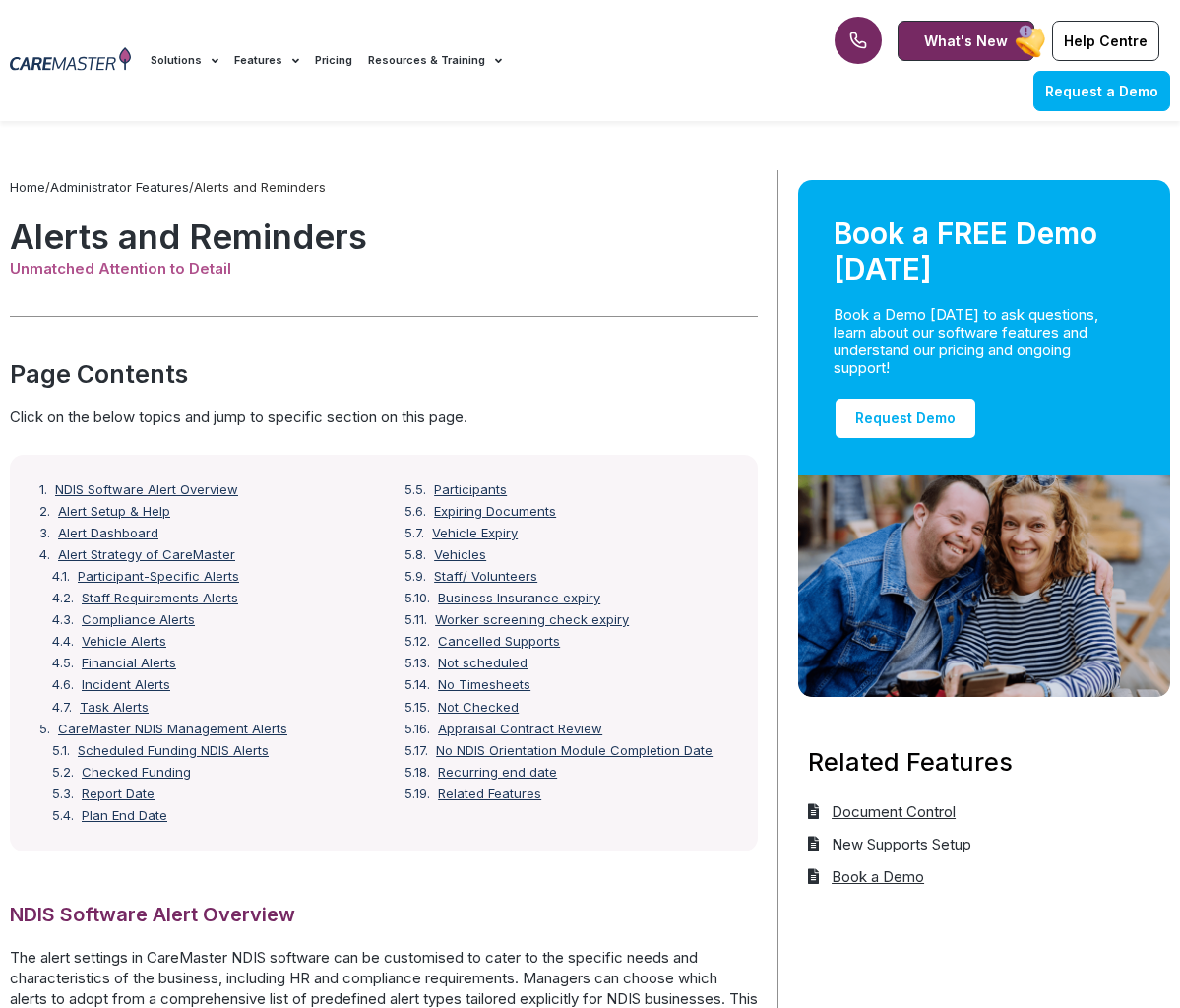 click on "Solutions" 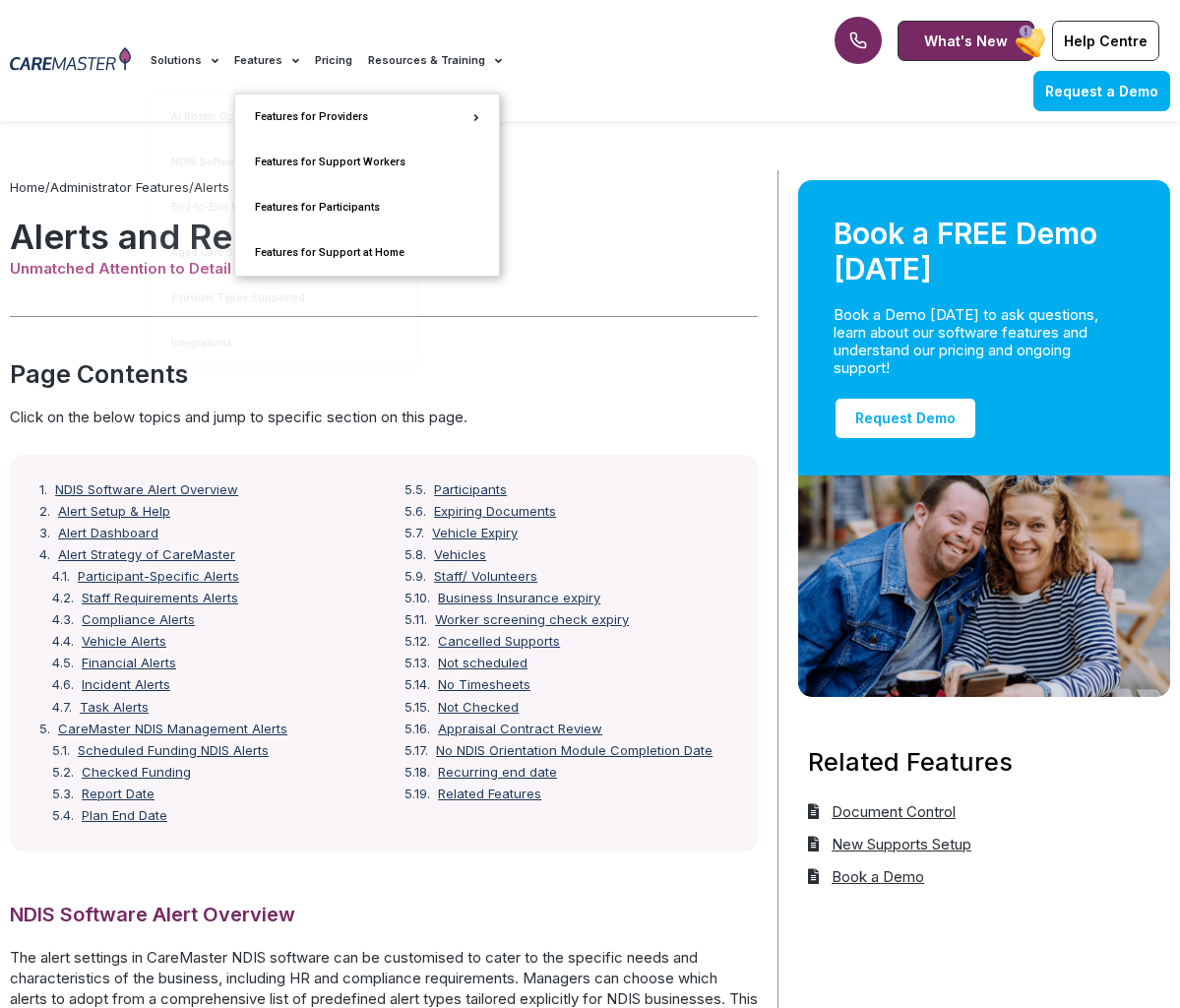 click on "Features" 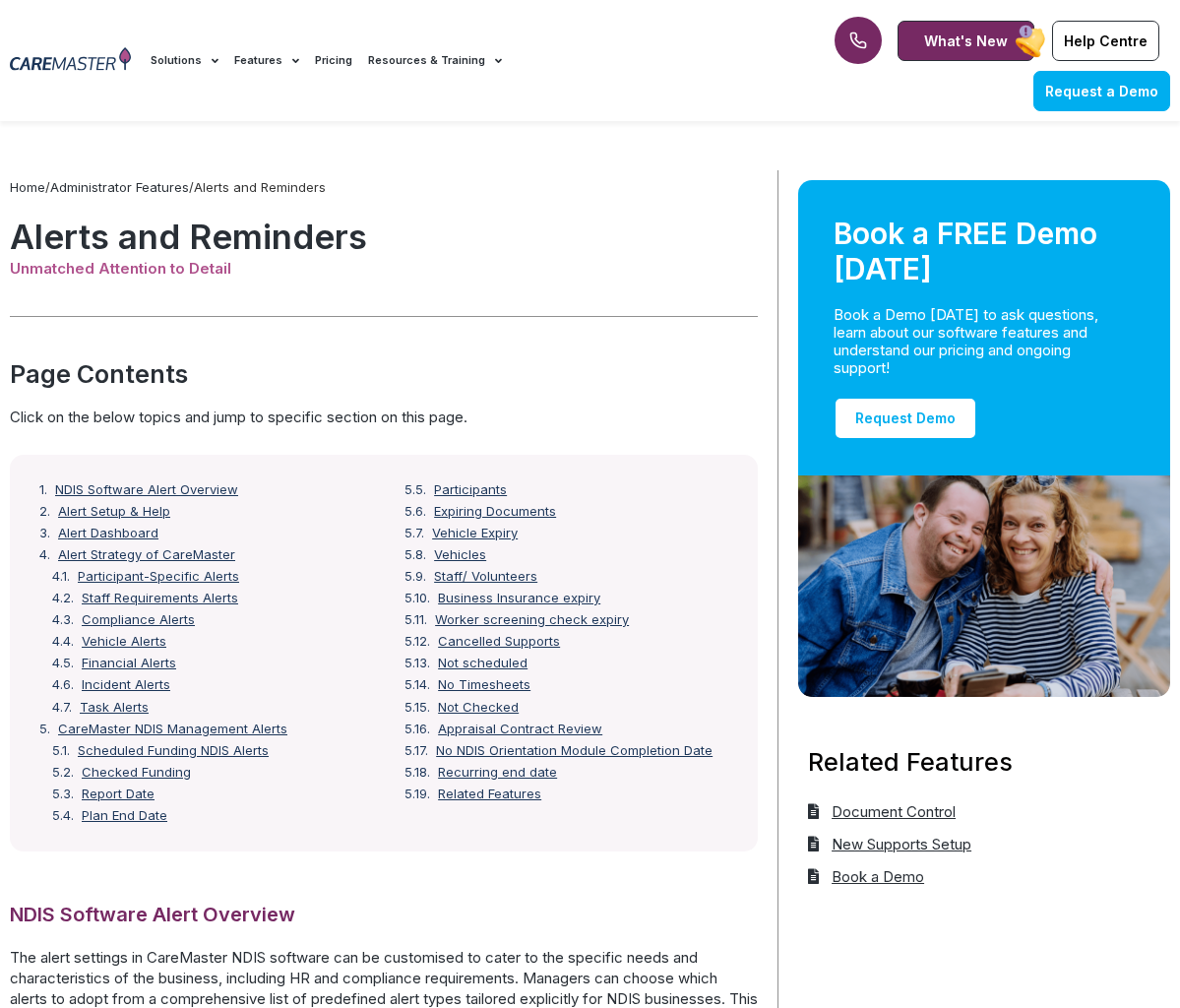 click on "Features" 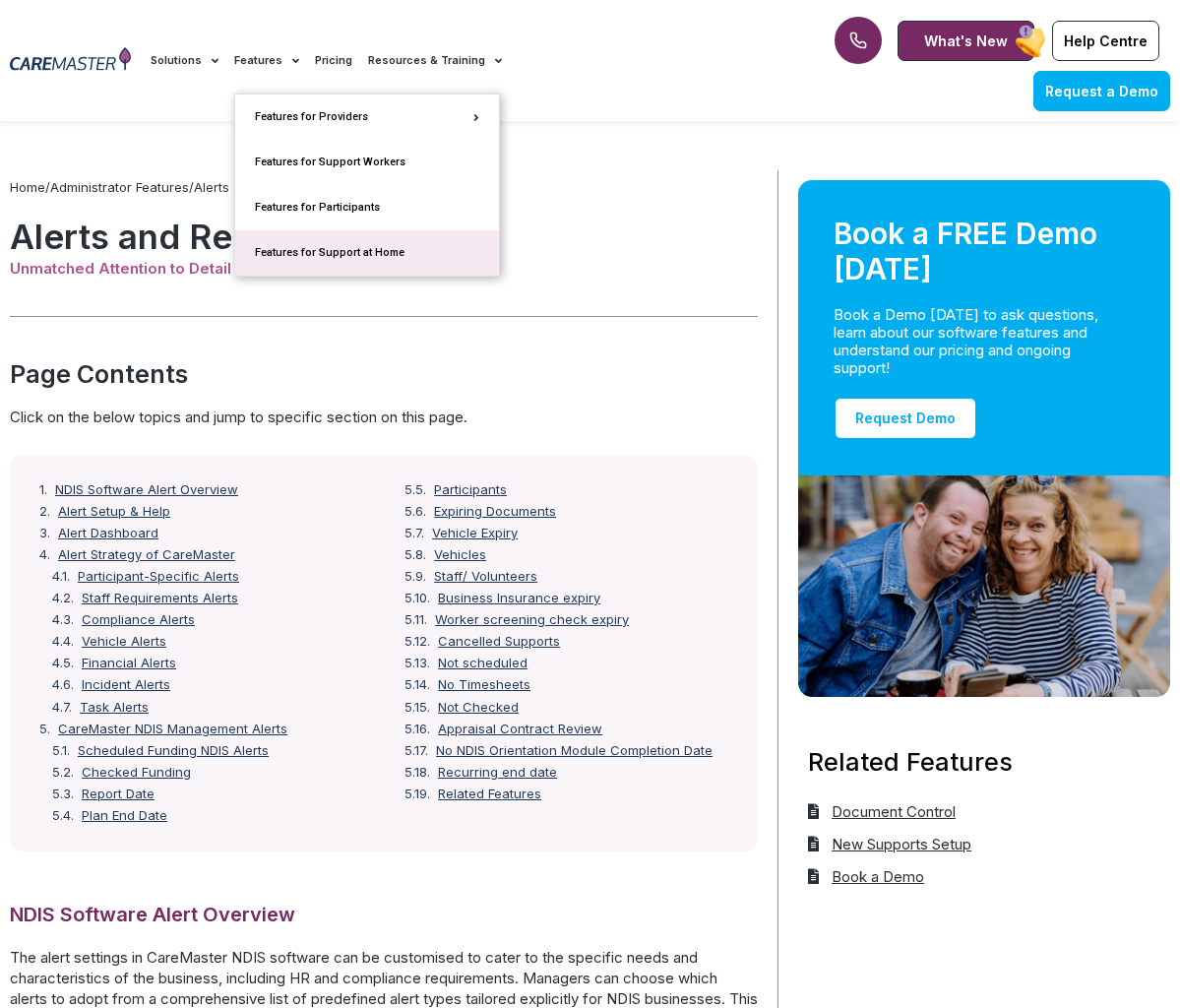click on "Features for Support at Home" 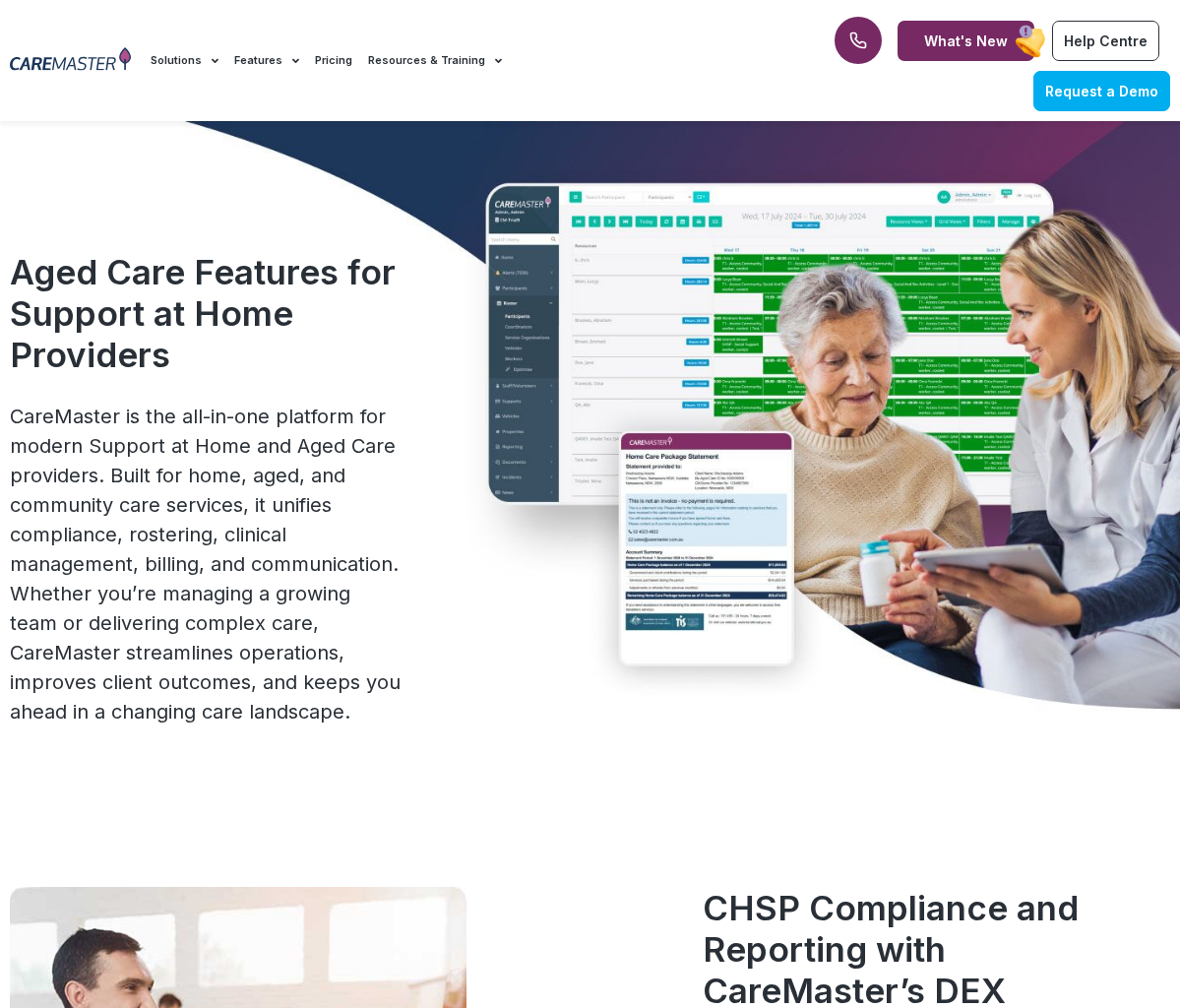 scroll, scrollTop: 0, scrollLeft: 0, axis: both 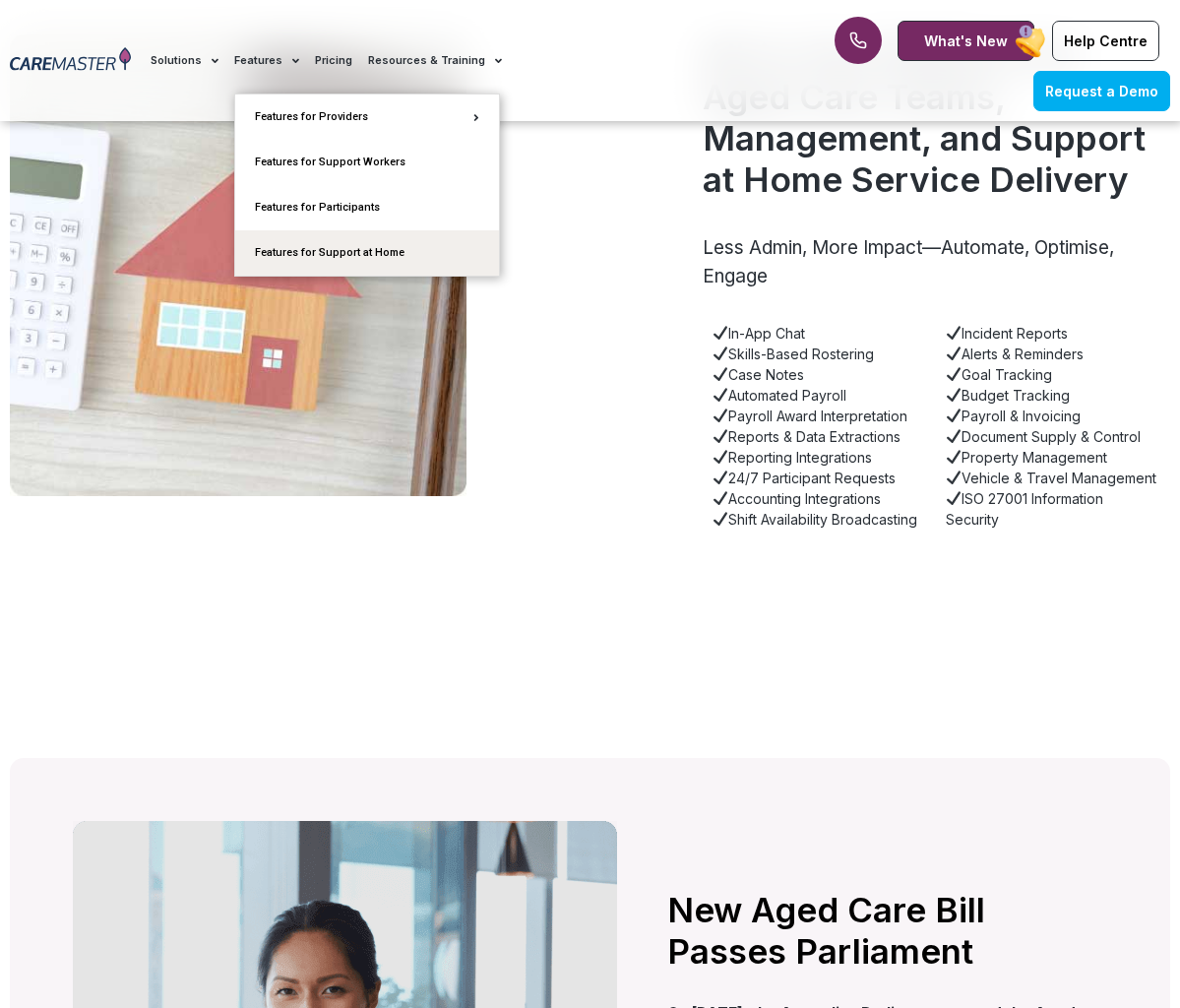 click 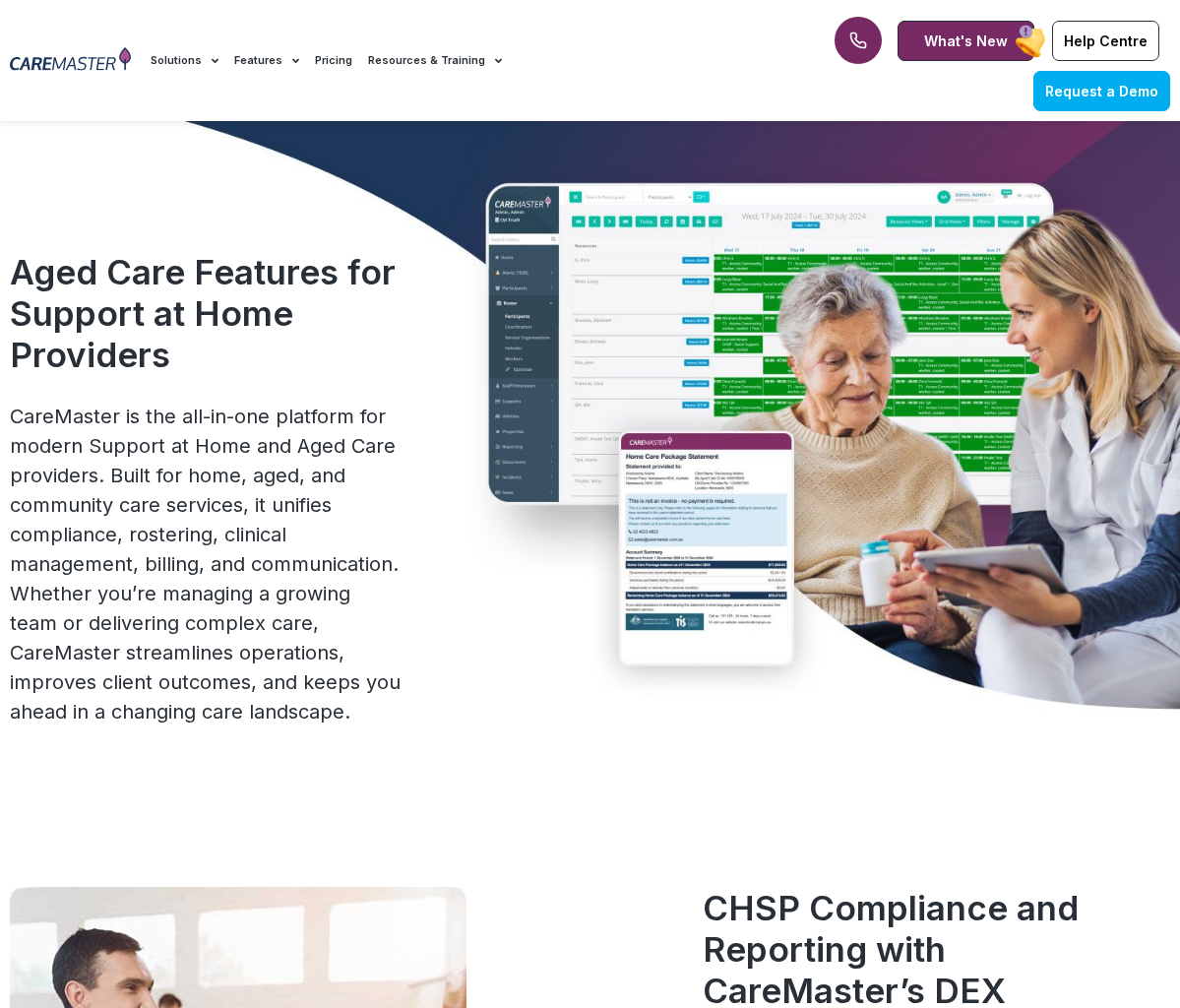 click on "Pricing" 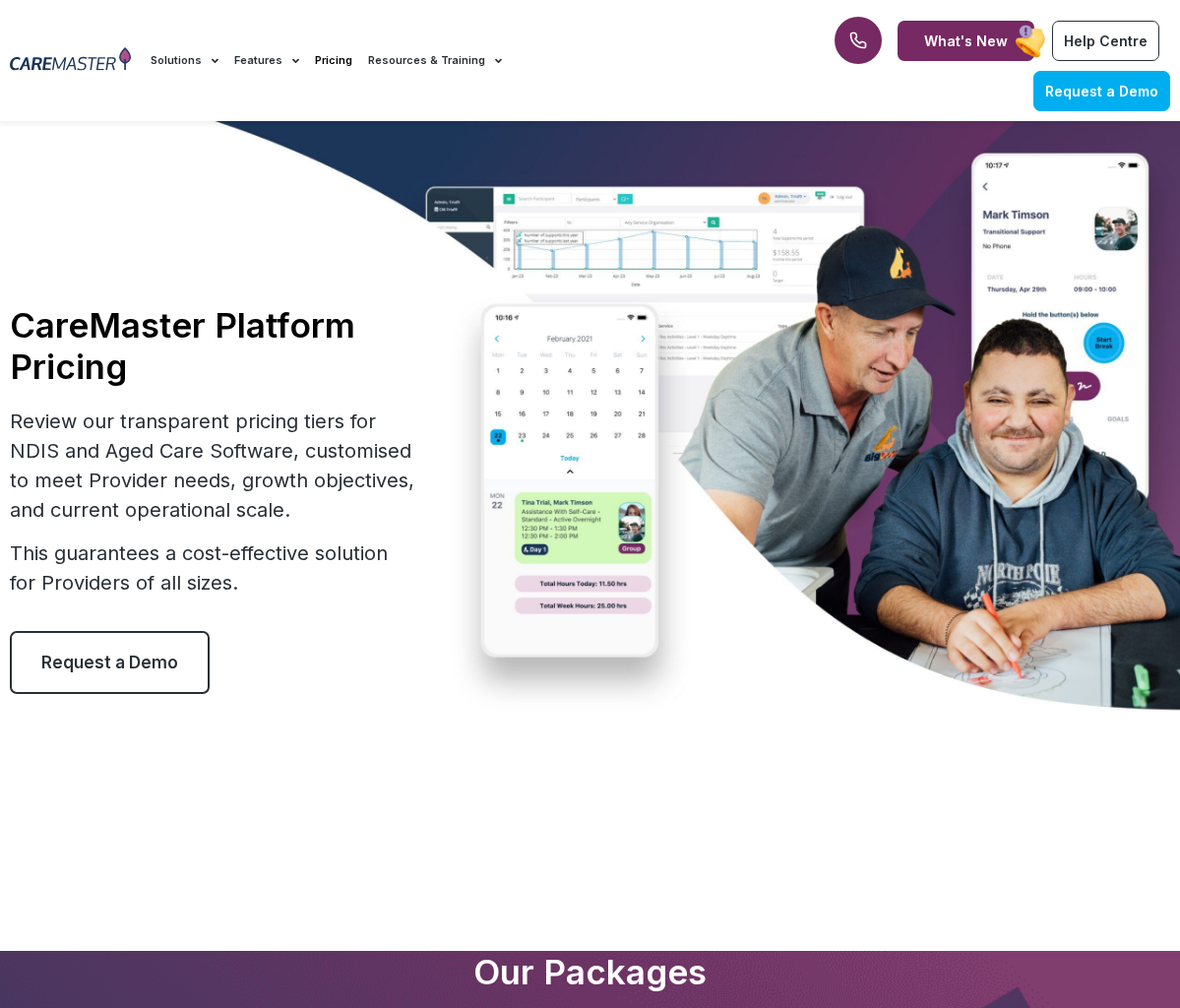 scroll, scrollTop: 0, scrollLeft: 0, axis: both 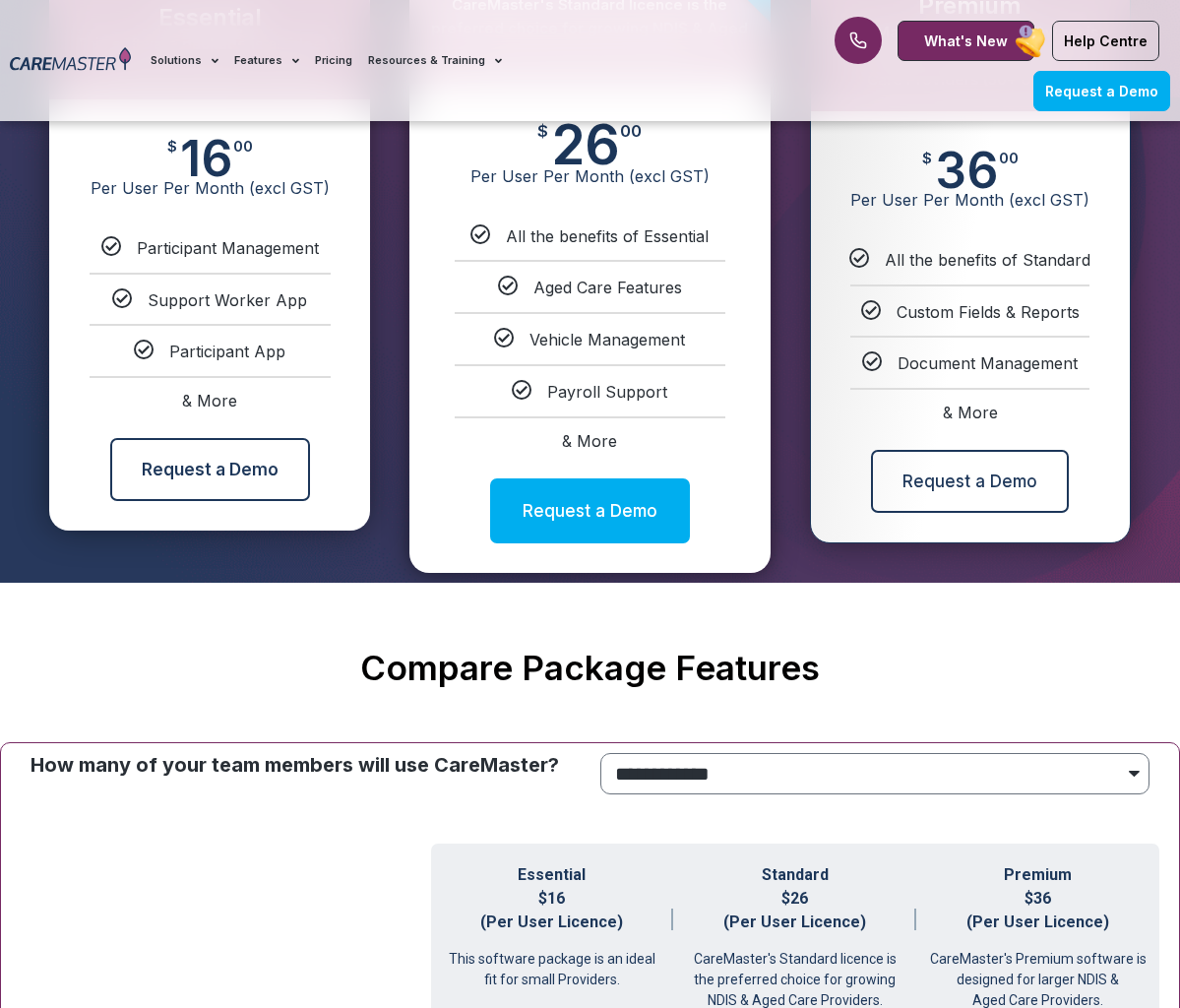 click on "Request a Demo" at bounding box center (590, 511) 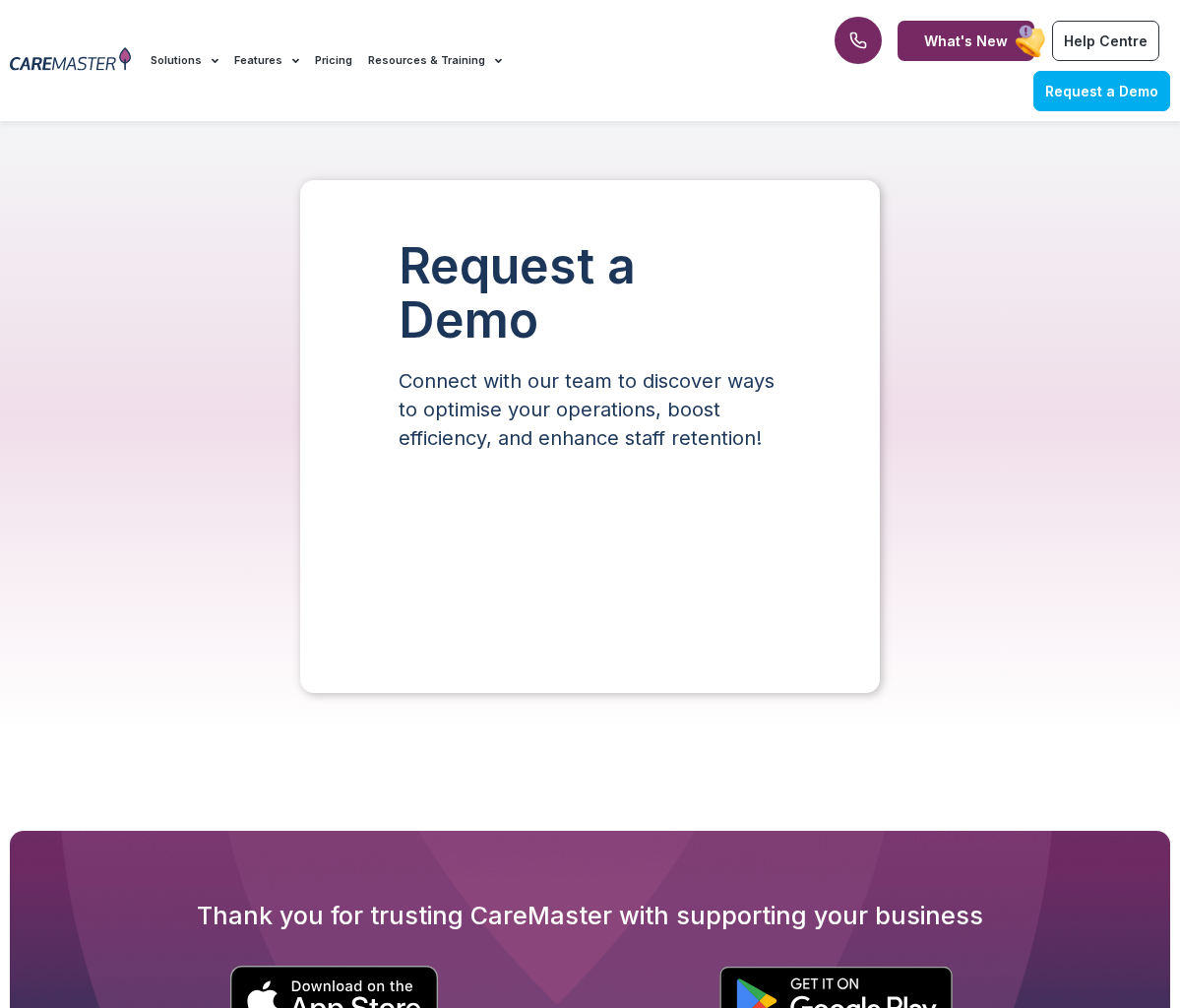 scroll, scrollTop: 0, scrollLeft: 0, axis: both 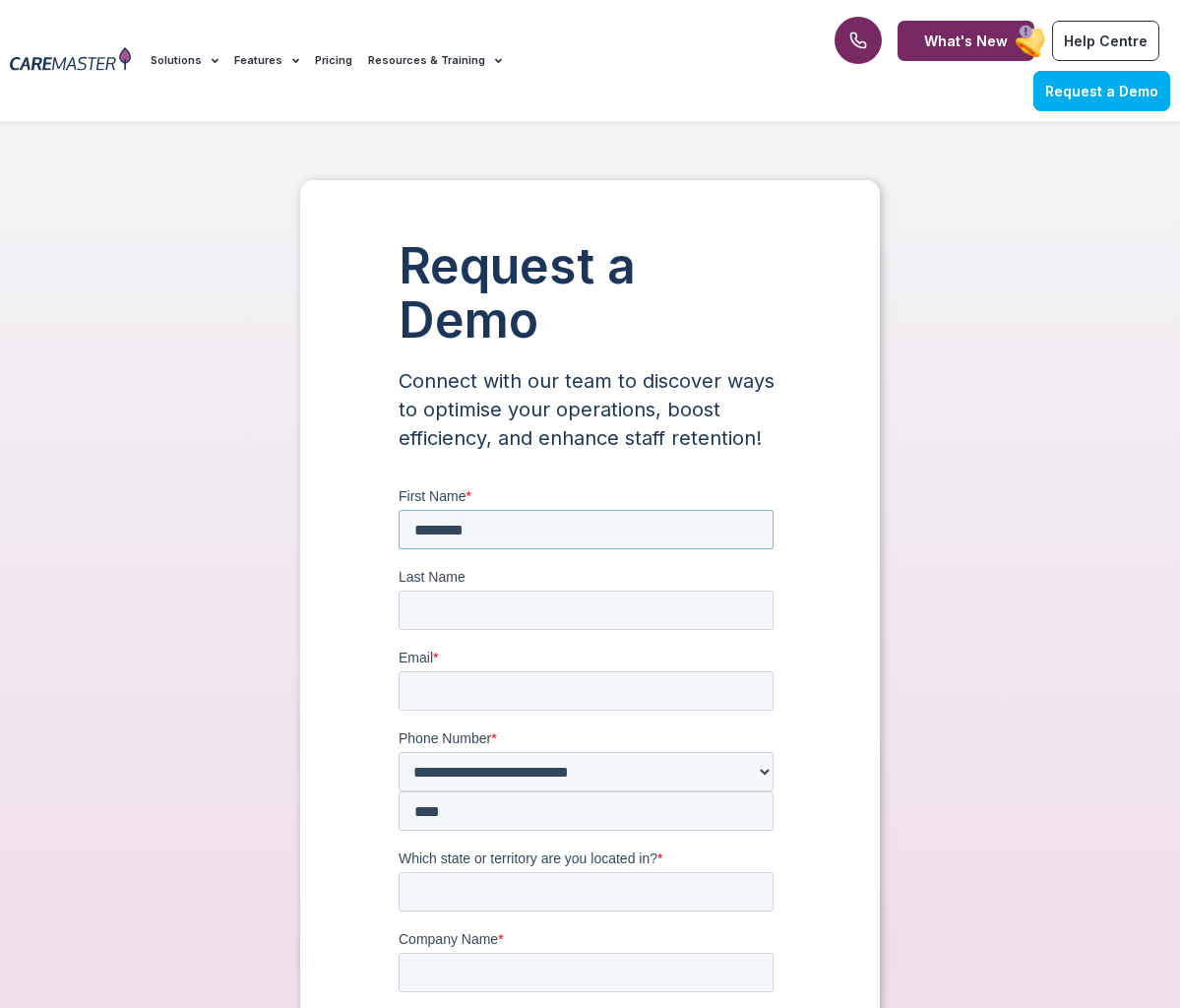 type on "********" 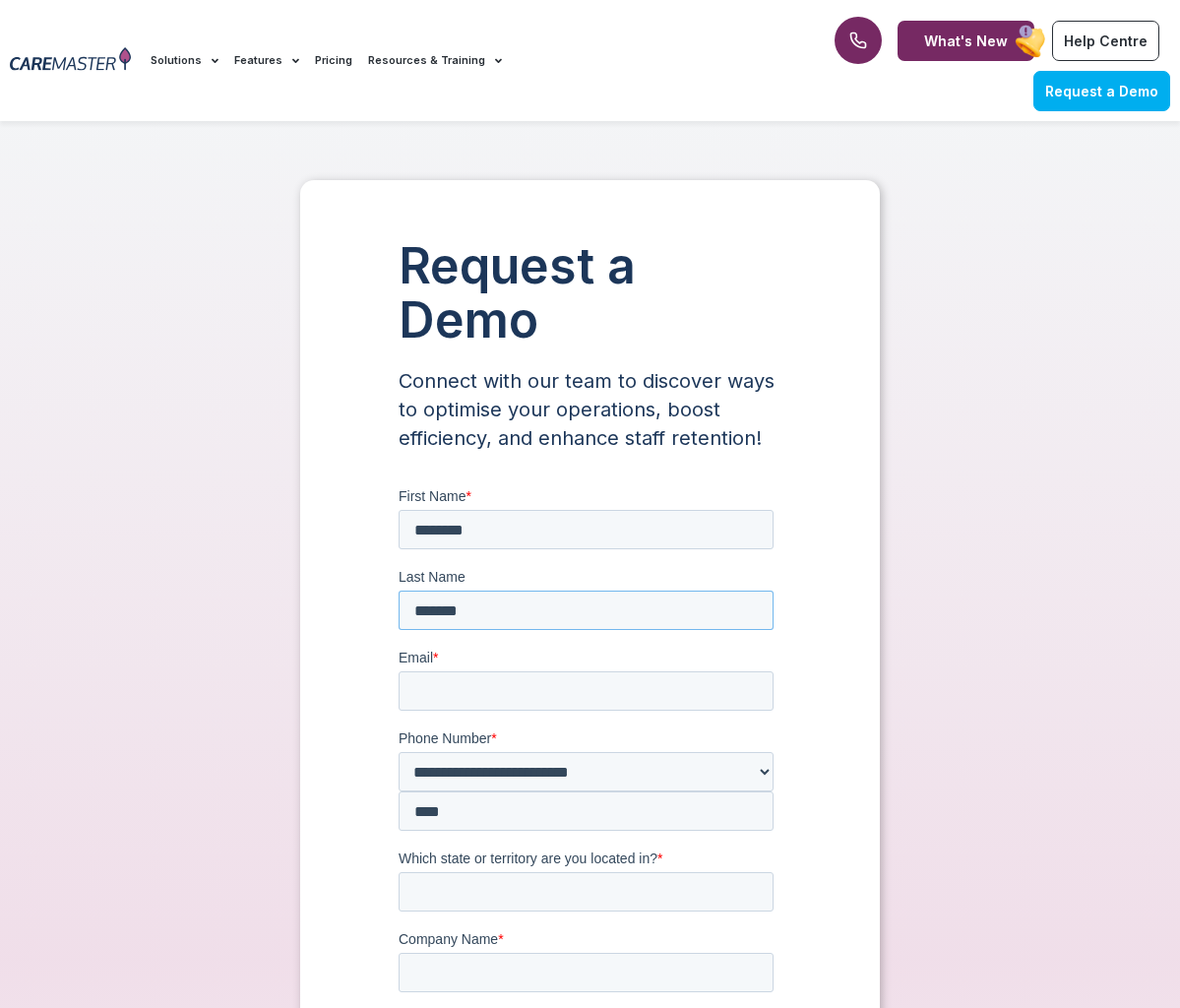 type on "*******" 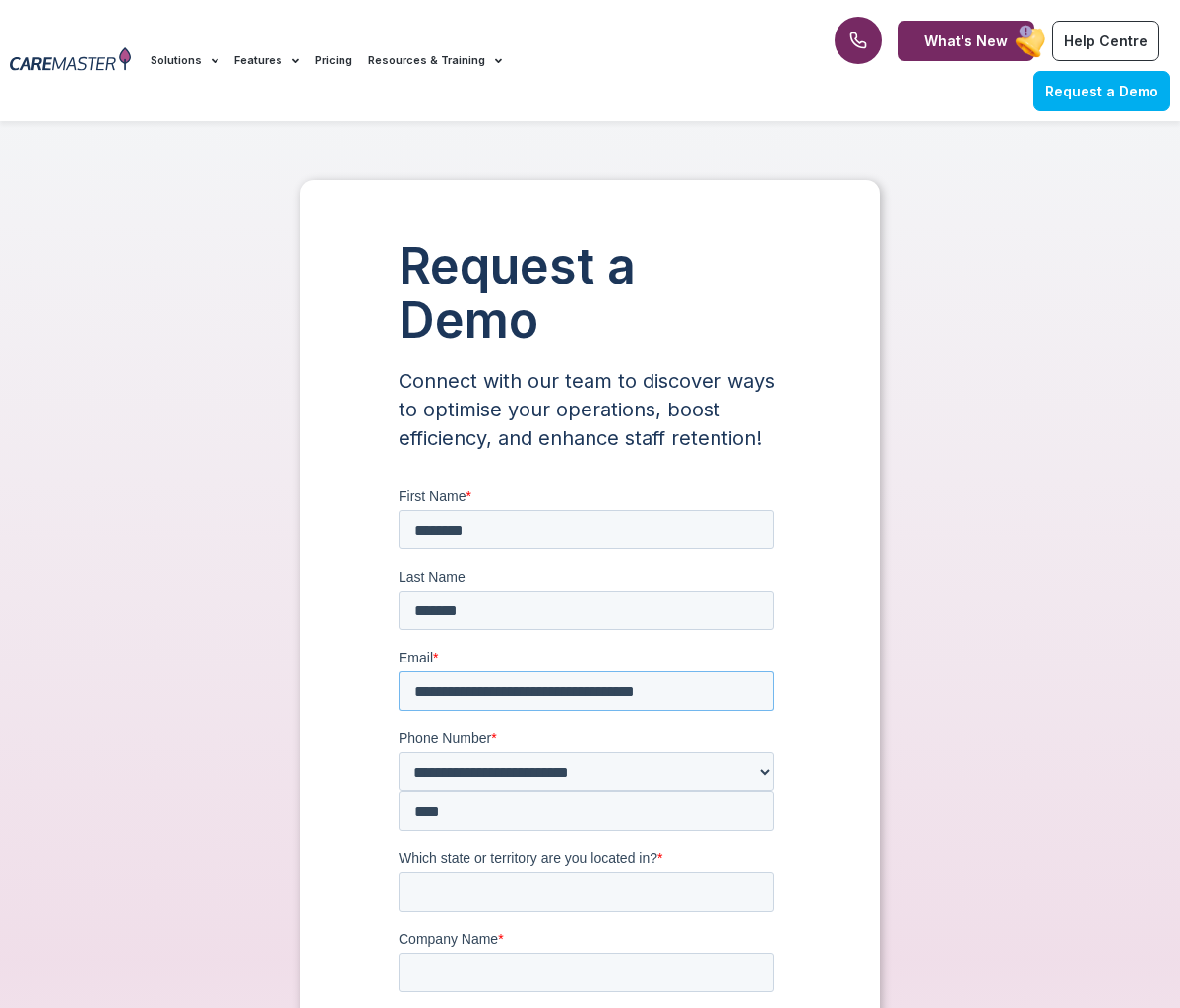 type on "**********" 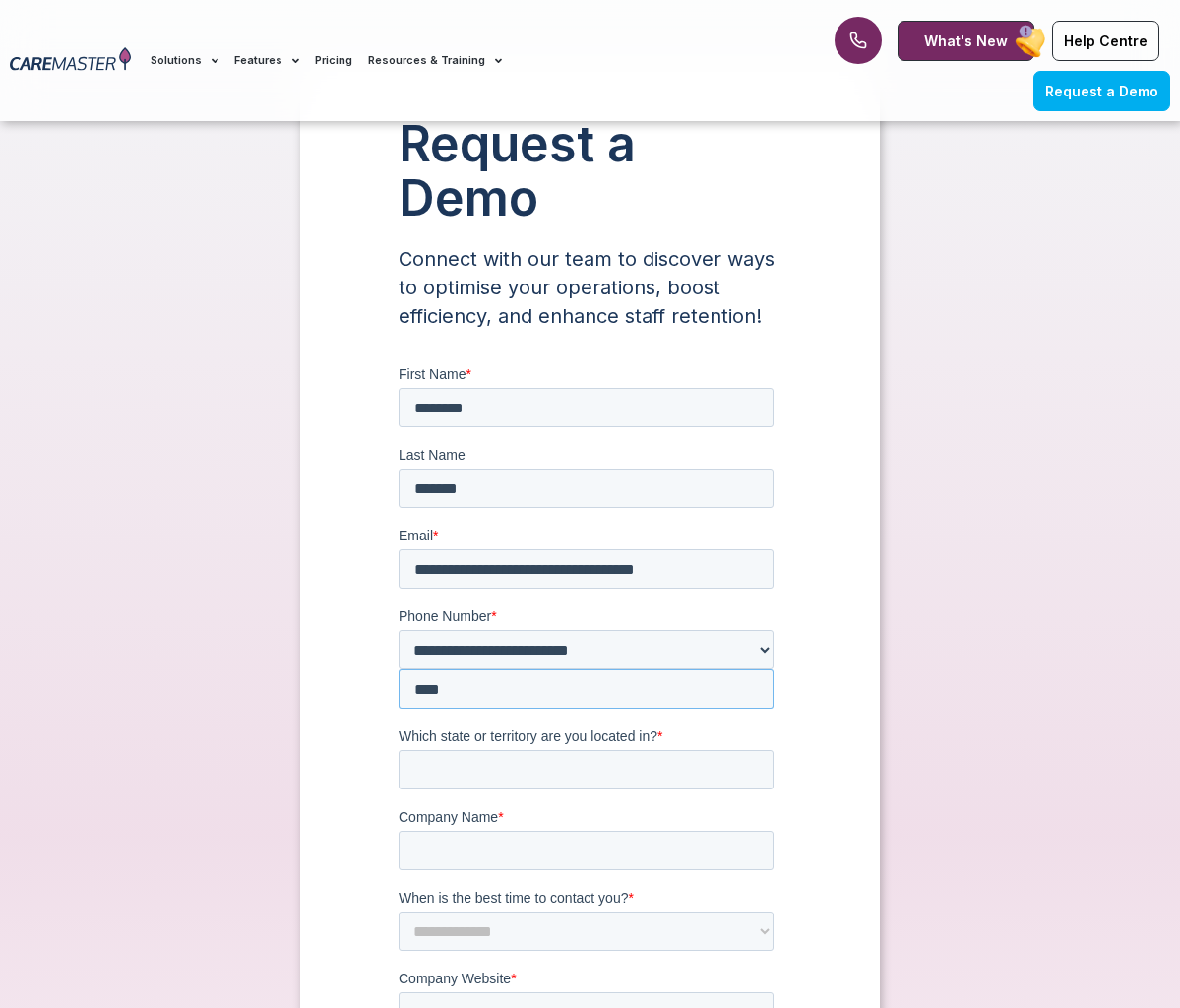 scroll, scrollTop: 122, scrollLeft: 0, axis: vertical 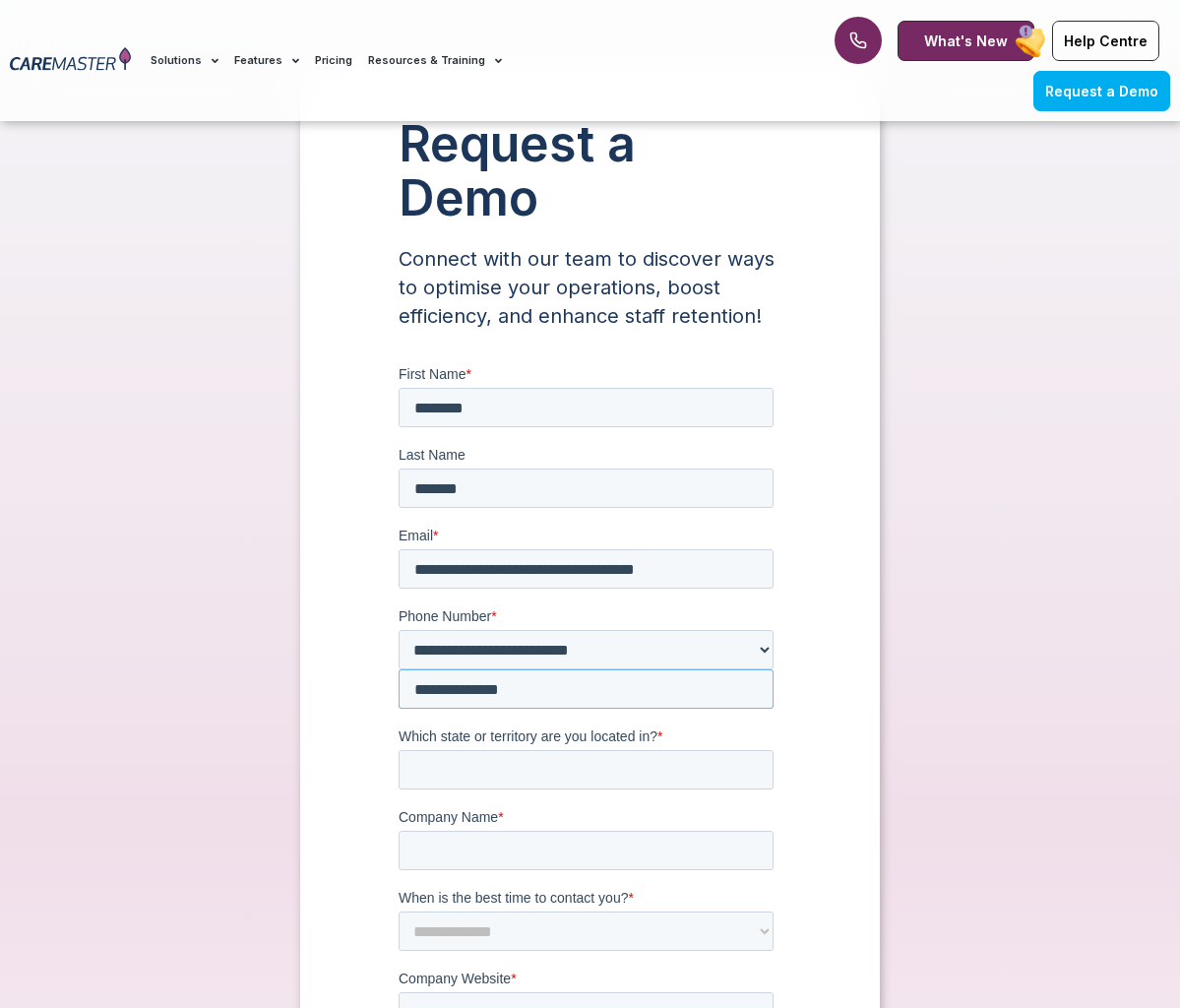 type on "**********" 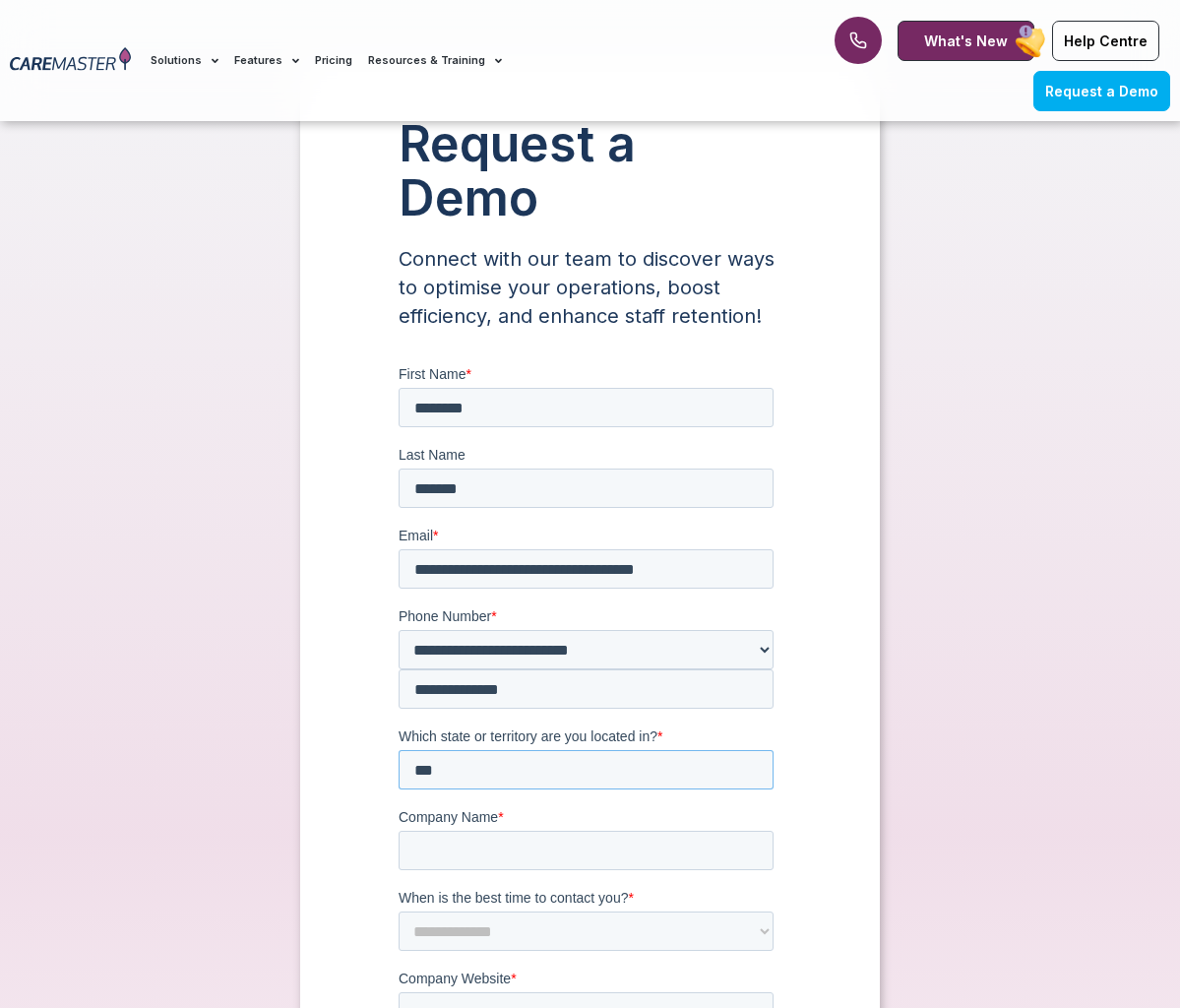 type on "***" 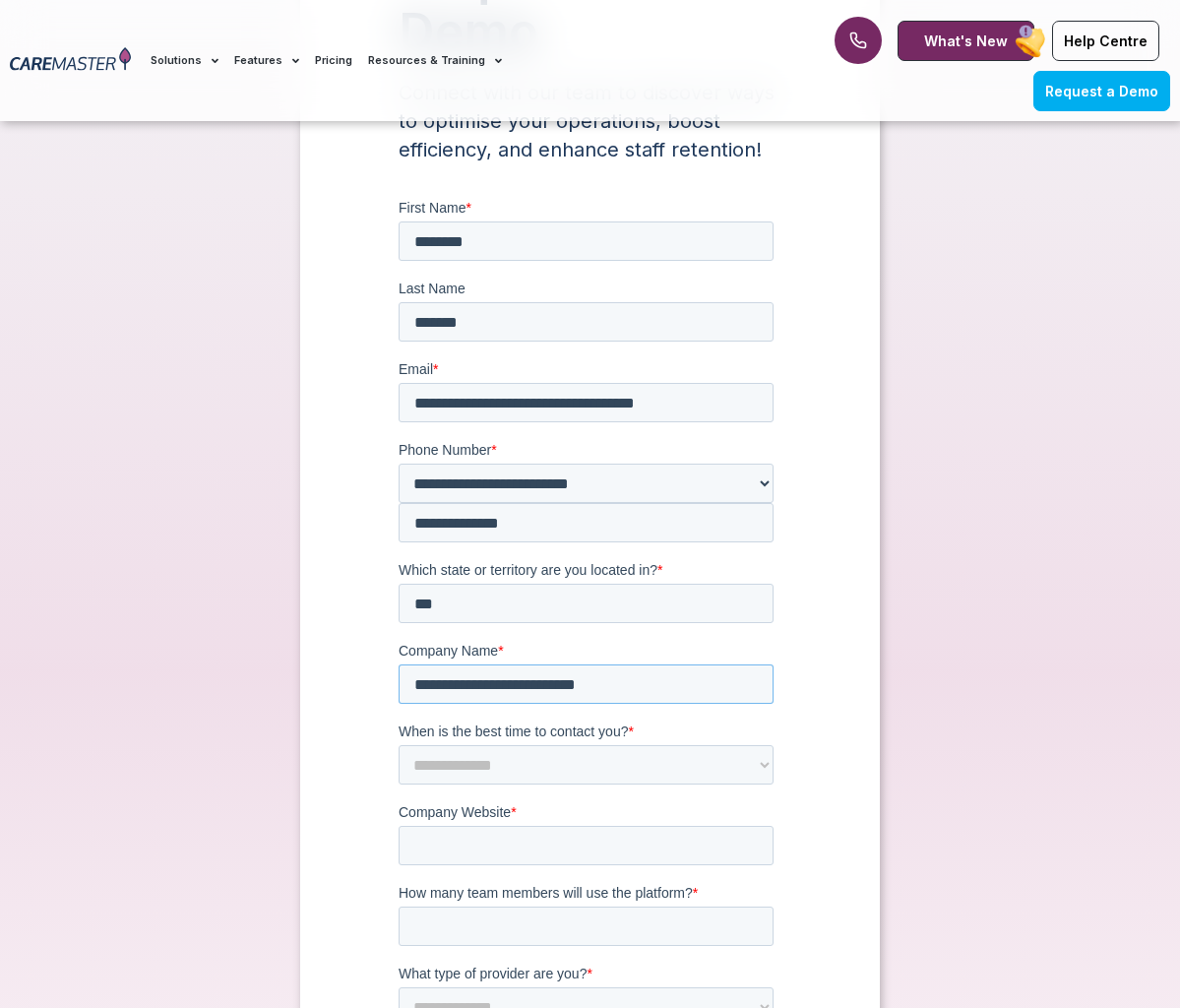 scroll, scrollTop: 301, scrollLeft: 0, axis: vertical 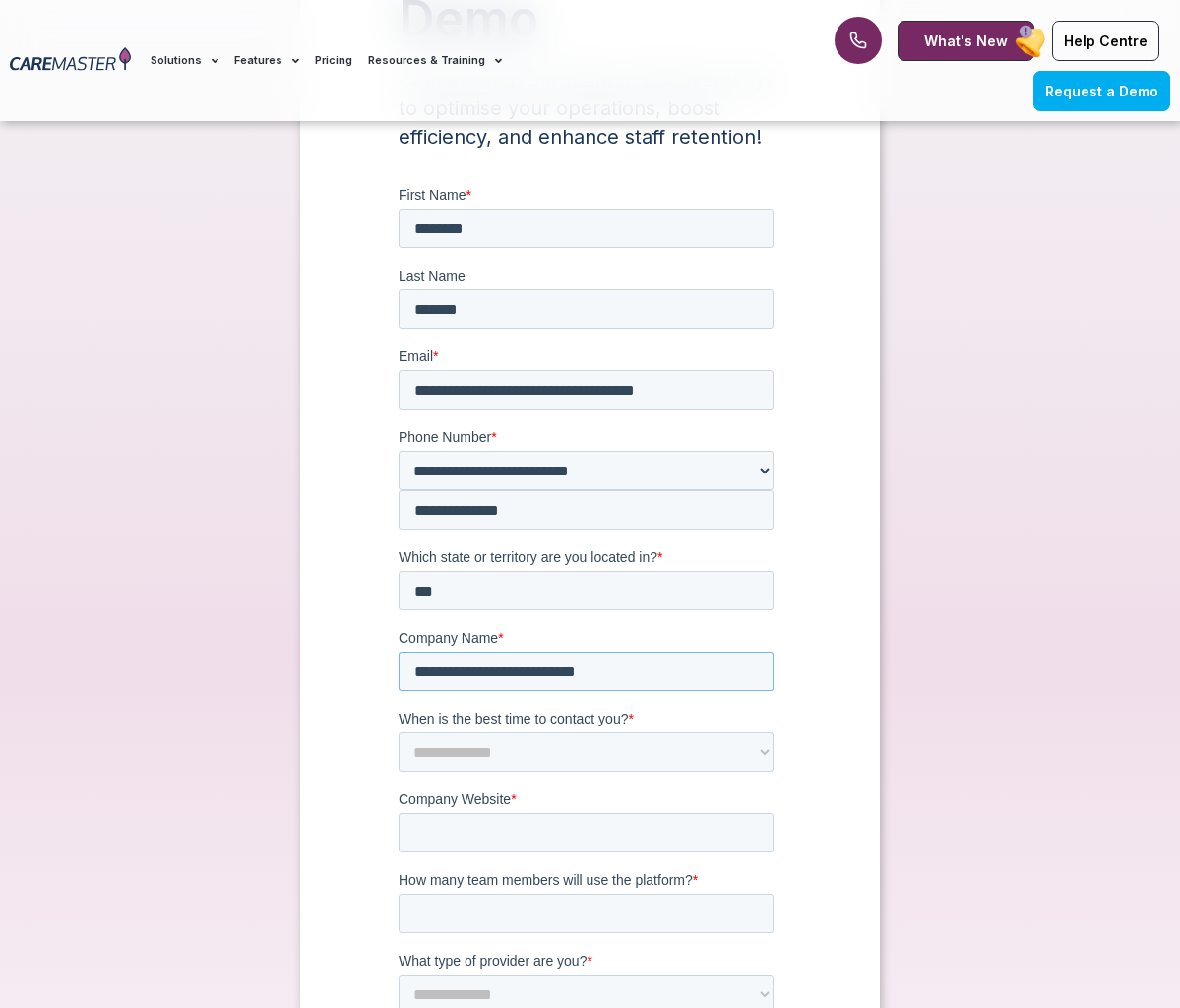 type on "**********" 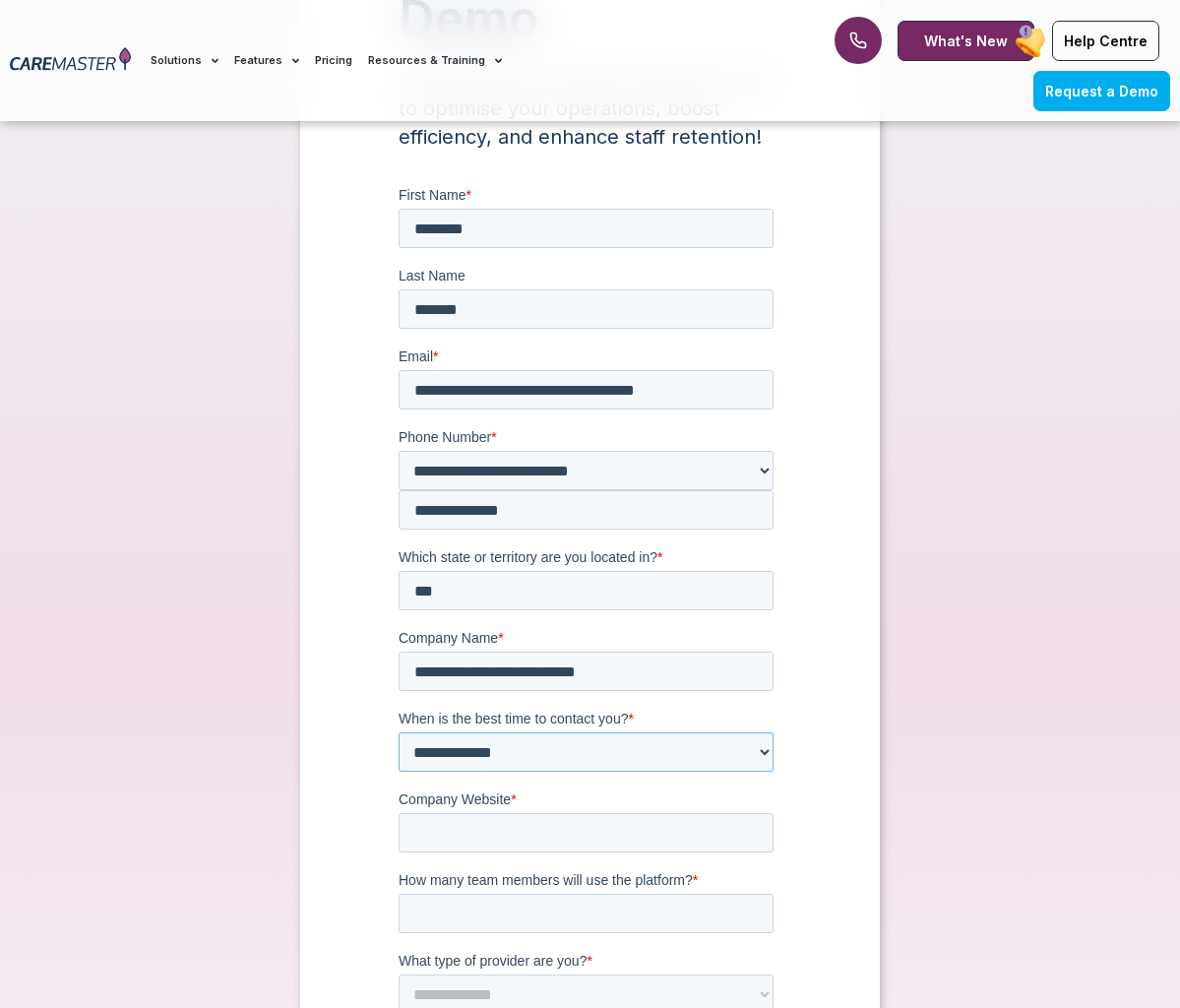select on "*******" 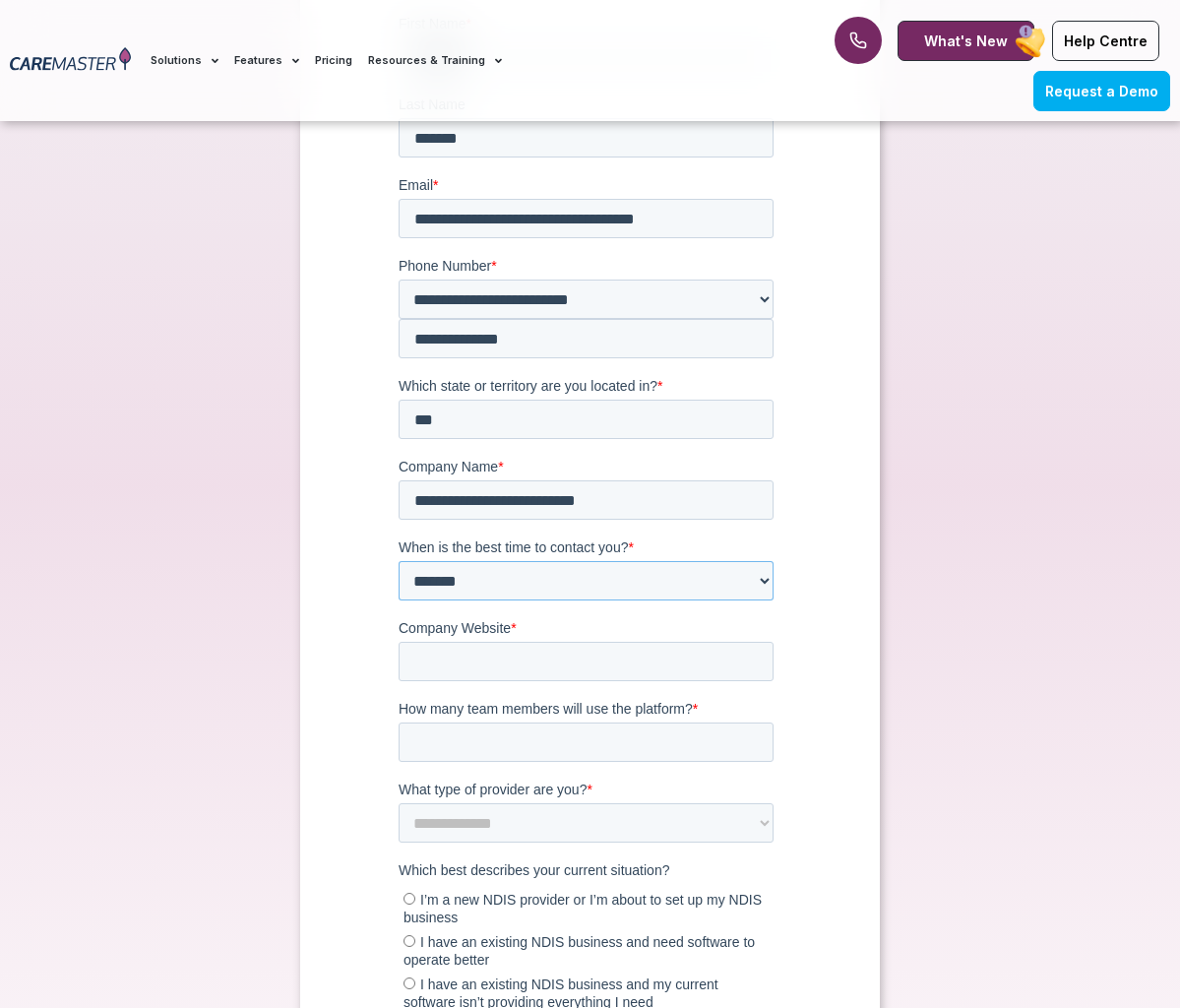 scroll, scrollTop: 488, scrollLeft: 0, axis: vertical 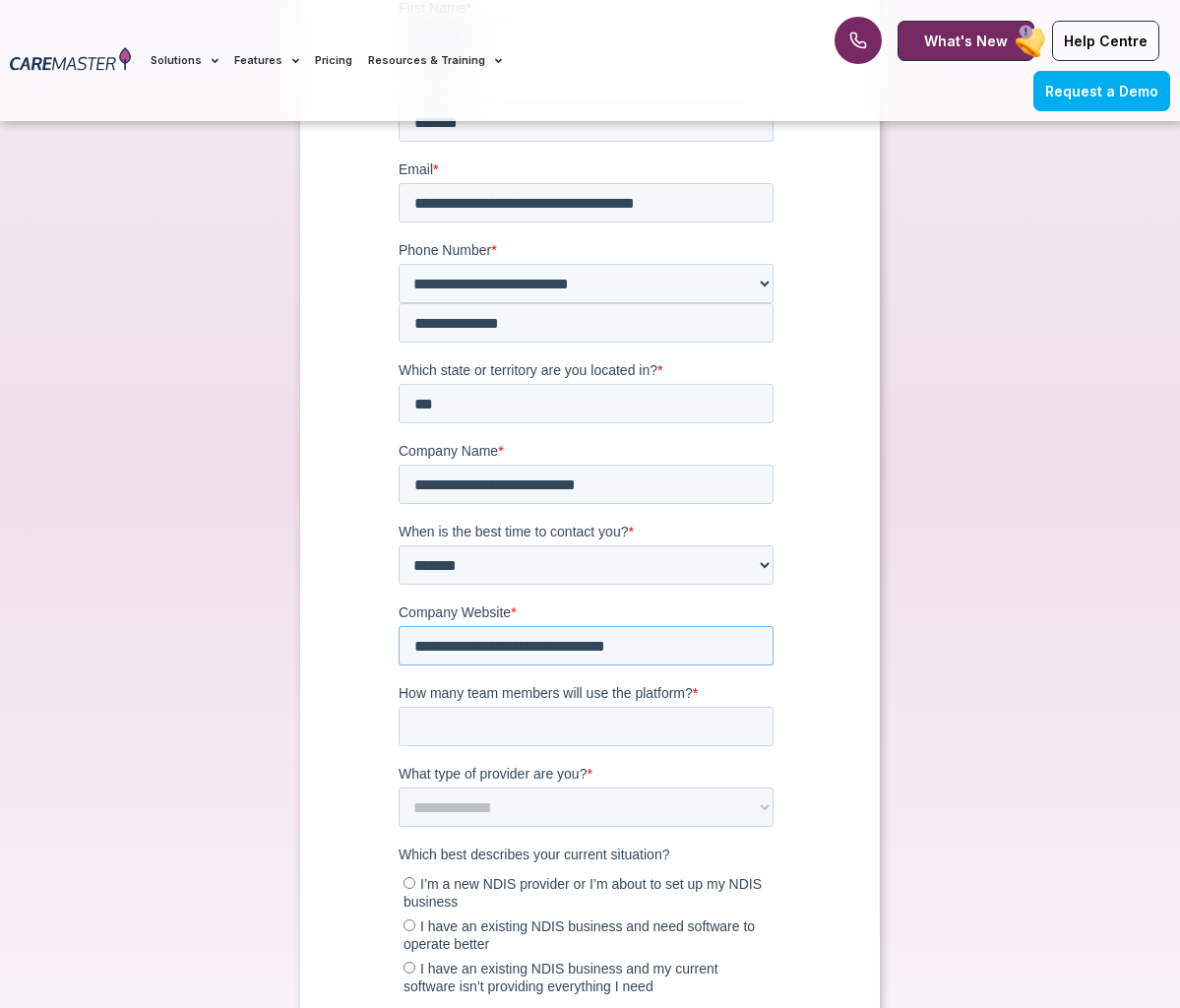 type on "**********" 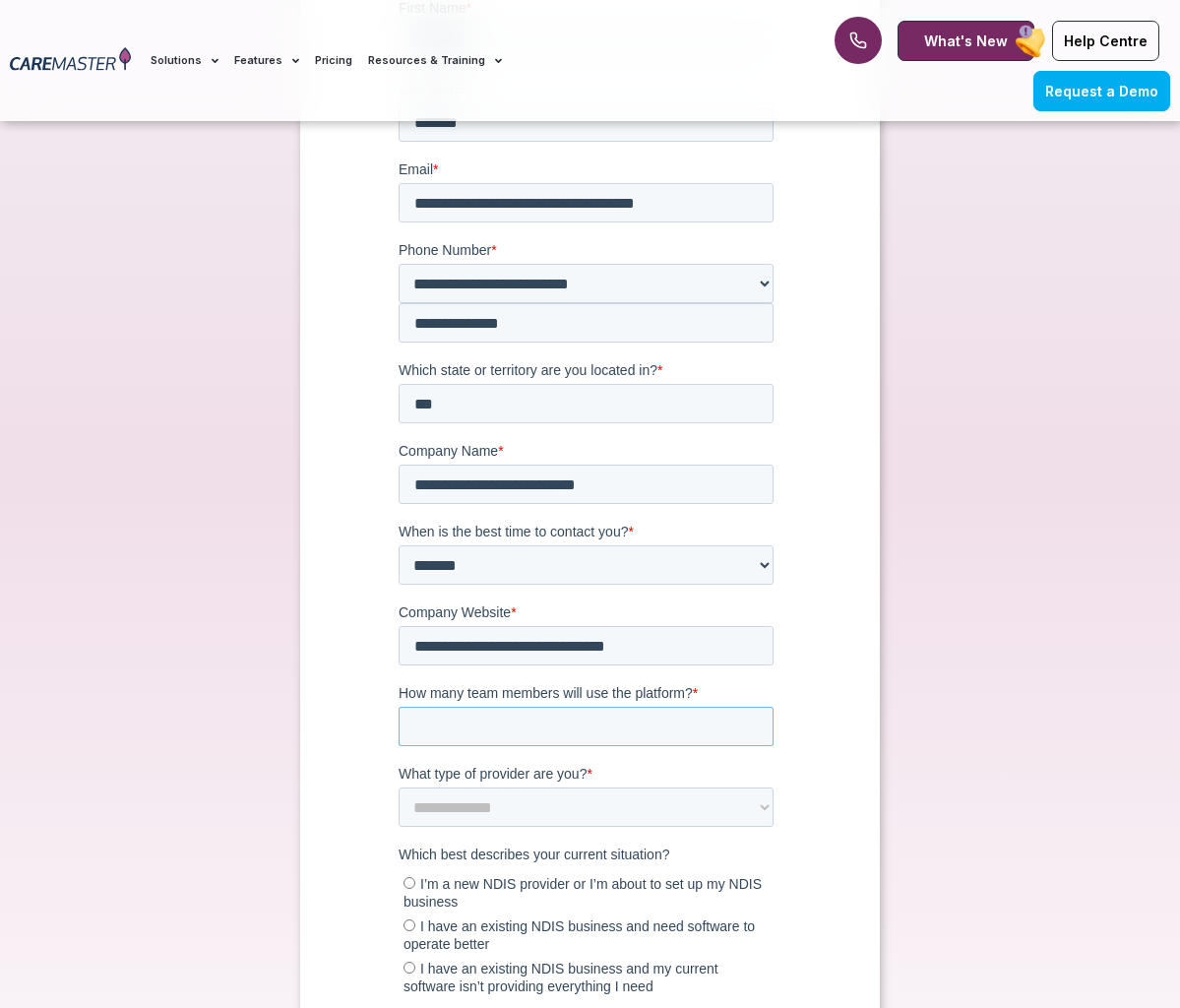 click on "How many team members will use the platform? *" at bounding box center (586, 727) 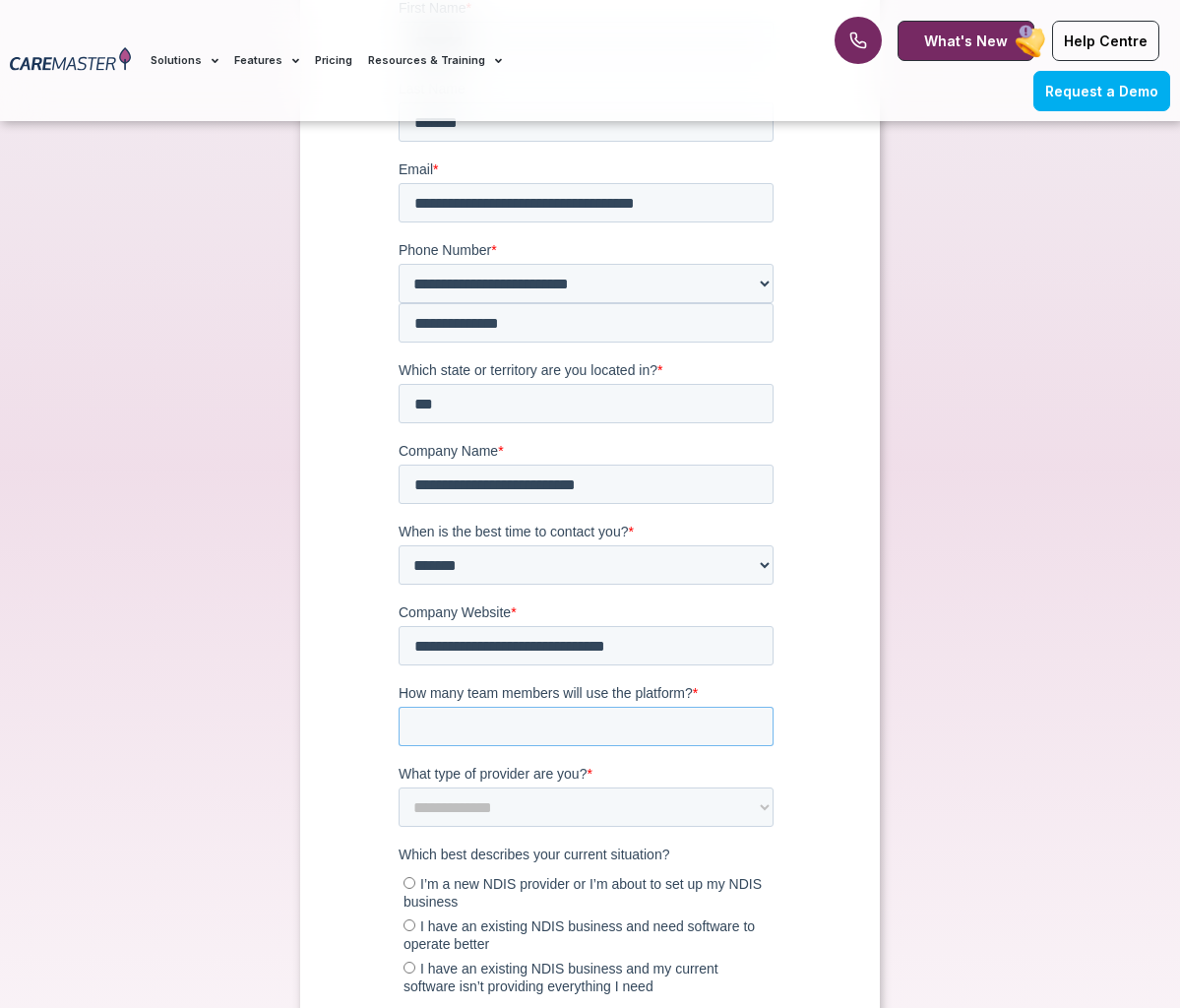 type on "*" 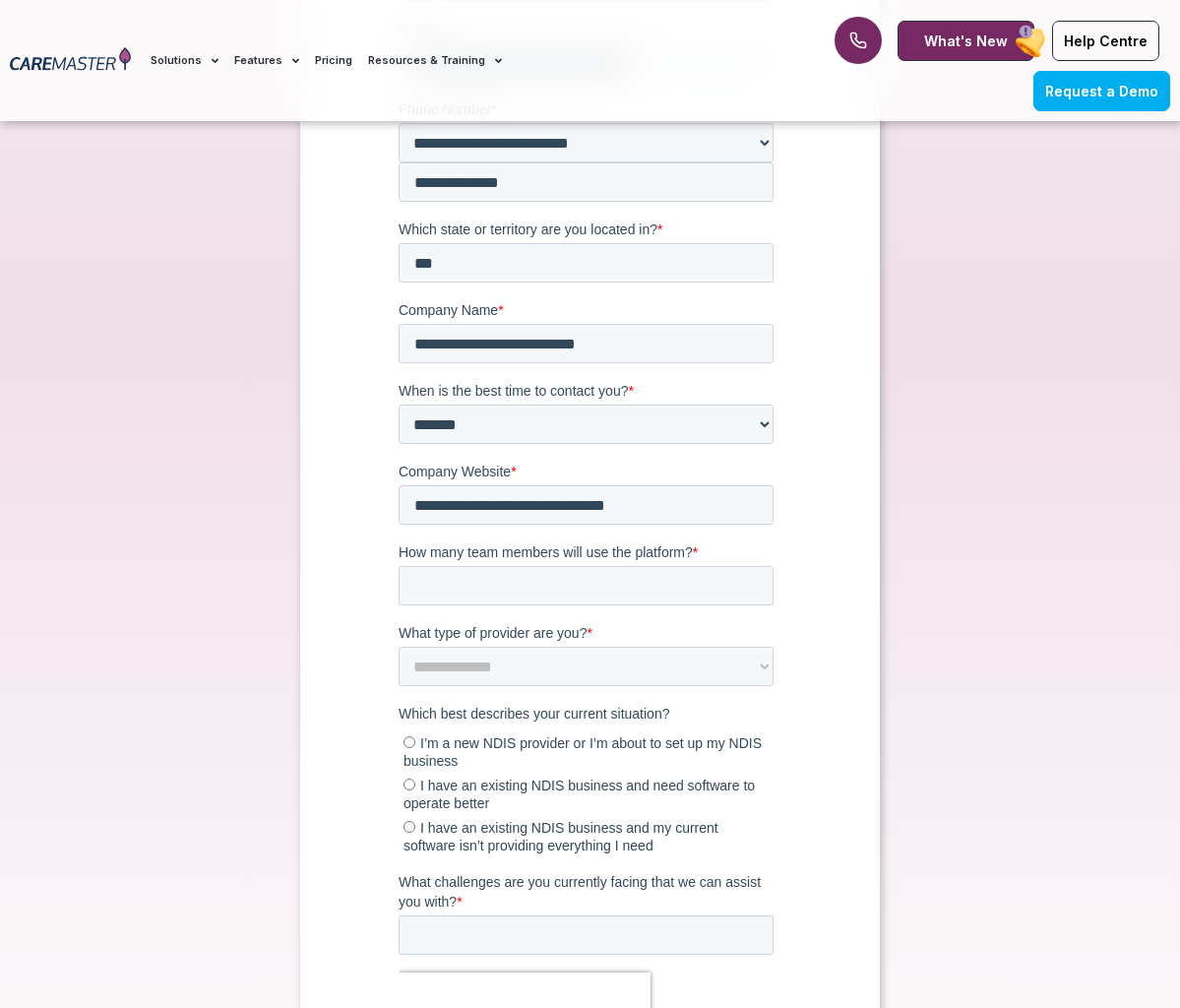 scroll, scrollTop: 630, scrollLeft: 0, axis: vertical 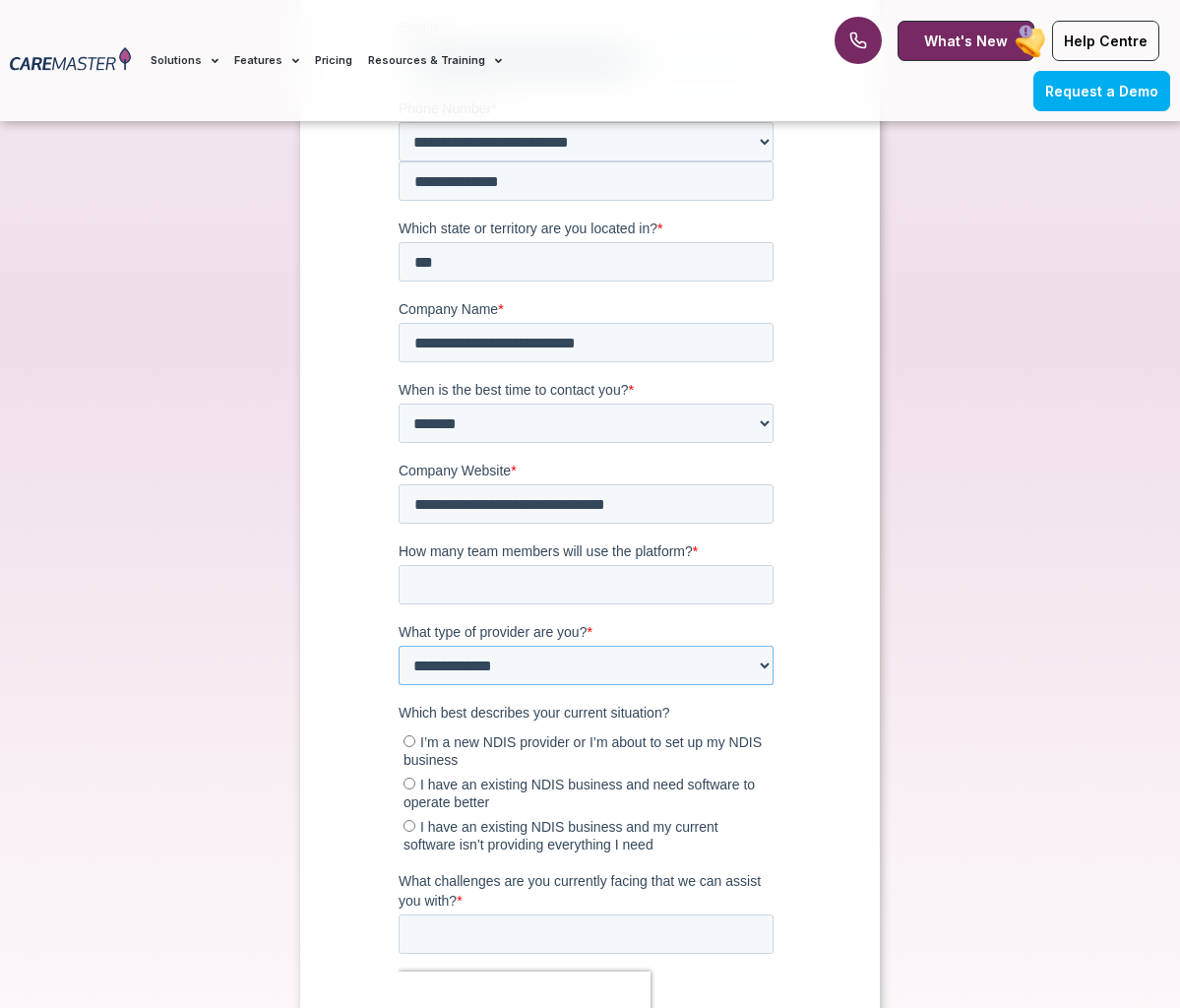select on "**********" 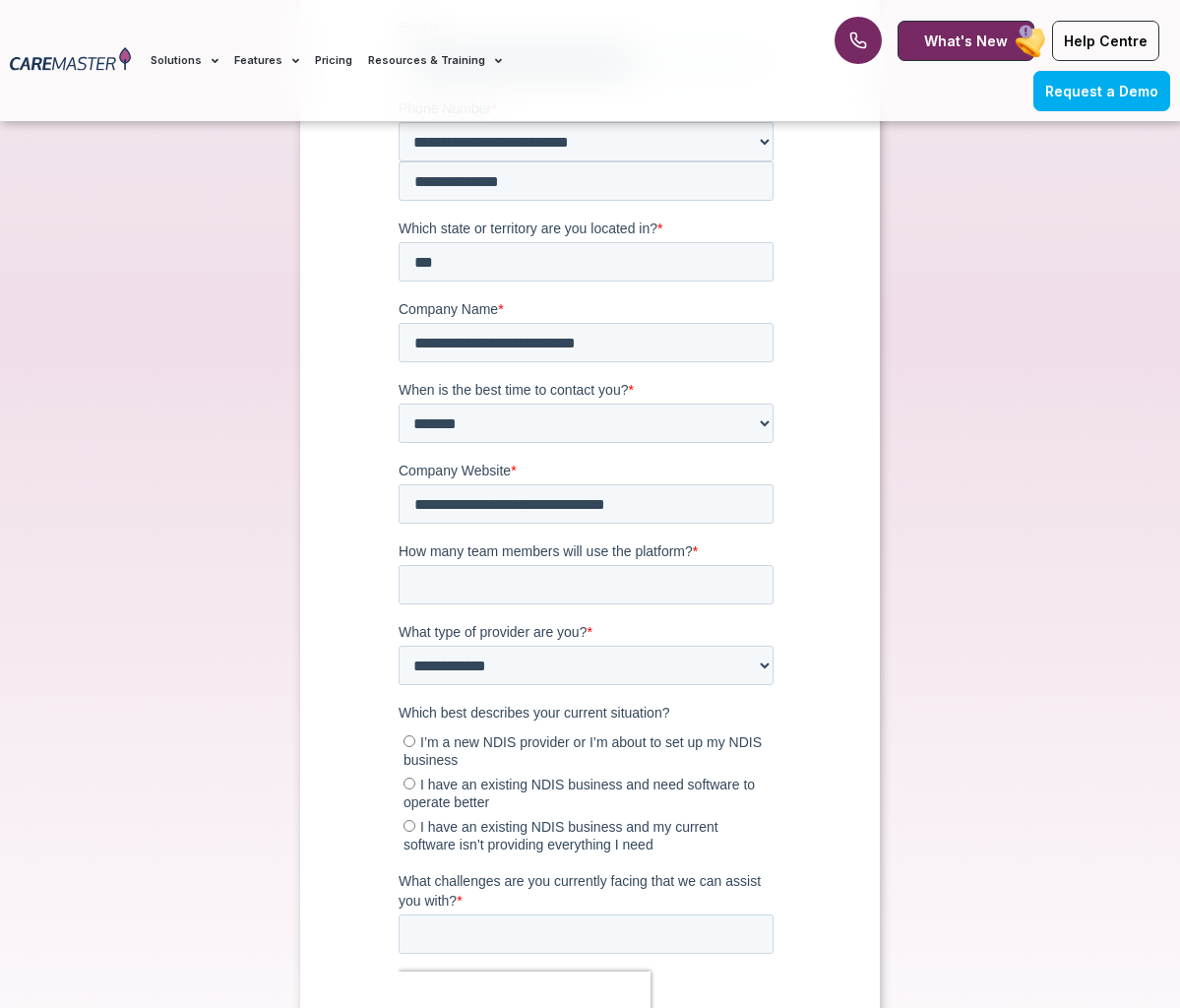 click on "I’m a new NDIS provider or I’m about to set up my NDIS business I have an existing NDIS business and need software to operate better I have an existing NDIS business and my current software isn’t providing everything I need" at bounding box center (586, 790) 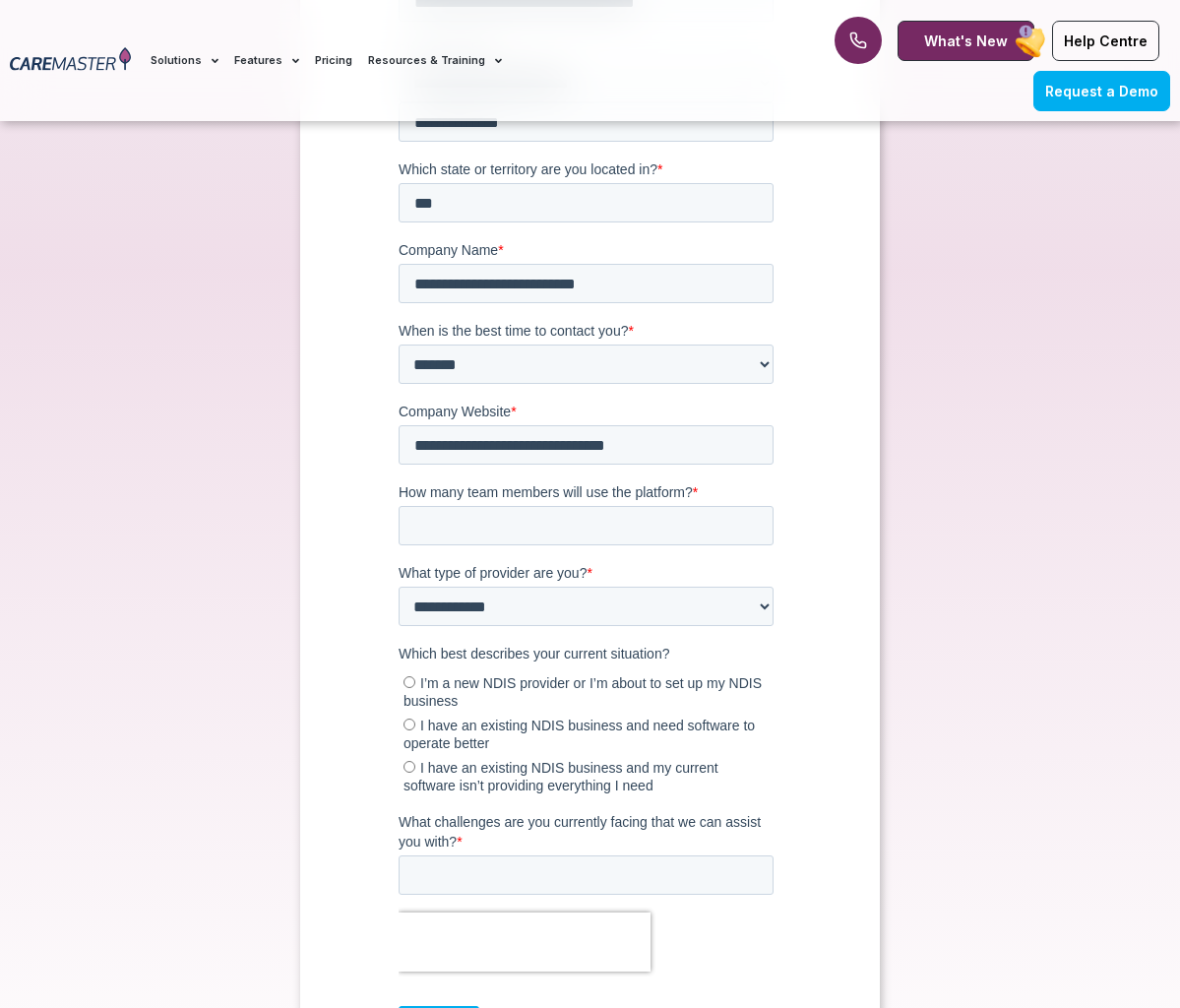 click on "I have an existing NDIS business and my current software isn’t providing everything I need" at bounding box center (589, 777) 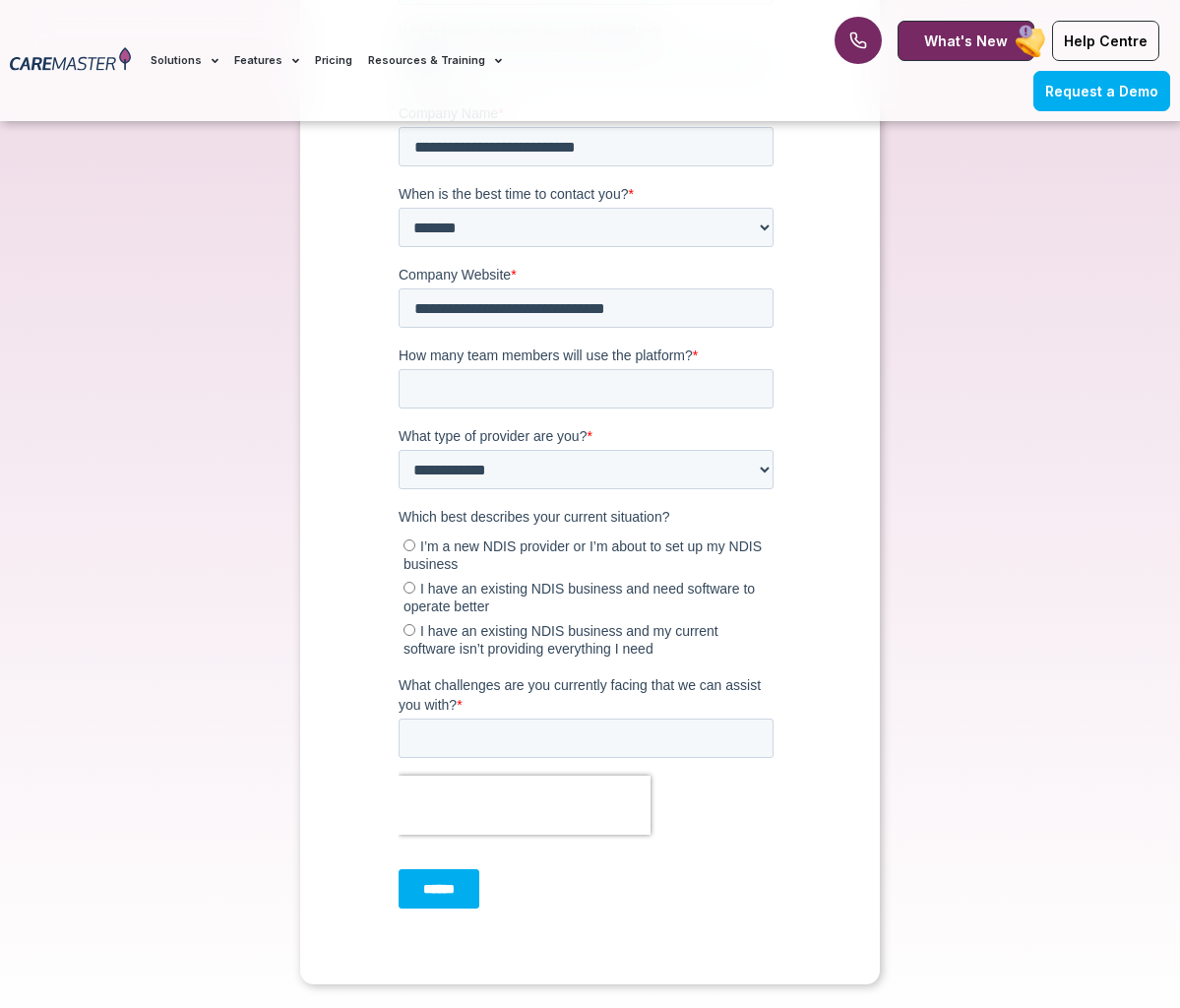 scroll, scrollTop: 847, scrollLeft: 0, axis: vertical 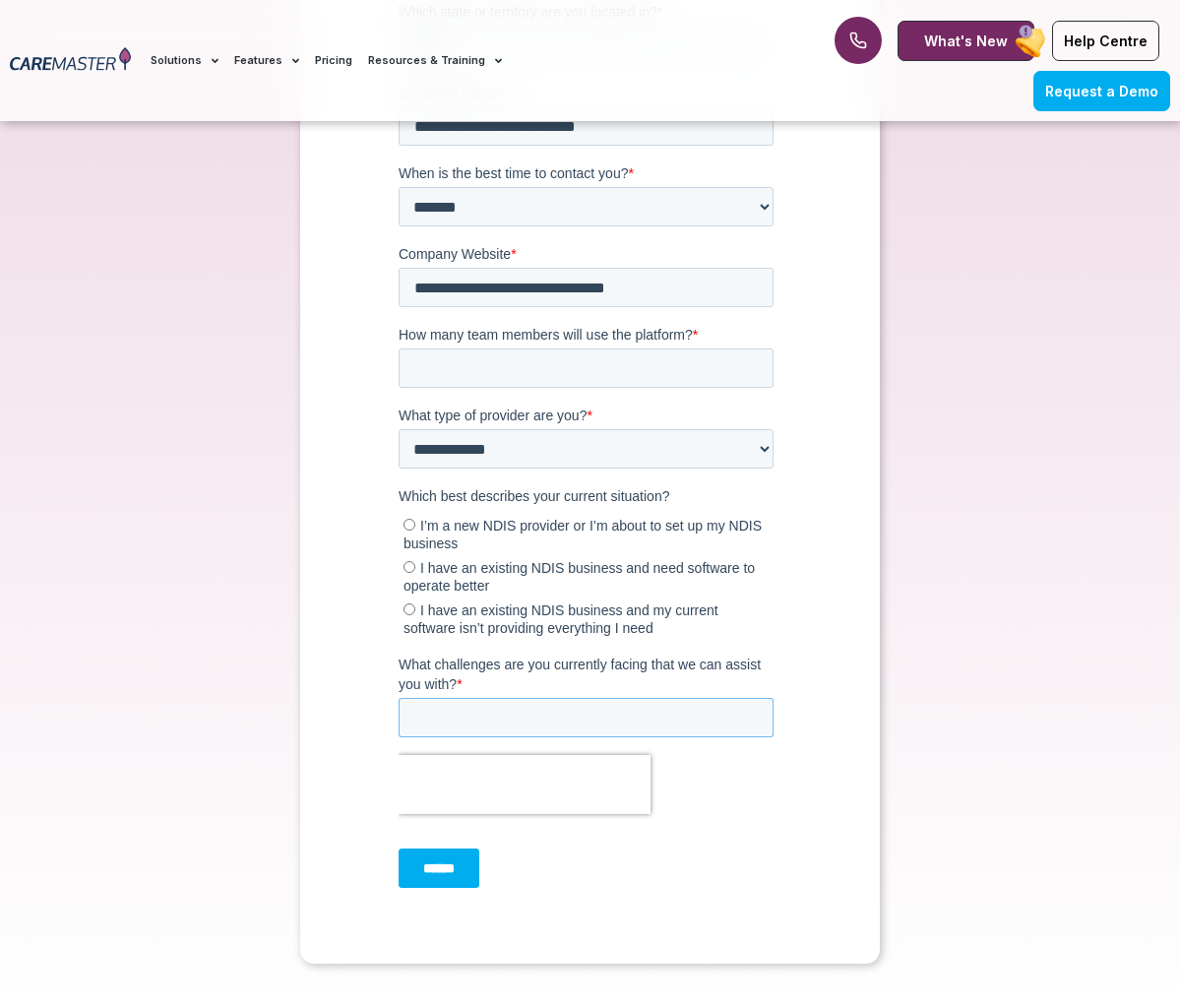 drag, startPoint x: 501, startPoint y: 725, endPoint x: 760, endPoint y: 720, distance: 259.04826 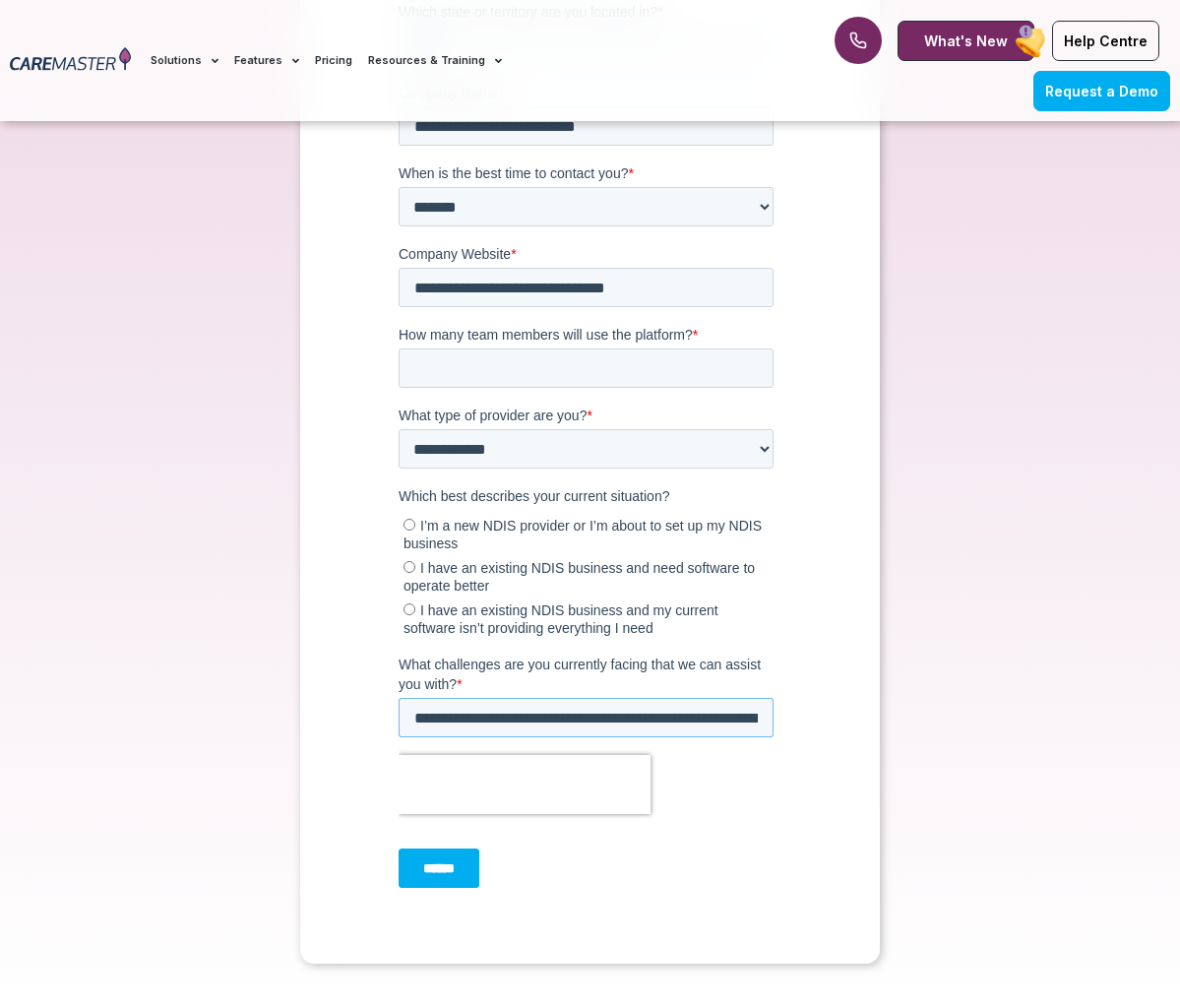 type on "**********" 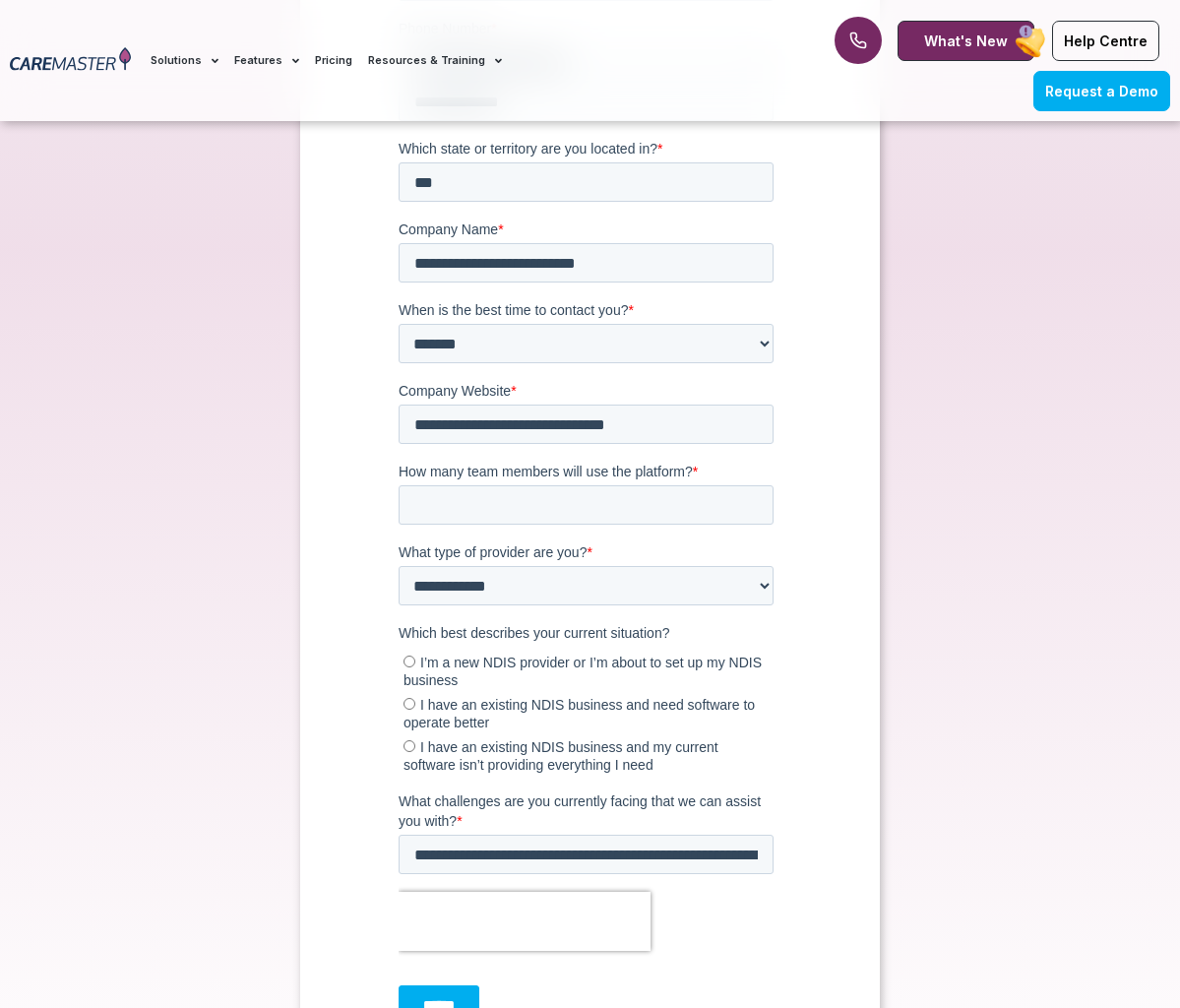 scroll, scrollTop: 693, scrollLeft: 0, axis: vertical 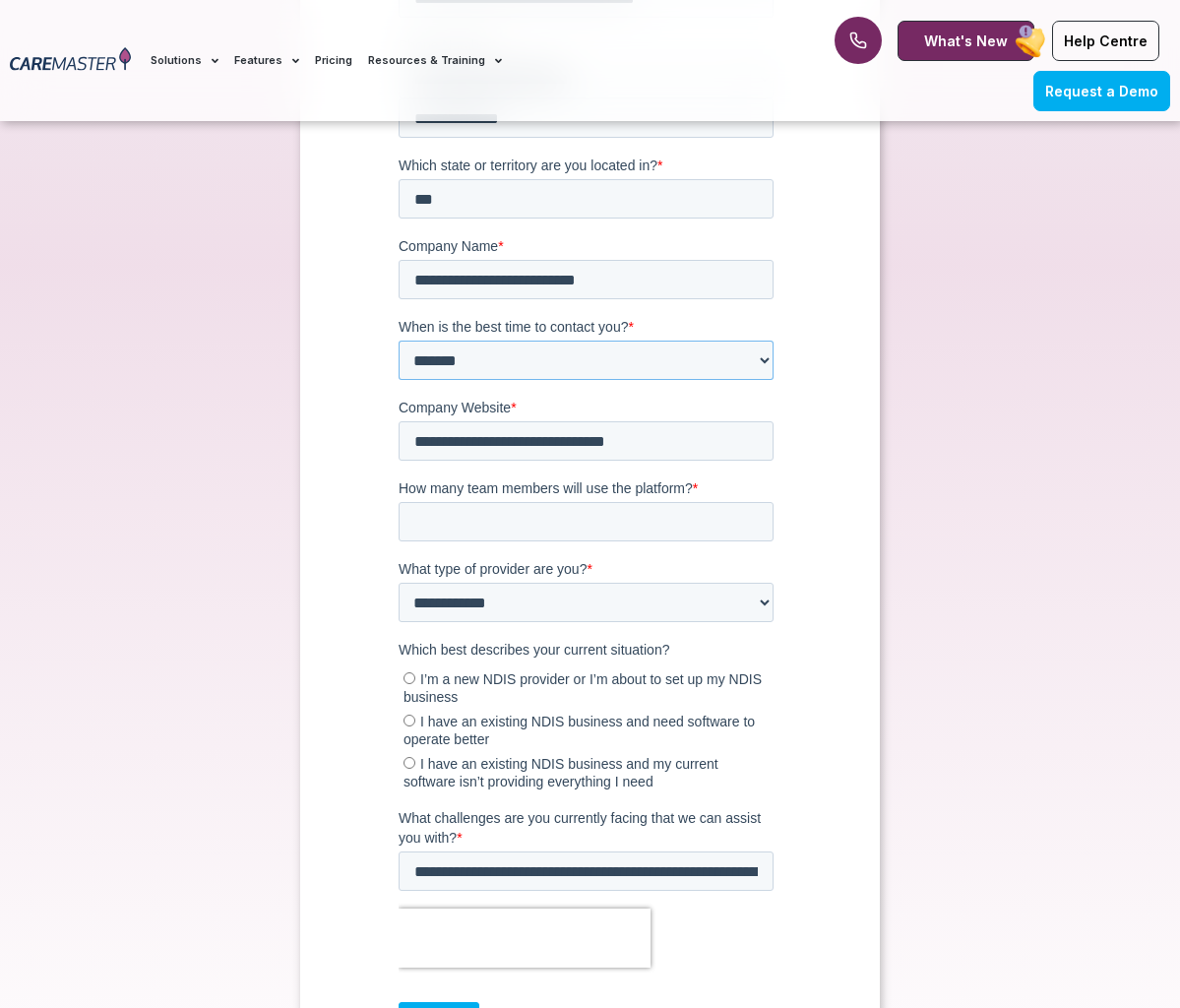 select on "******" 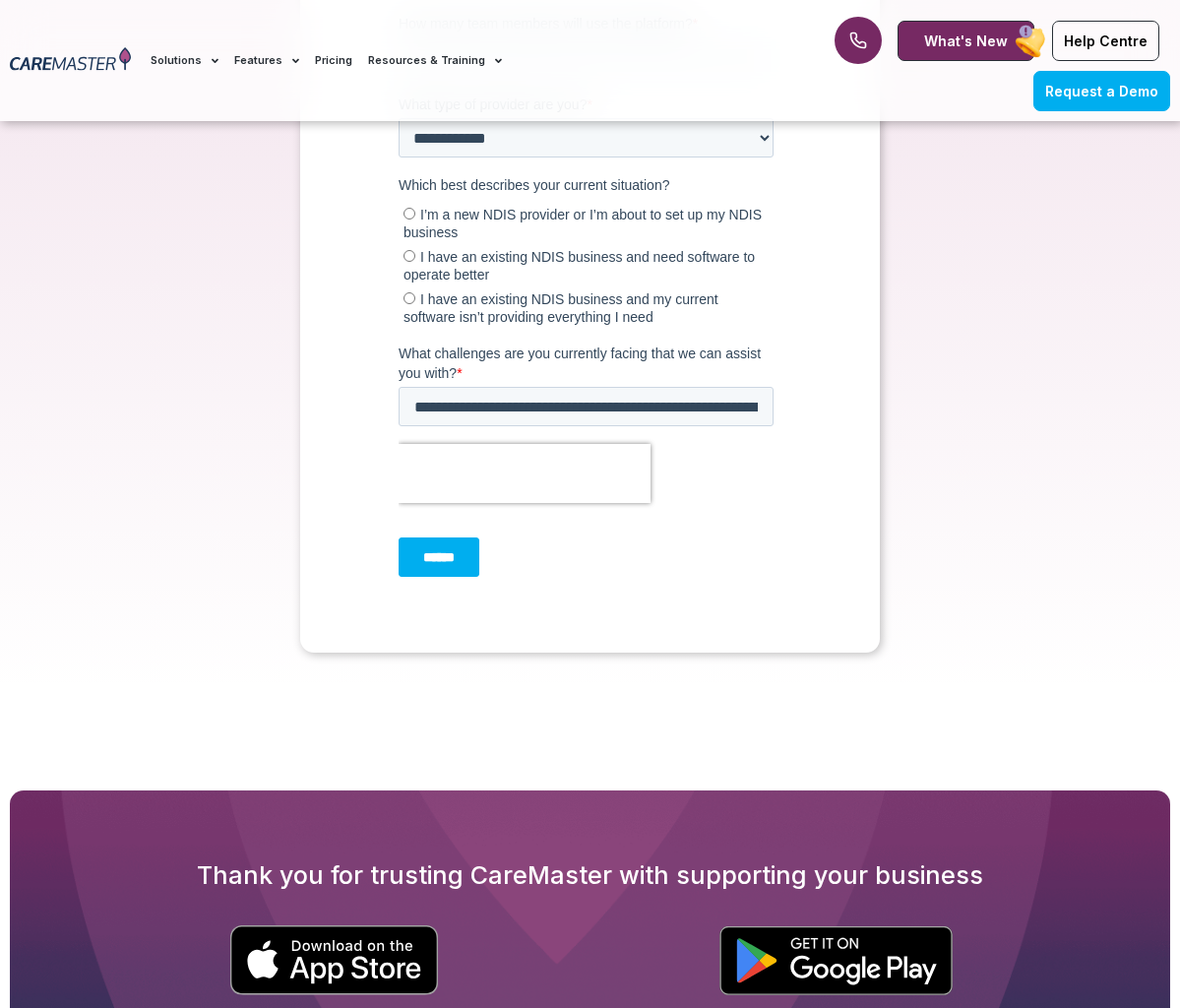 scroll, scrollTop: 1080, scrollLeft: 0, axis: vertical 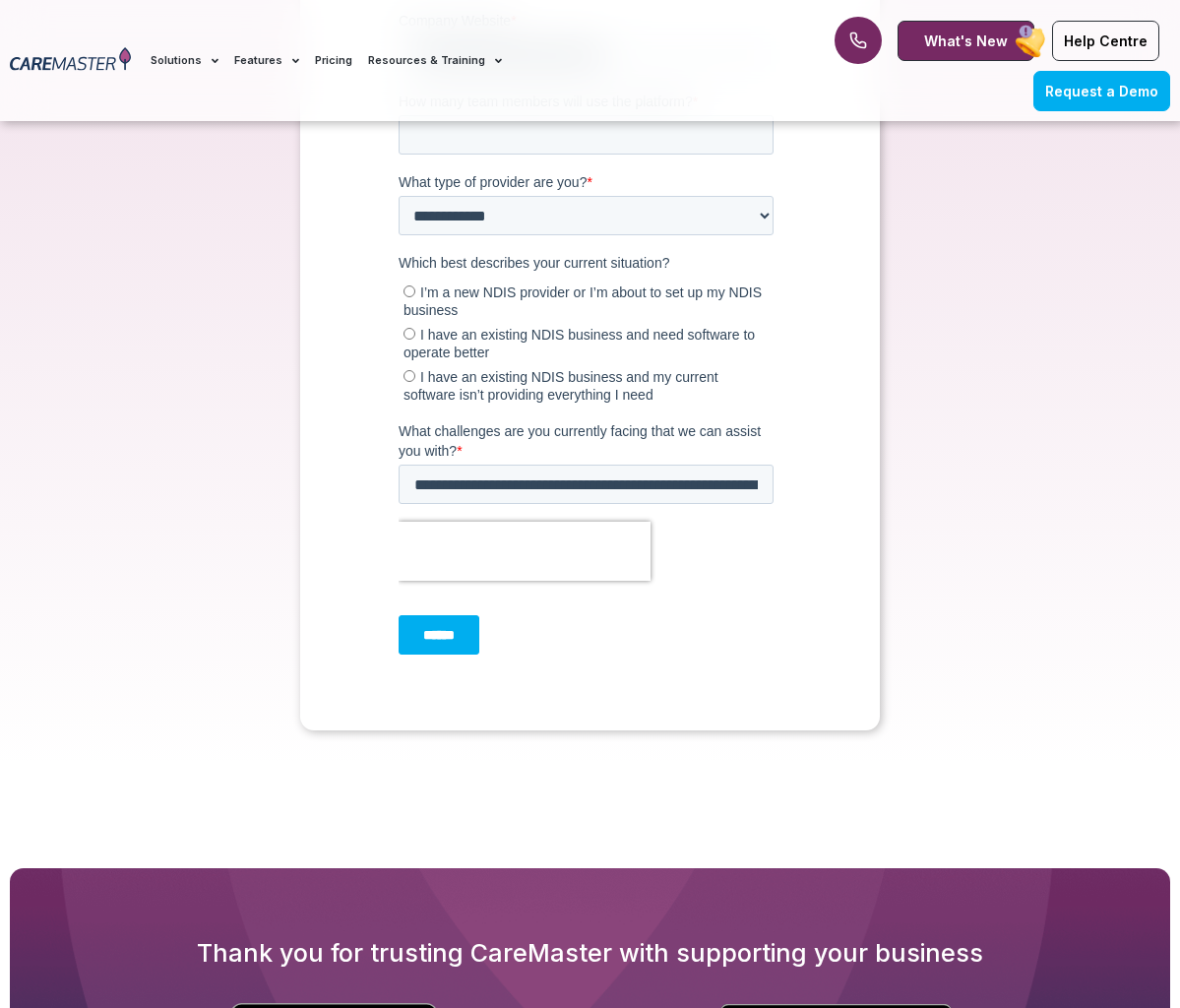 click on "******" at bounding box center (439, 636) 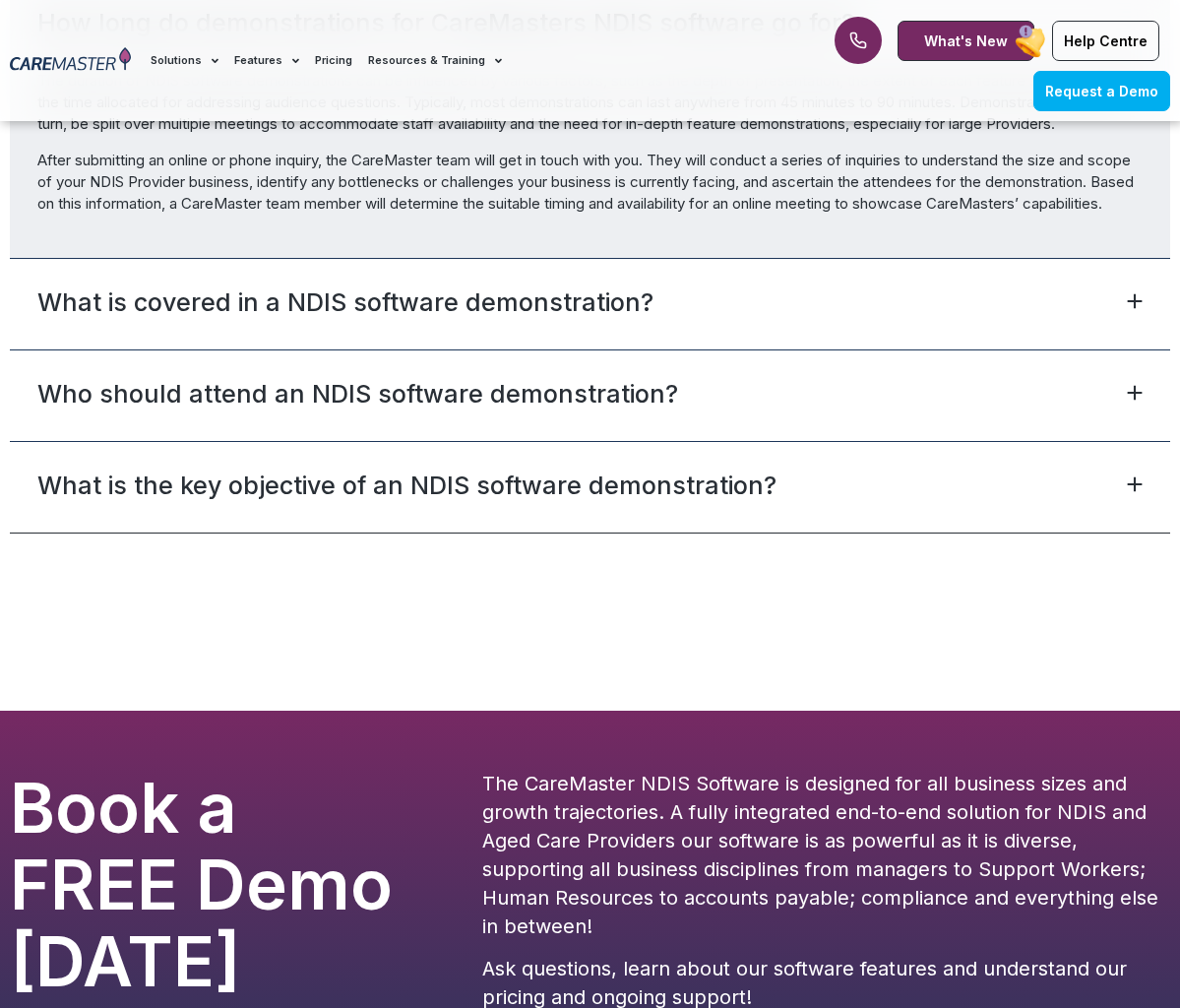 scroll, scrollTop: 2069, scrollLeft: 0, axis: vertical 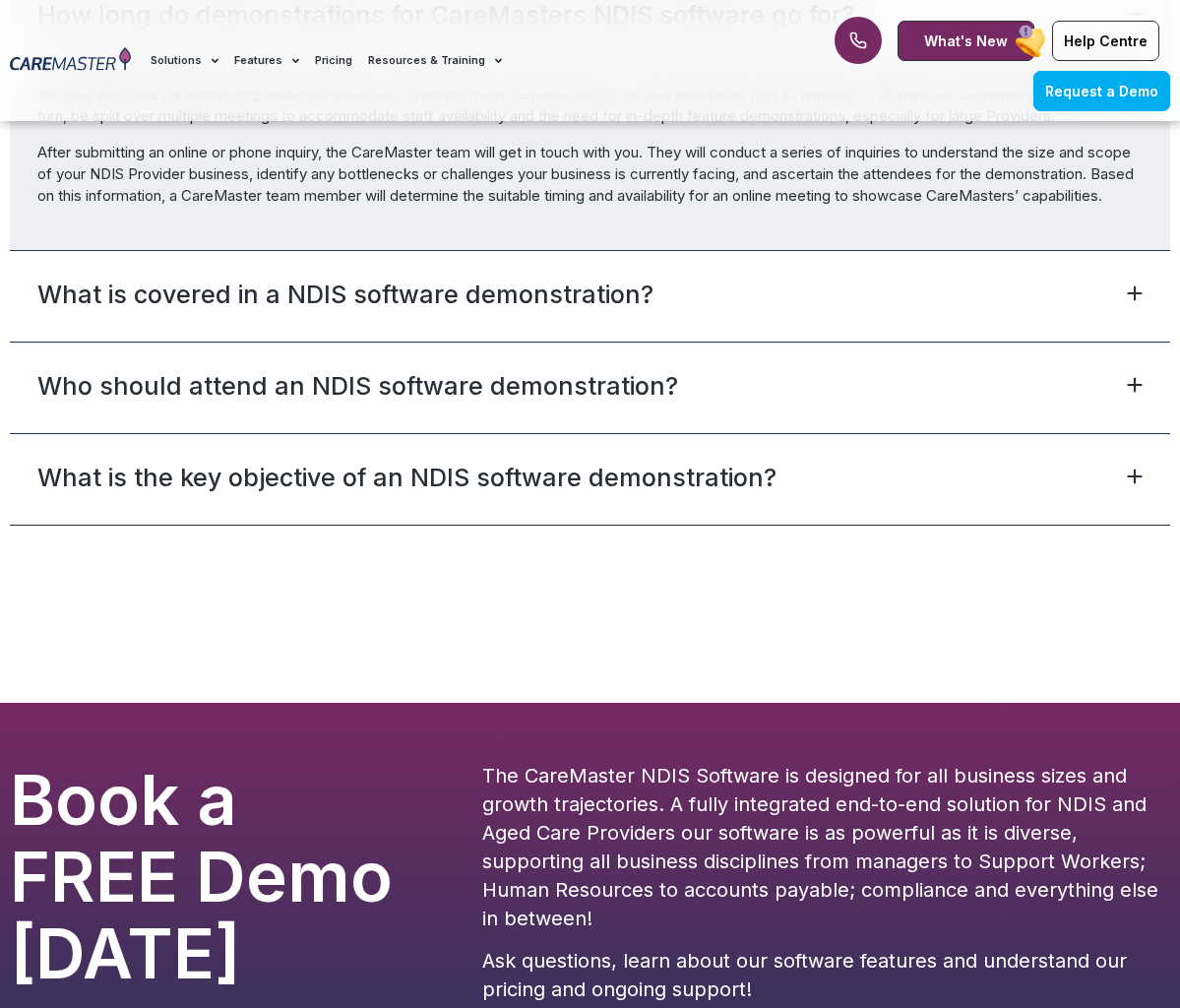click on "What is covered in a NDIS software demonstration?" at bounding box center (345, 294) 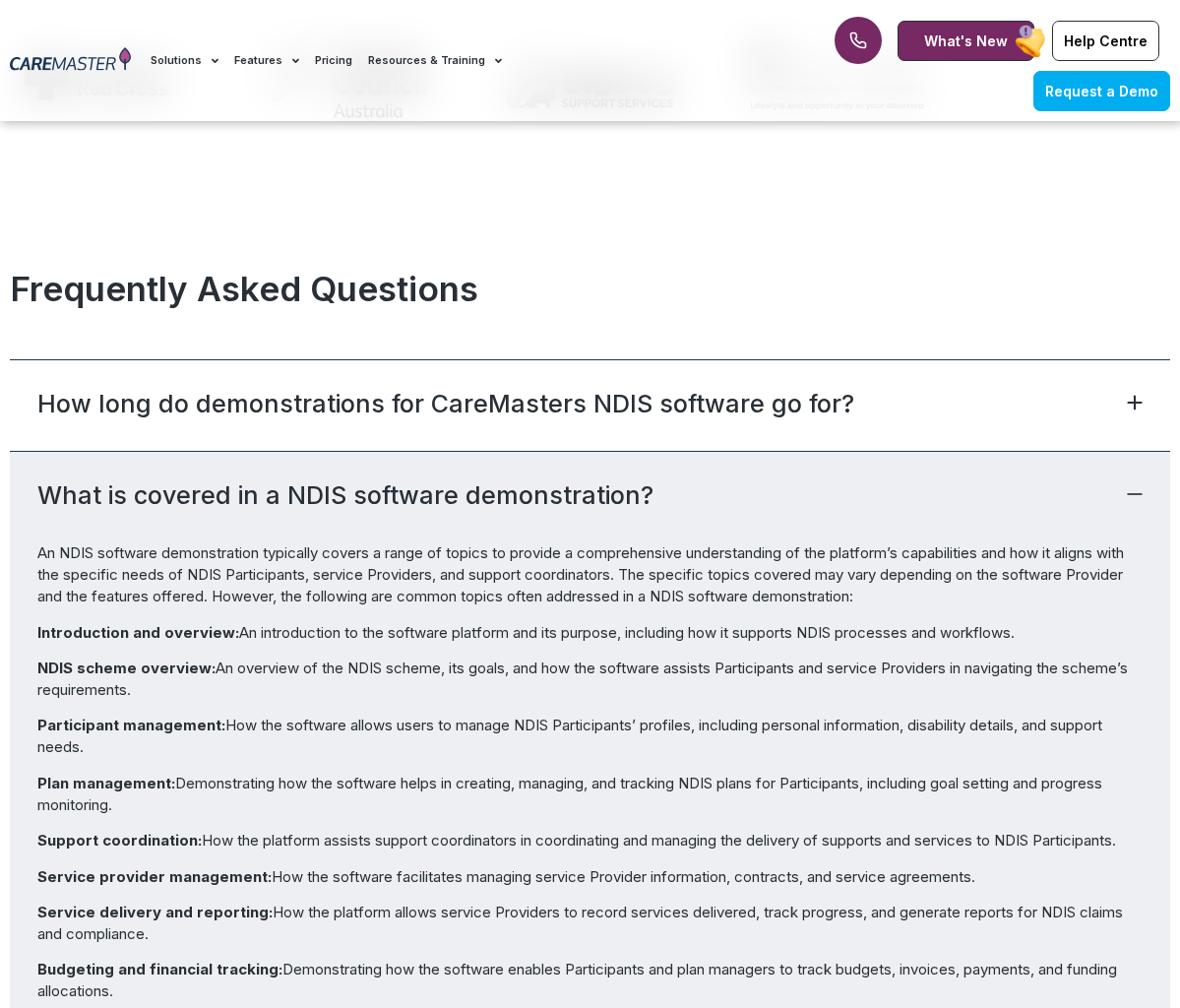 scroll, scrollTop: 1670, scrollLeft: 0, axis: vertical 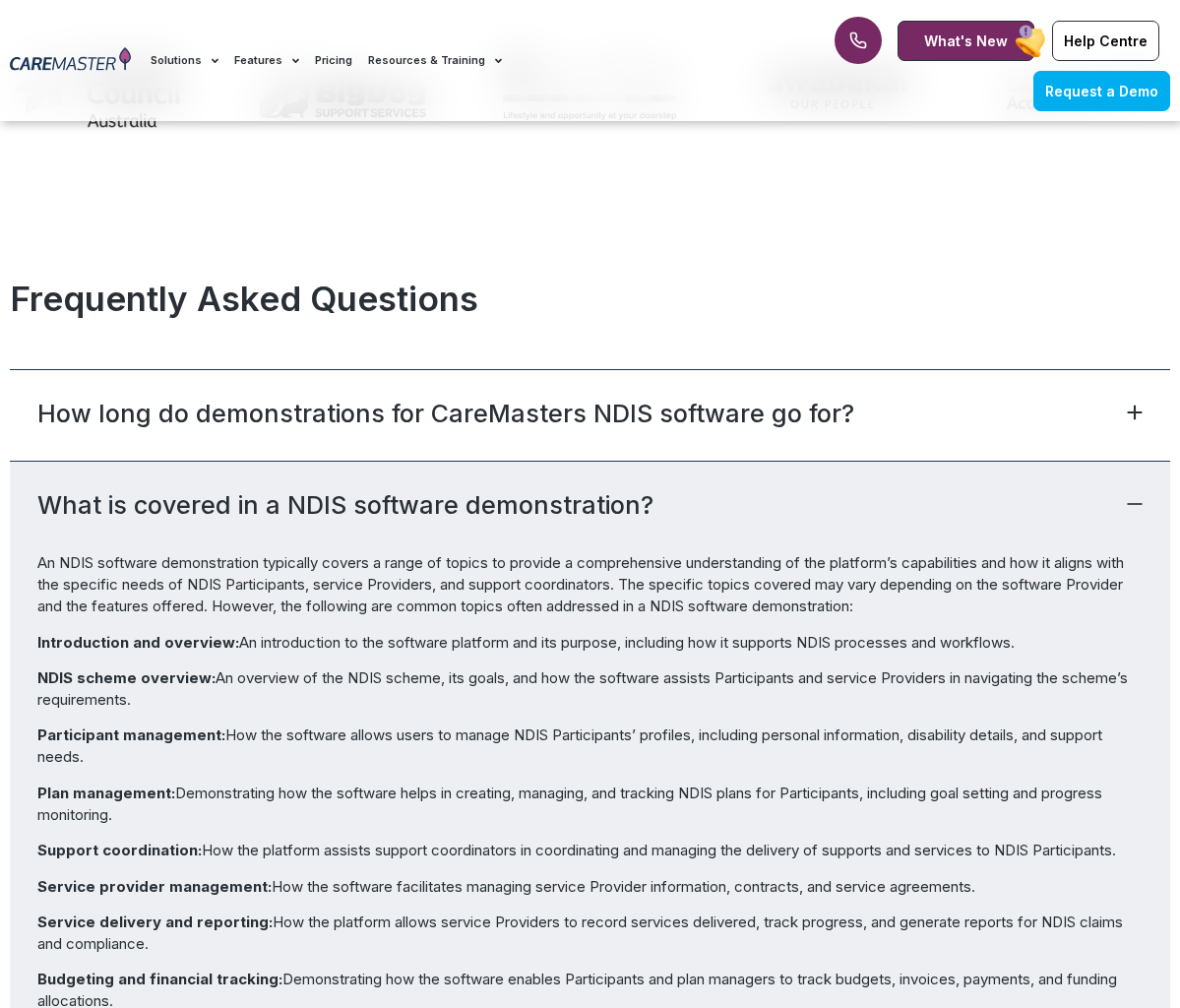 click on "How long do demonstrations for CareMasters NDIS software go for?" at bounding box center (446, 413) 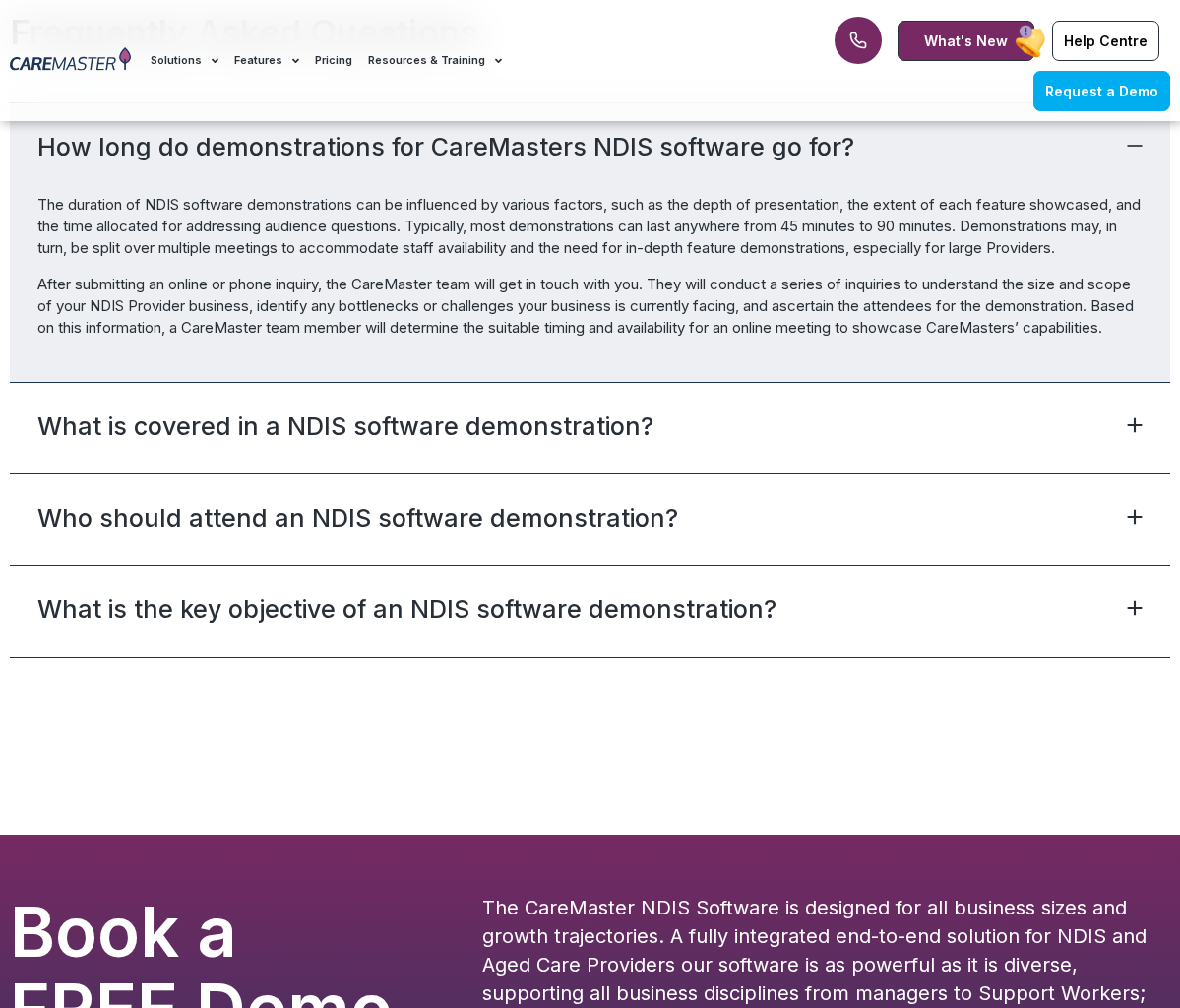 scroll, scrollTop: 2011, scrollLeft: 0, axis: vertical 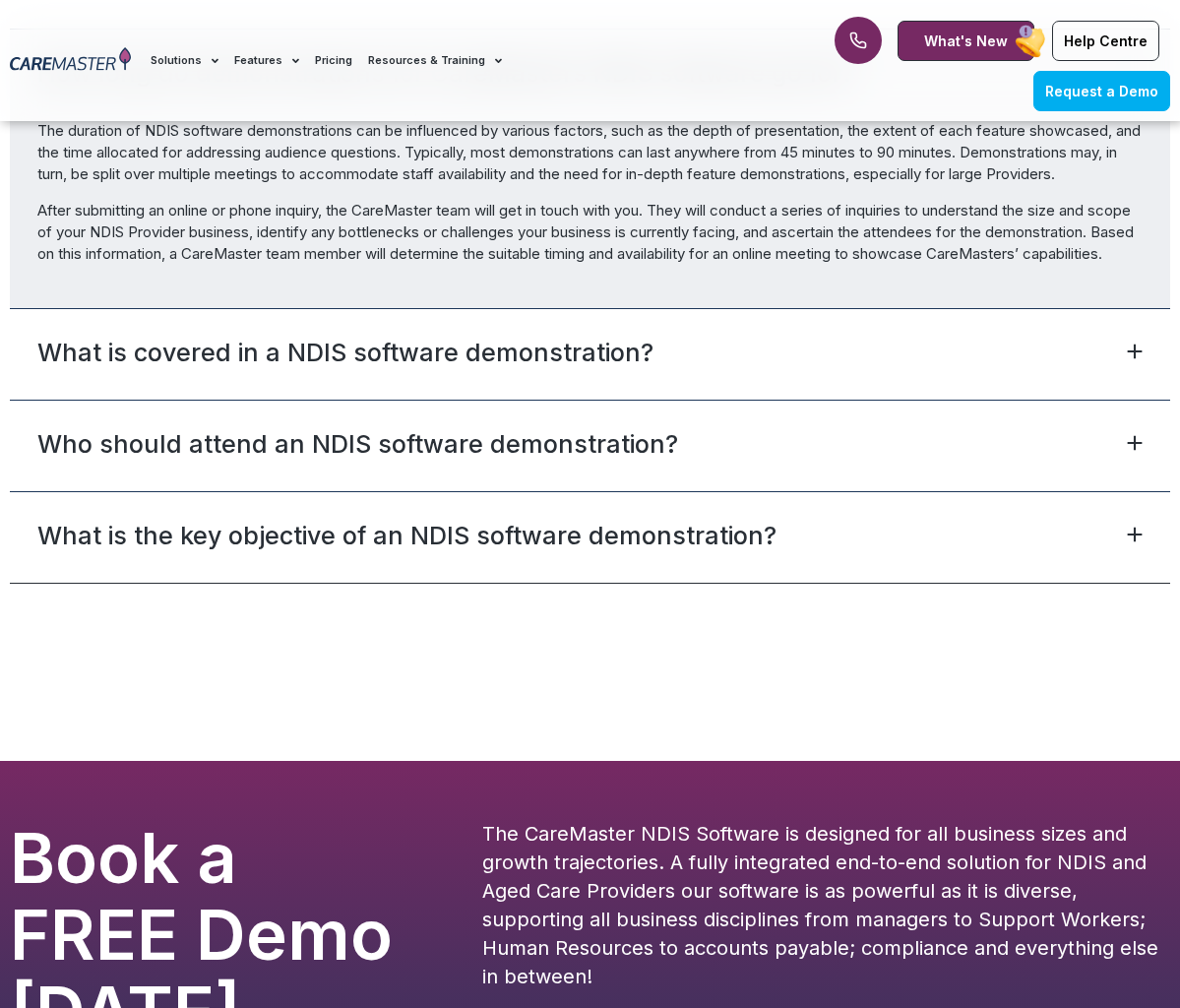 click on "Who should attend an NDIS software demonstration?" at bounding box center (357, 444) 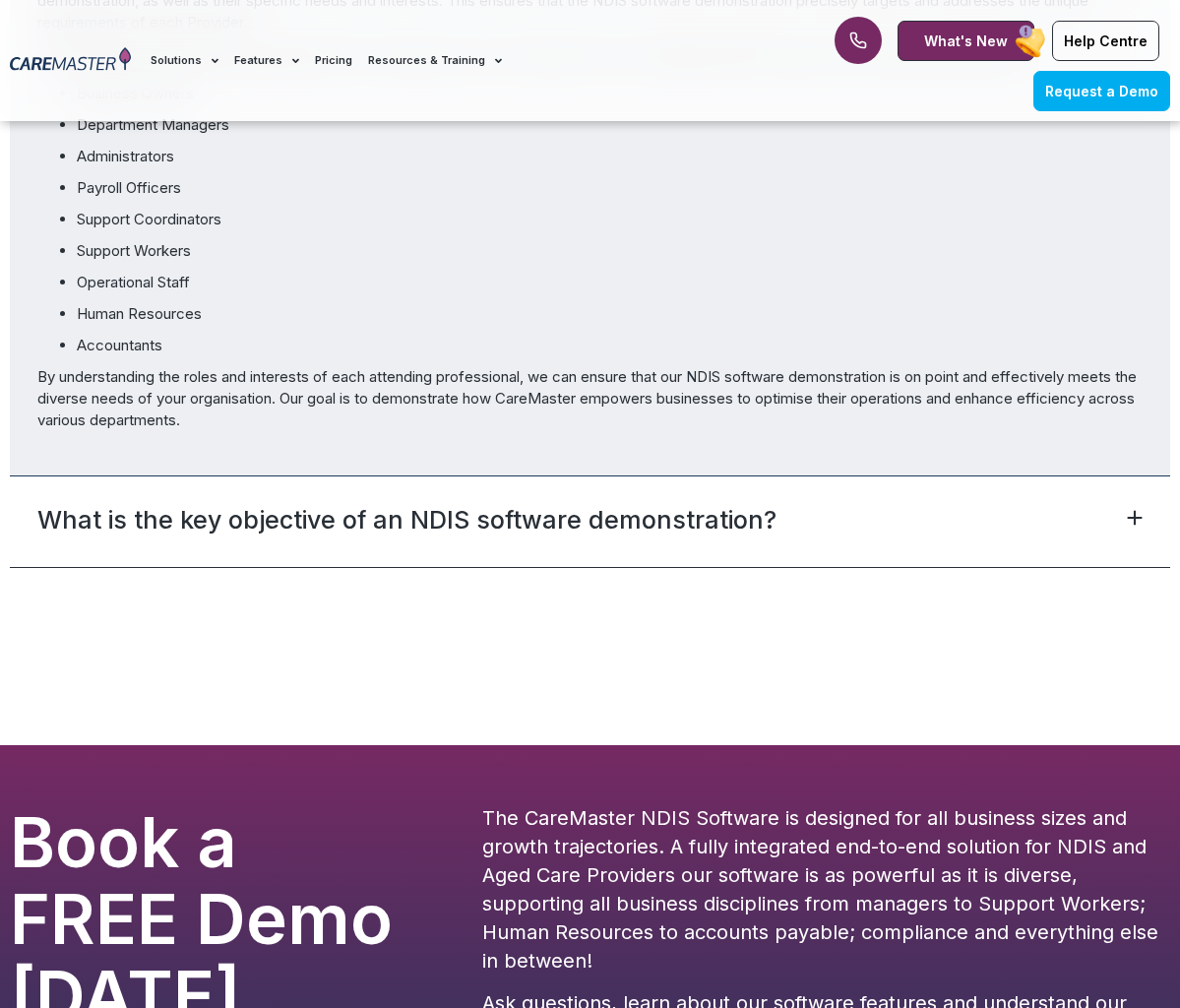 scroll, scrollTop: 2431, scrollLeft: 0, axis: vertical 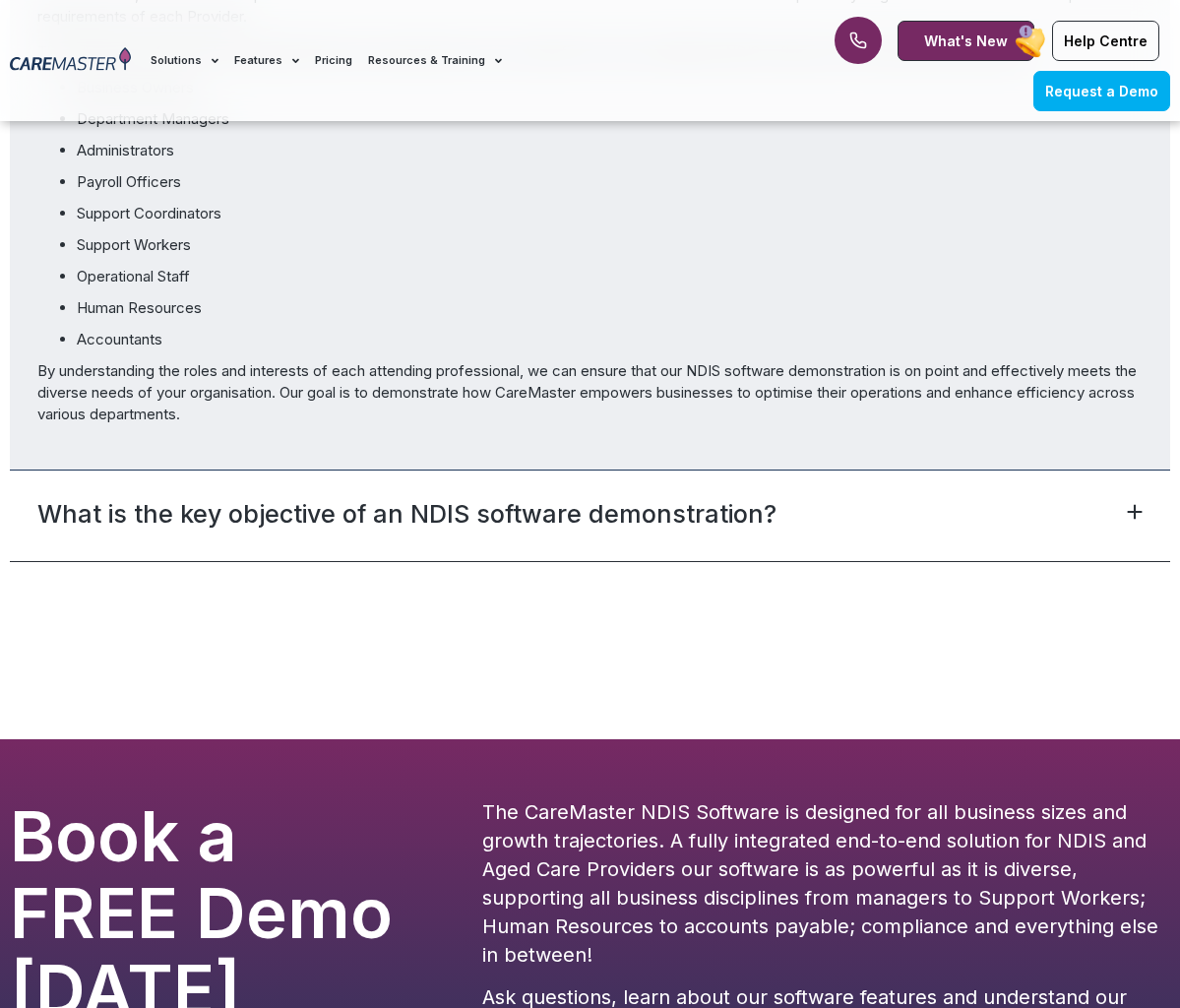 click on "What is the key objective of an NDIS software demonstration?" at bounding box center [406, 514] 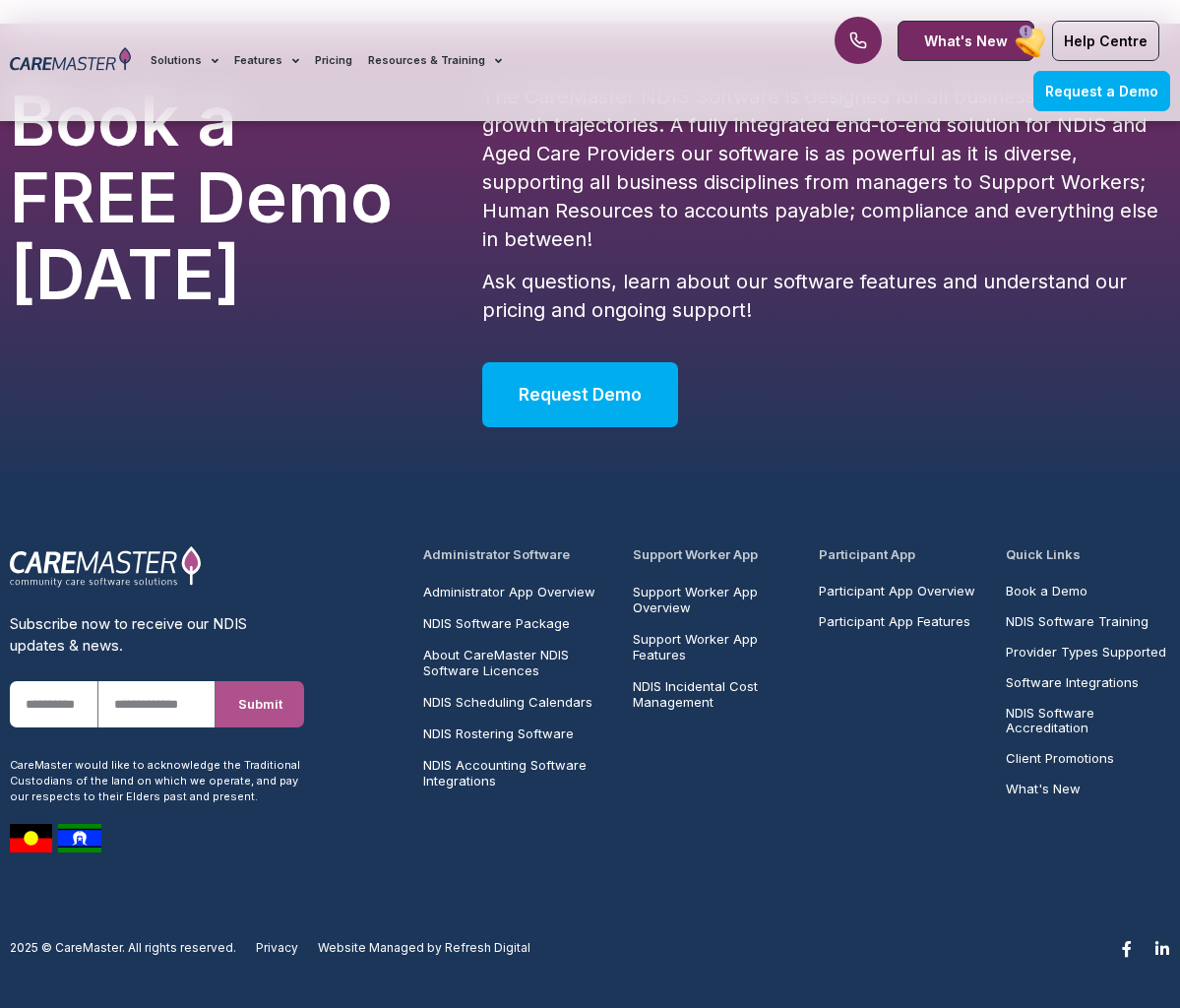 scroll, scrollTop: 3107, scrollLeft: 0, axis: vertical 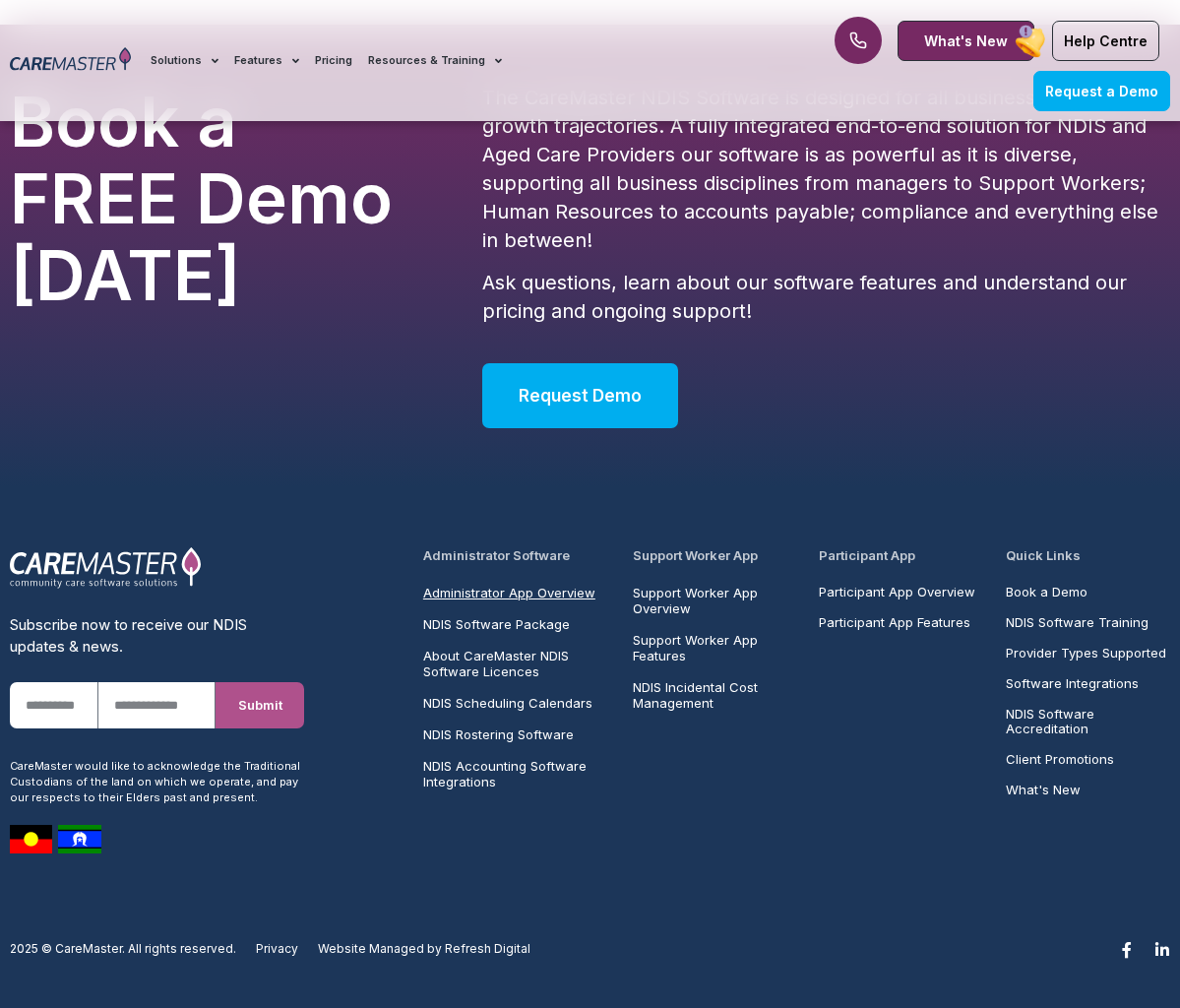 click on "Administrator App Overview" at bounding box center (509, 593) 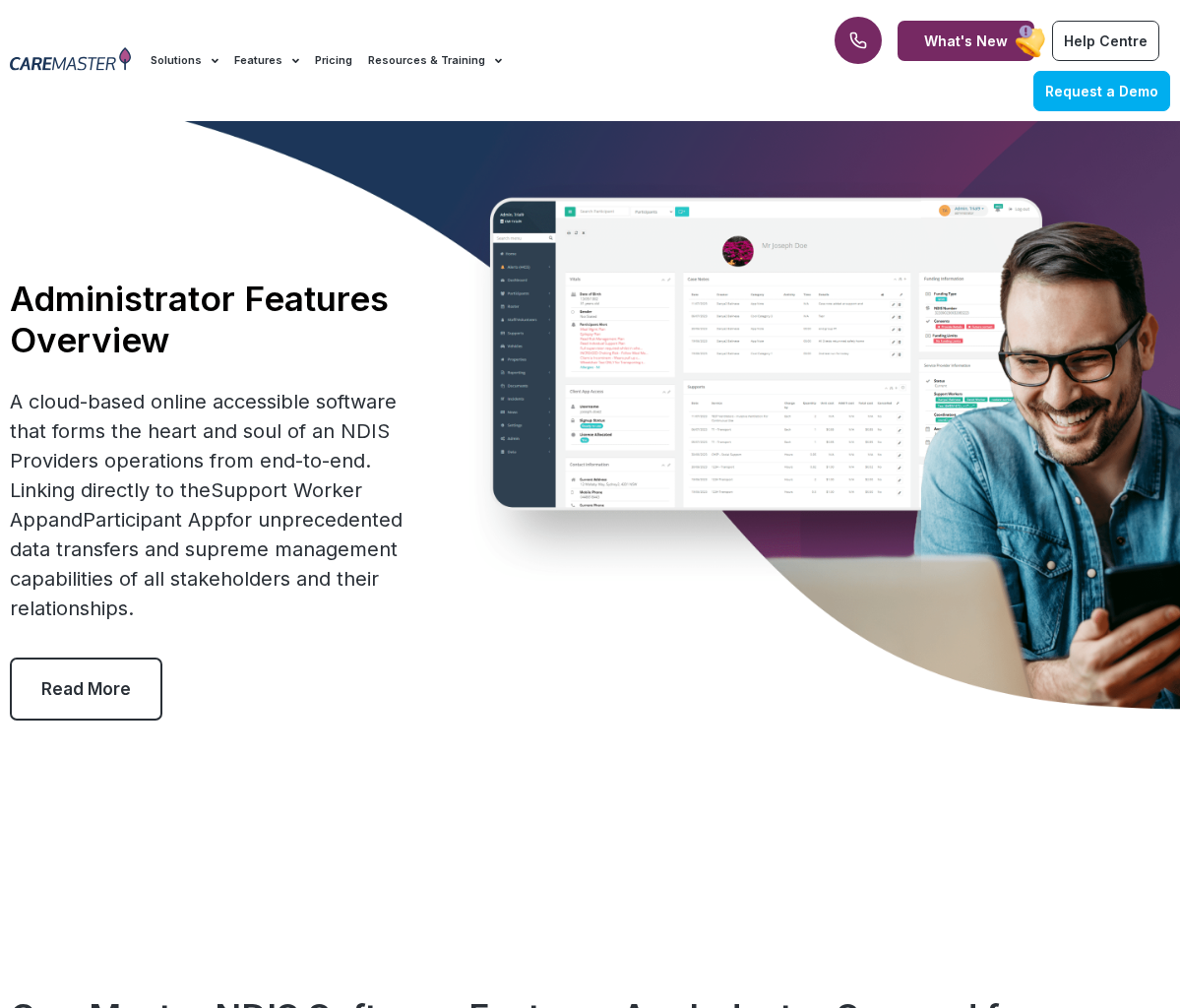 scroll, scrollTop: 0, scrollLeft: 0, axis: both 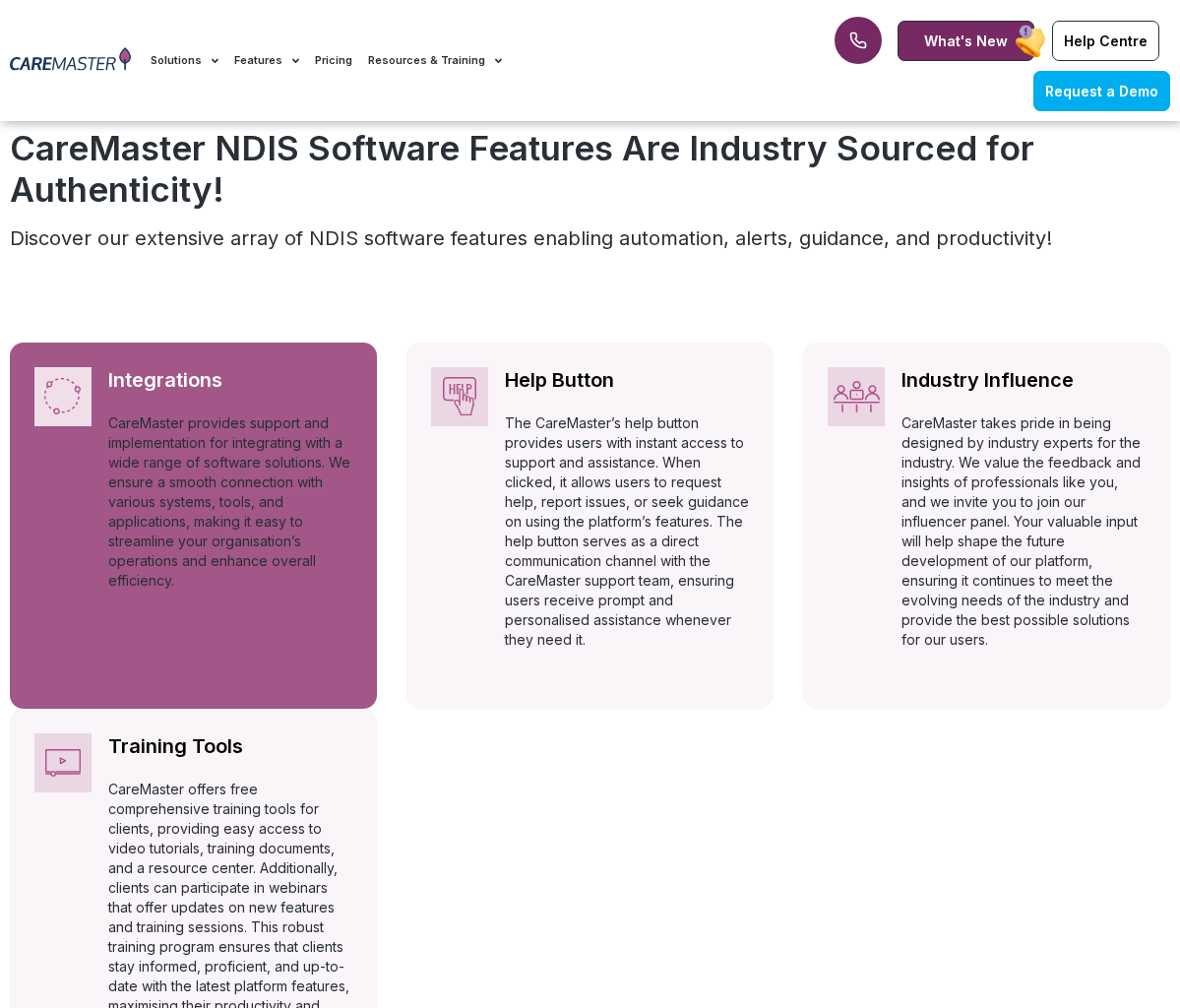 click on "CareMaster provides support and implementation for integrating with a wide range of software solutions. We ensure a smooth connection with various systems, tools, and applications, making it easy to streamline your organisation’s operations and enhance overall efficiency." 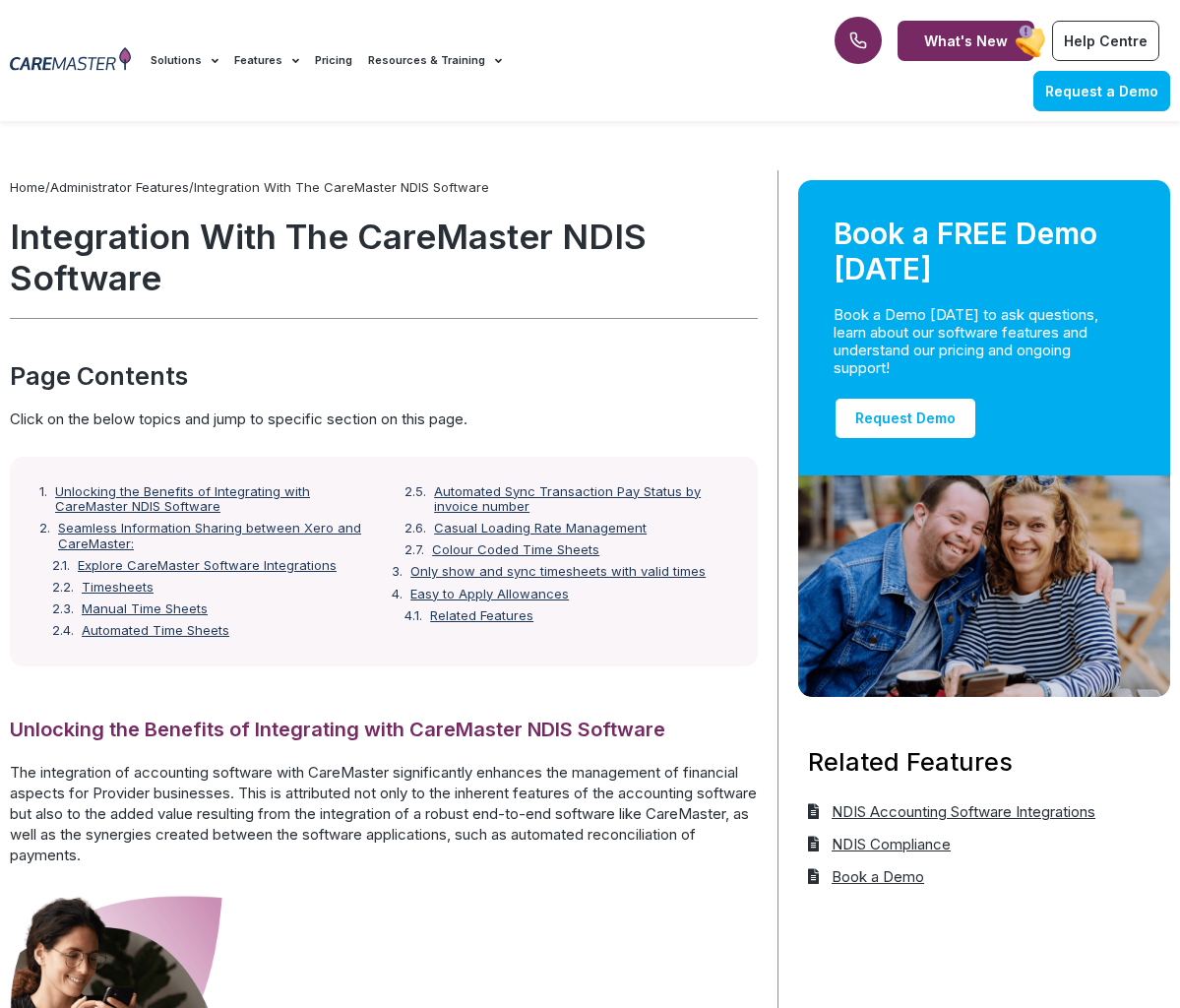scroll, scrollTop: 0, scrollLeft: 0, axis: both 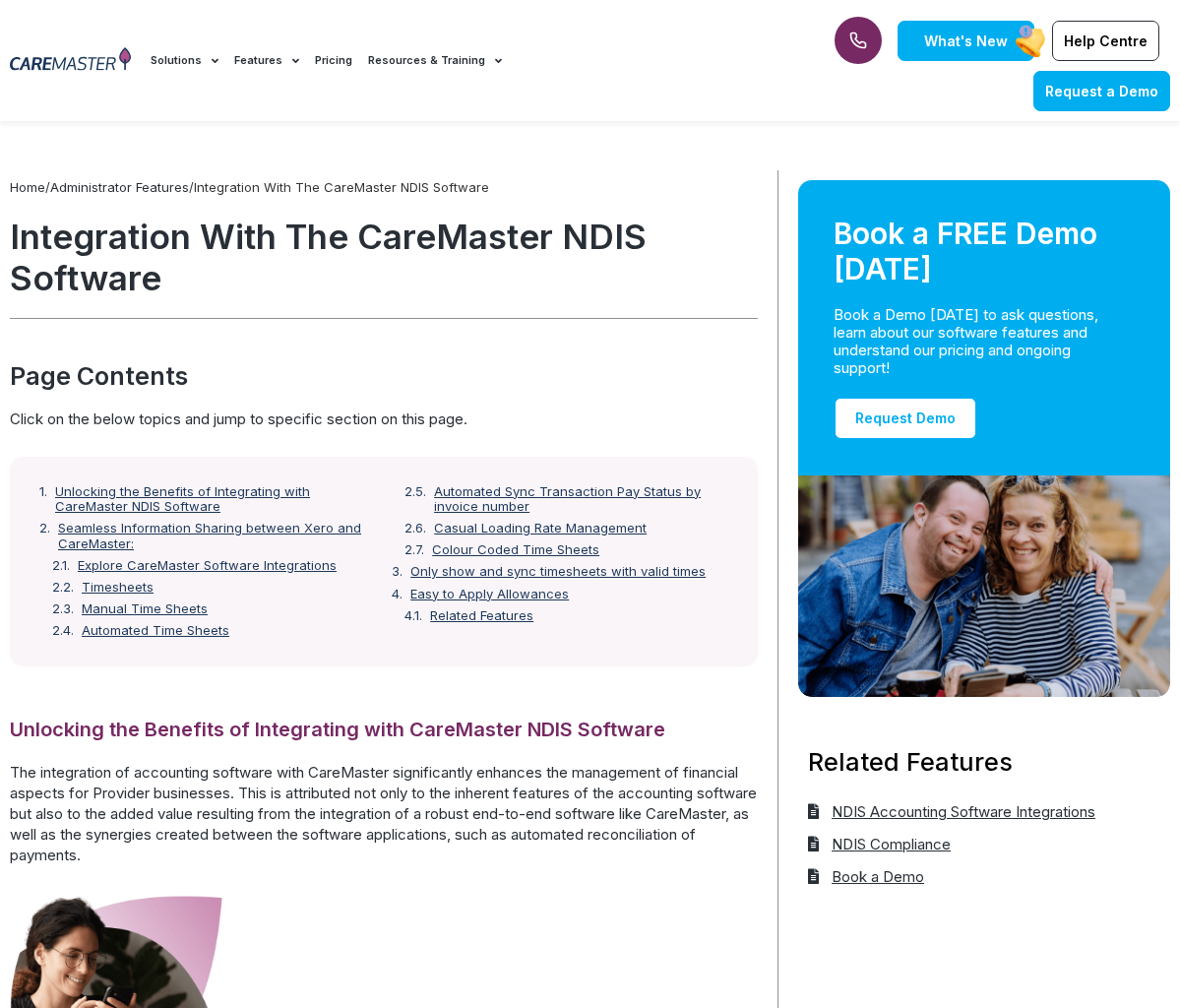 drag, startPoint x: 942, startPoint y: 36, endPoint x: 931, endPoint y: 44, distance: 13.601471 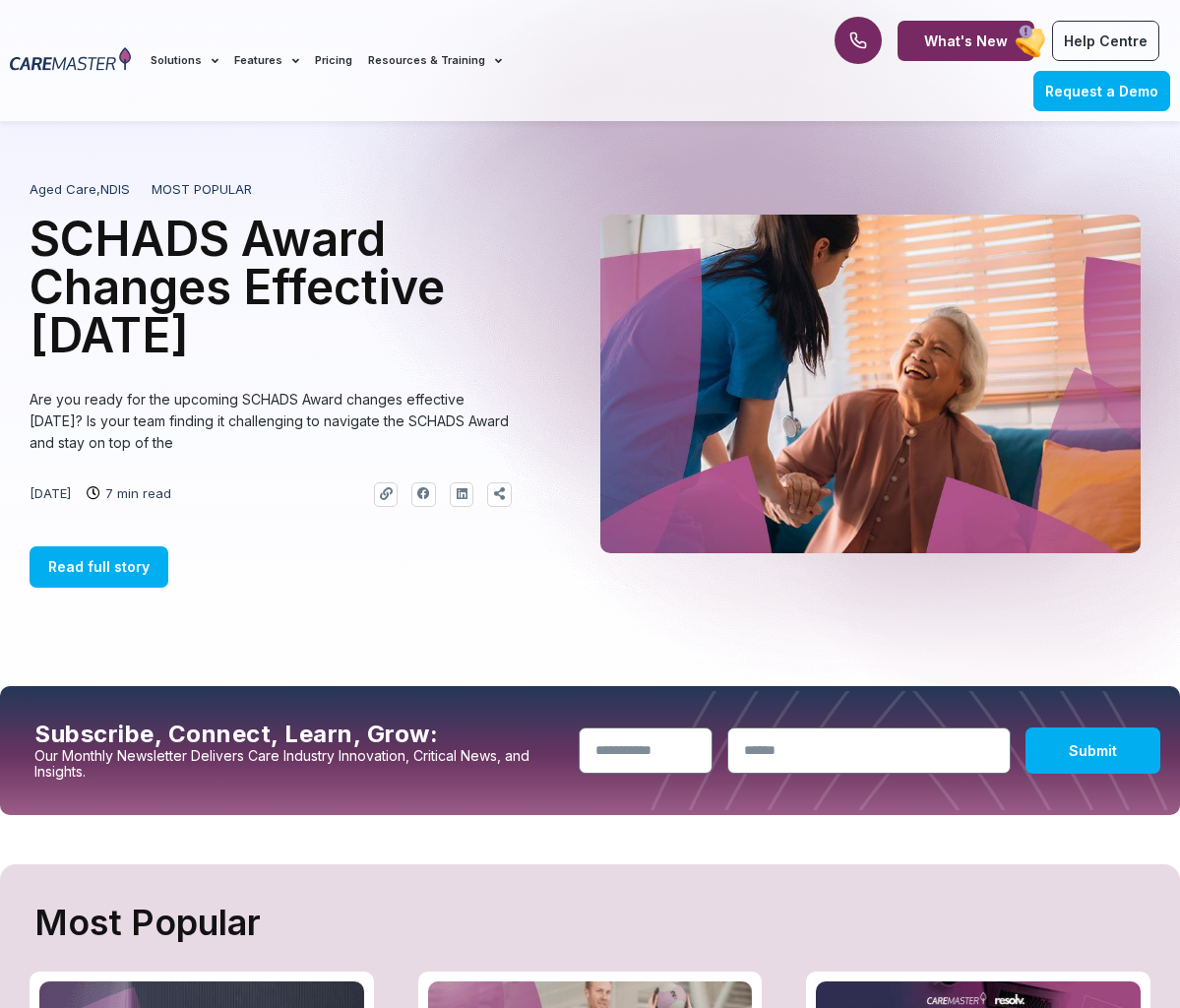 scroll, scrollTop: 0, scrollLeft: 0, axis: both 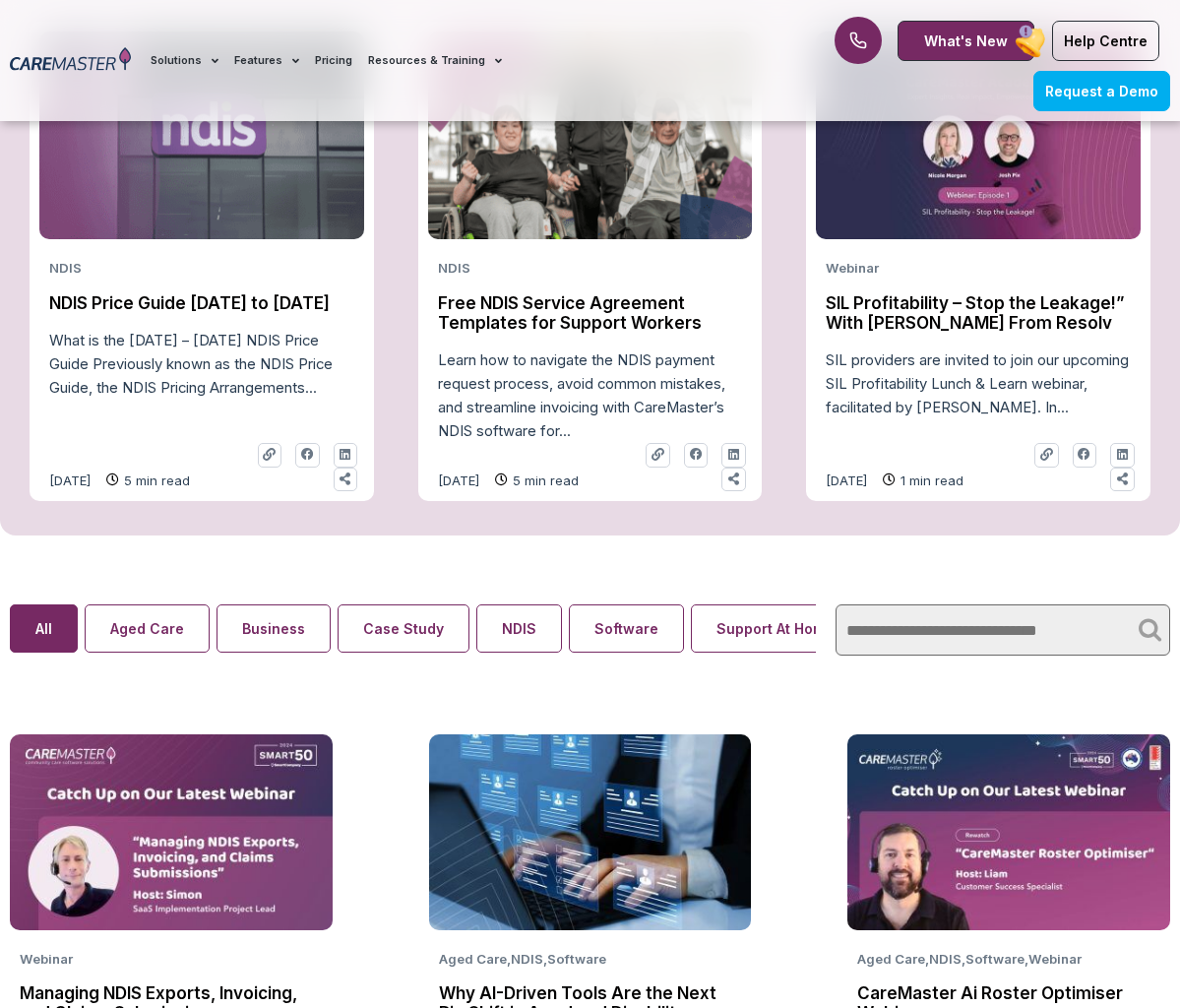 click on "Free NDIS Service Agreement Templates for Support Workers" 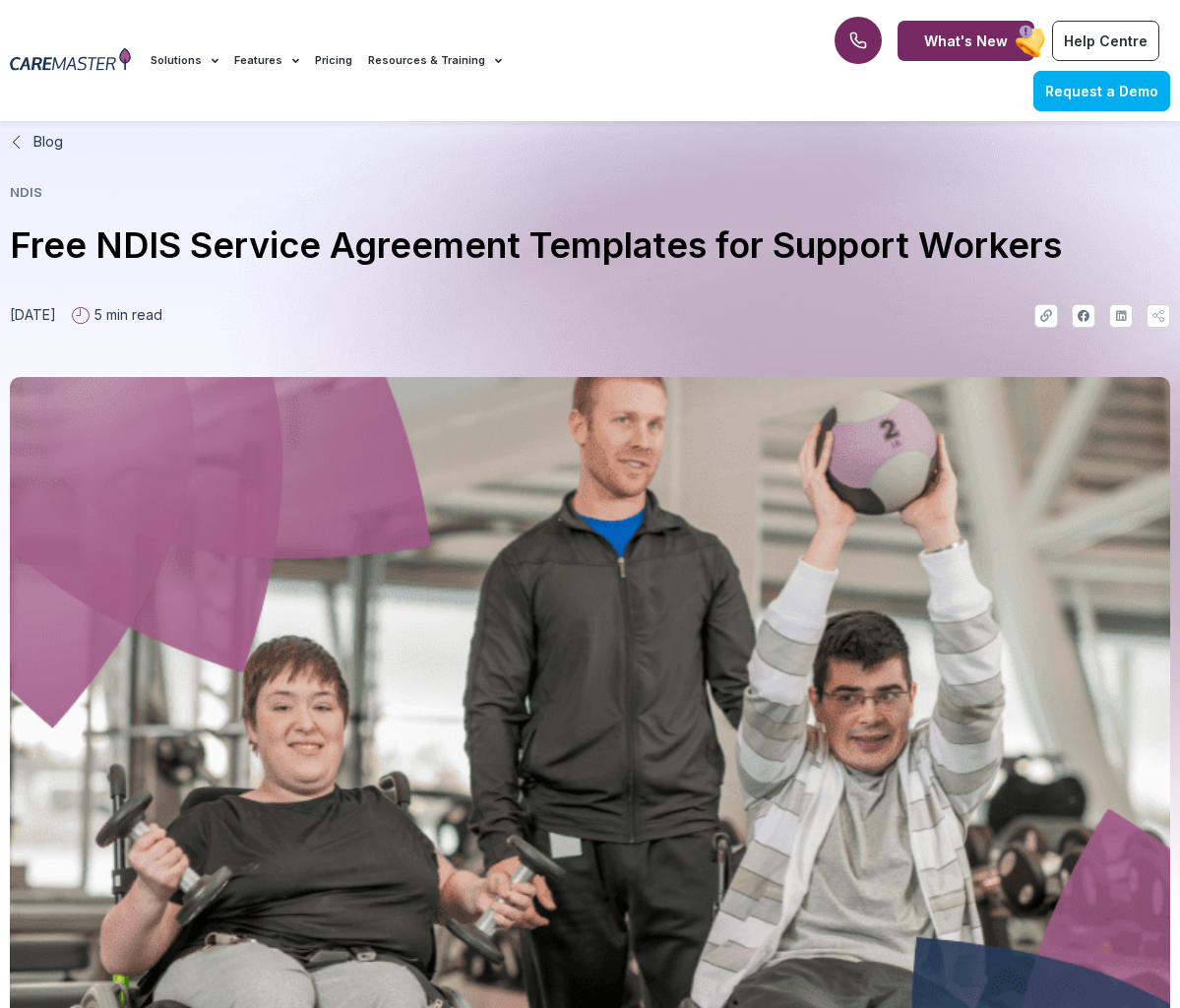 scroll, scrollTop: 0, scrollLeft: 0, axis: both 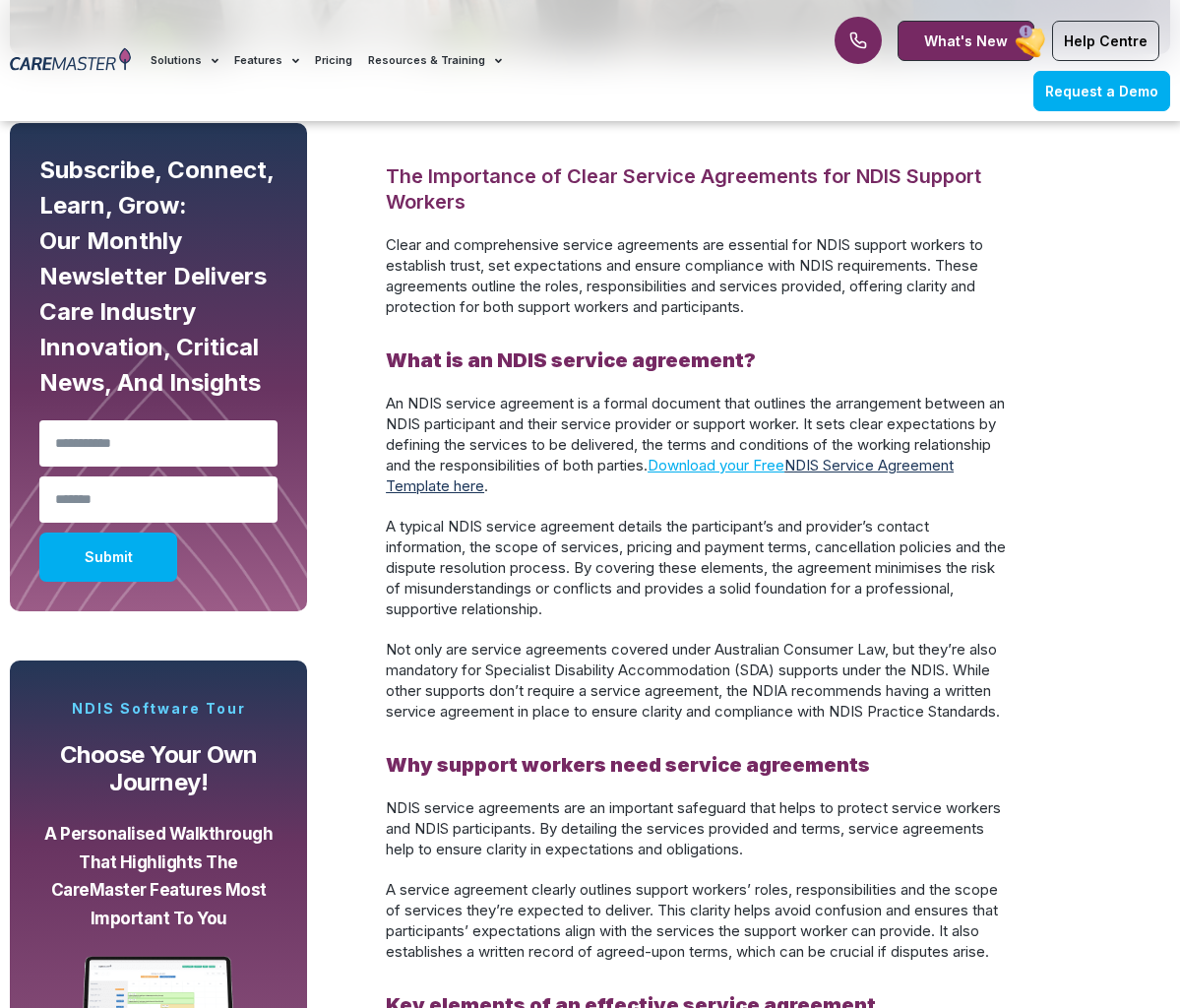 click on "NDIS Service Agreement Template here" at bounding box center (669, 475) 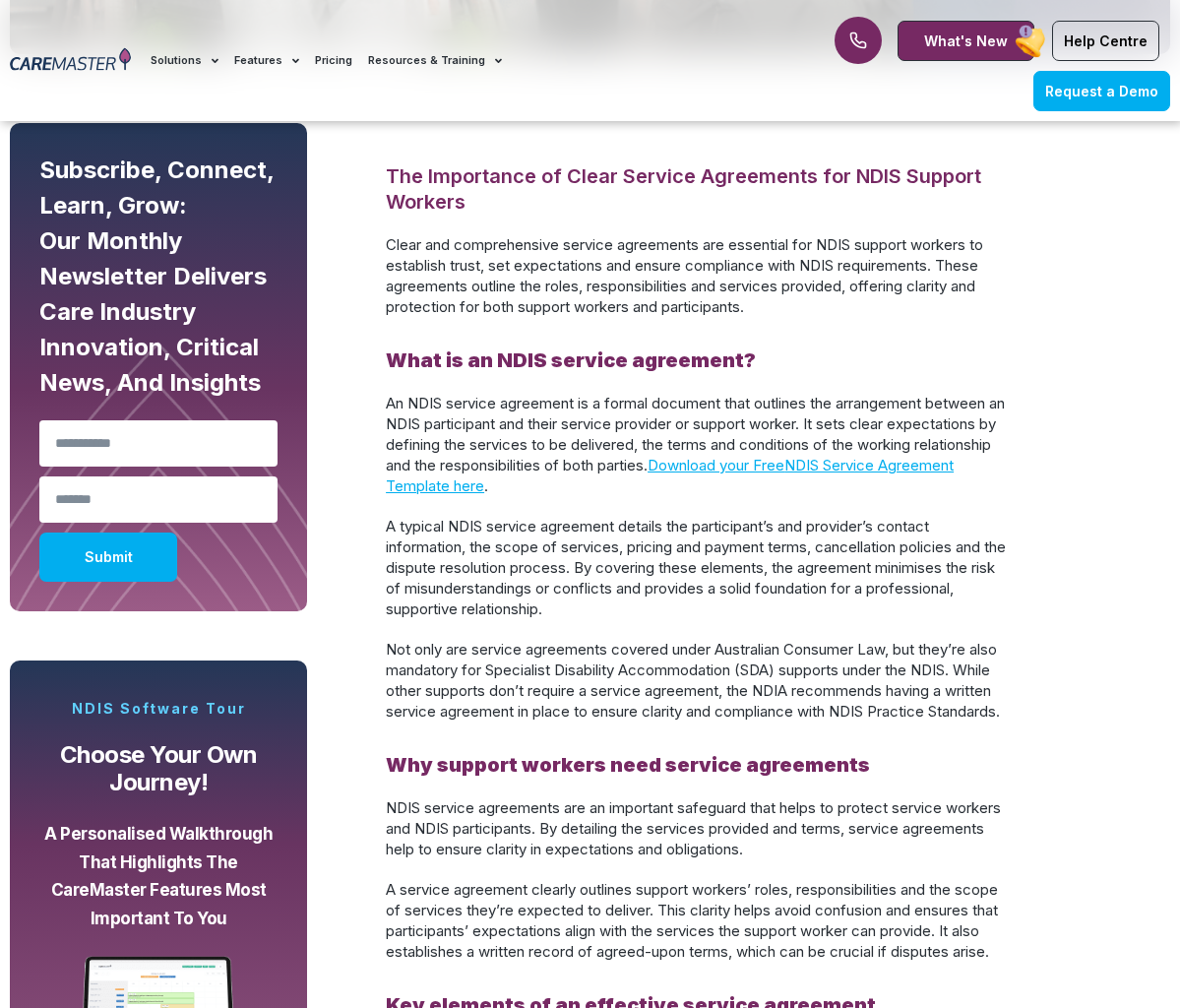 click on "Subscribe, Connect, Learn, Grow:  Our Monthly Newsletter Delivers Care Industry Innovation, Critical News, and Insights       Name           Email              Submit                                             NDIS Software Tour           Choose your own journey!           A personalised walkthrough that highlights the CareMaster features most important to you                           Start the Tour!                                                                      7000+ App Downloads         4.6 Based on 2.6k Reviews                                                The Importance of Clear Service Agreements for NDIS Support Workers Clear and comprehensive service agreements are essential for NDIS support workers to establish trust, set expectations and ensure compliance with NDIS requirements. These agreements outline the roles, responsibilities and services provided, offering clarity and protection for both support workers and participants. Download your Free  .   .    and" at bounding box center (590, 1690) 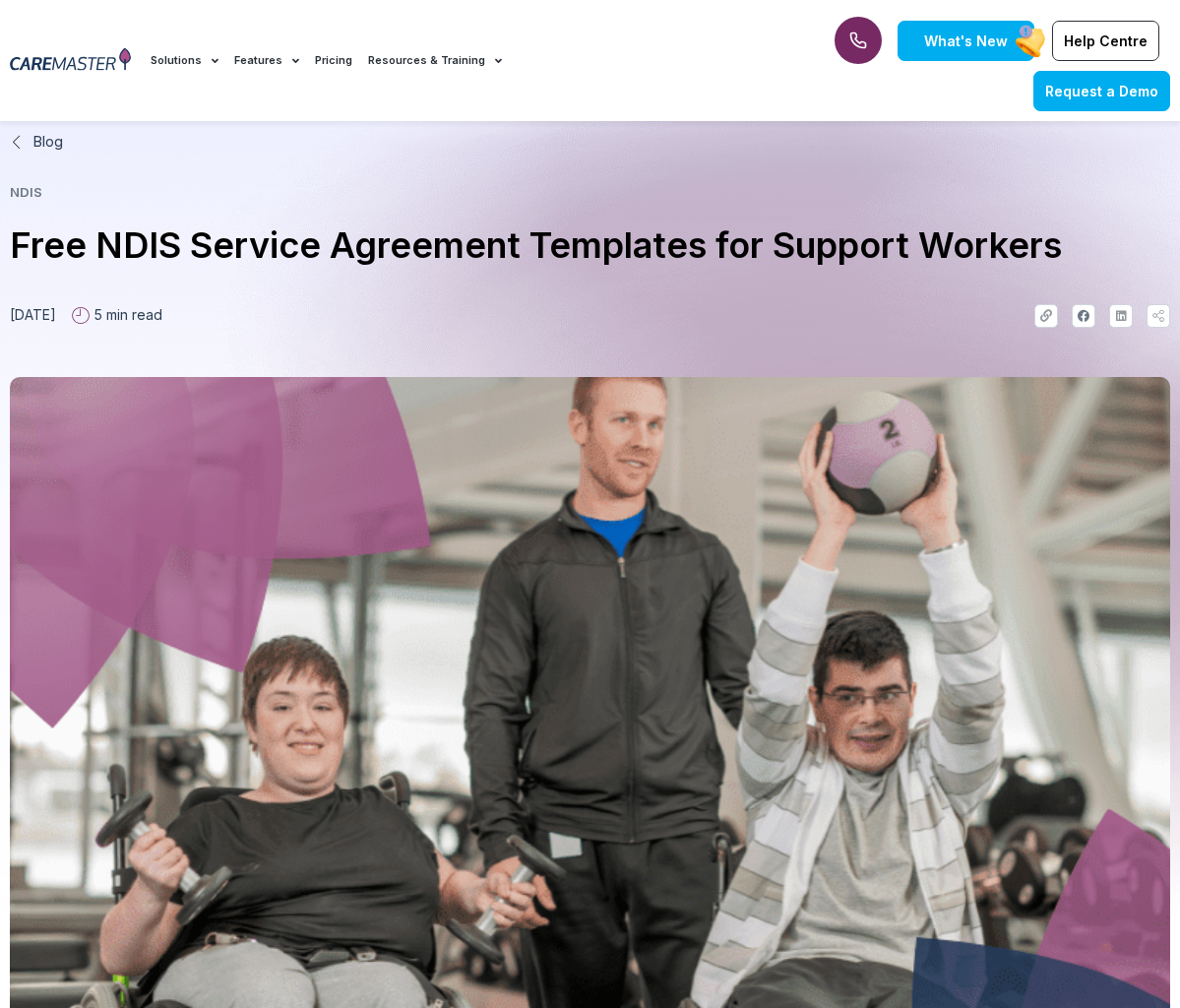 scroll, scrollTop: 0, scrollLeft: 0, axis: both 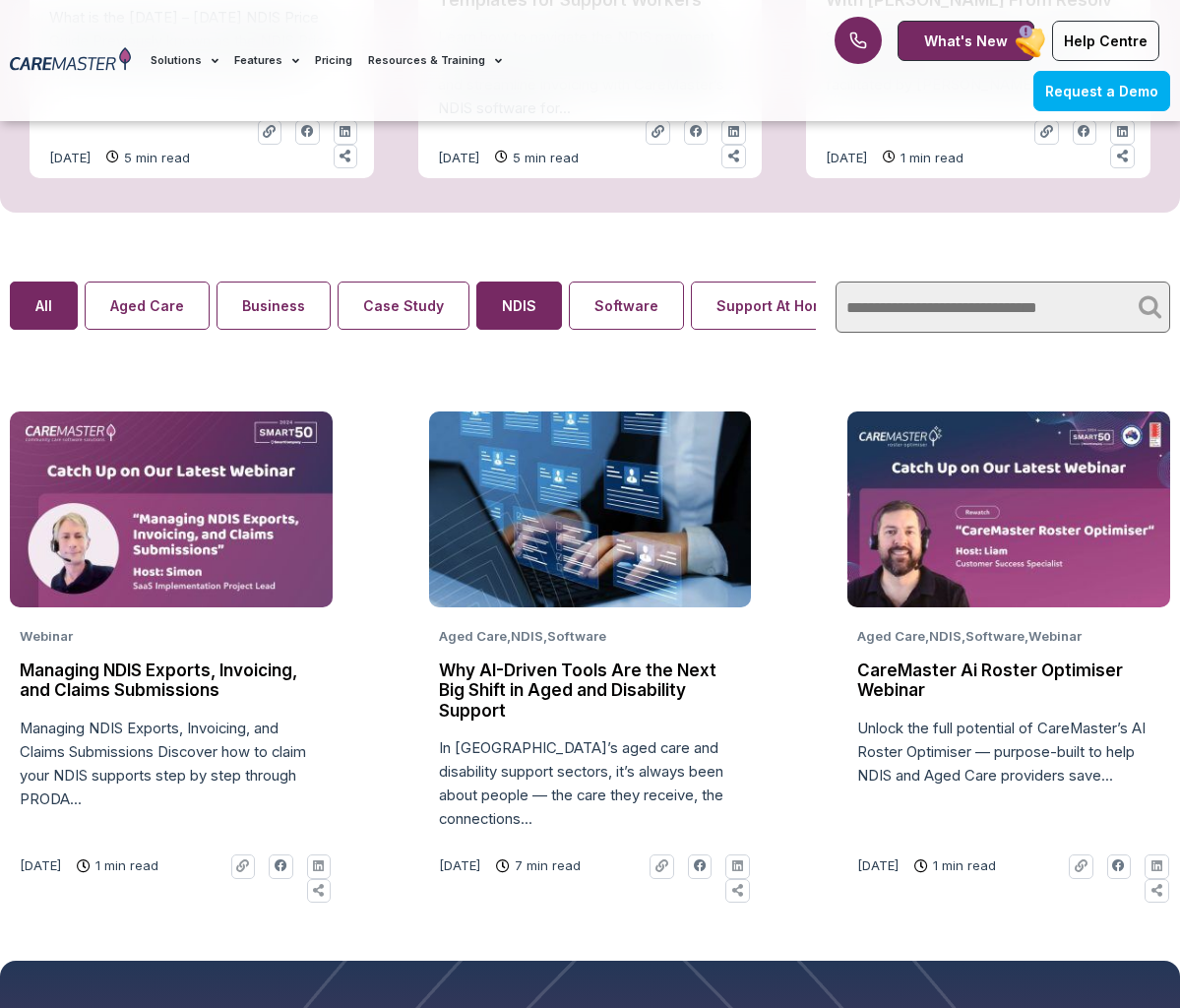 click on "NDIS" at bounding box center (519, 305) 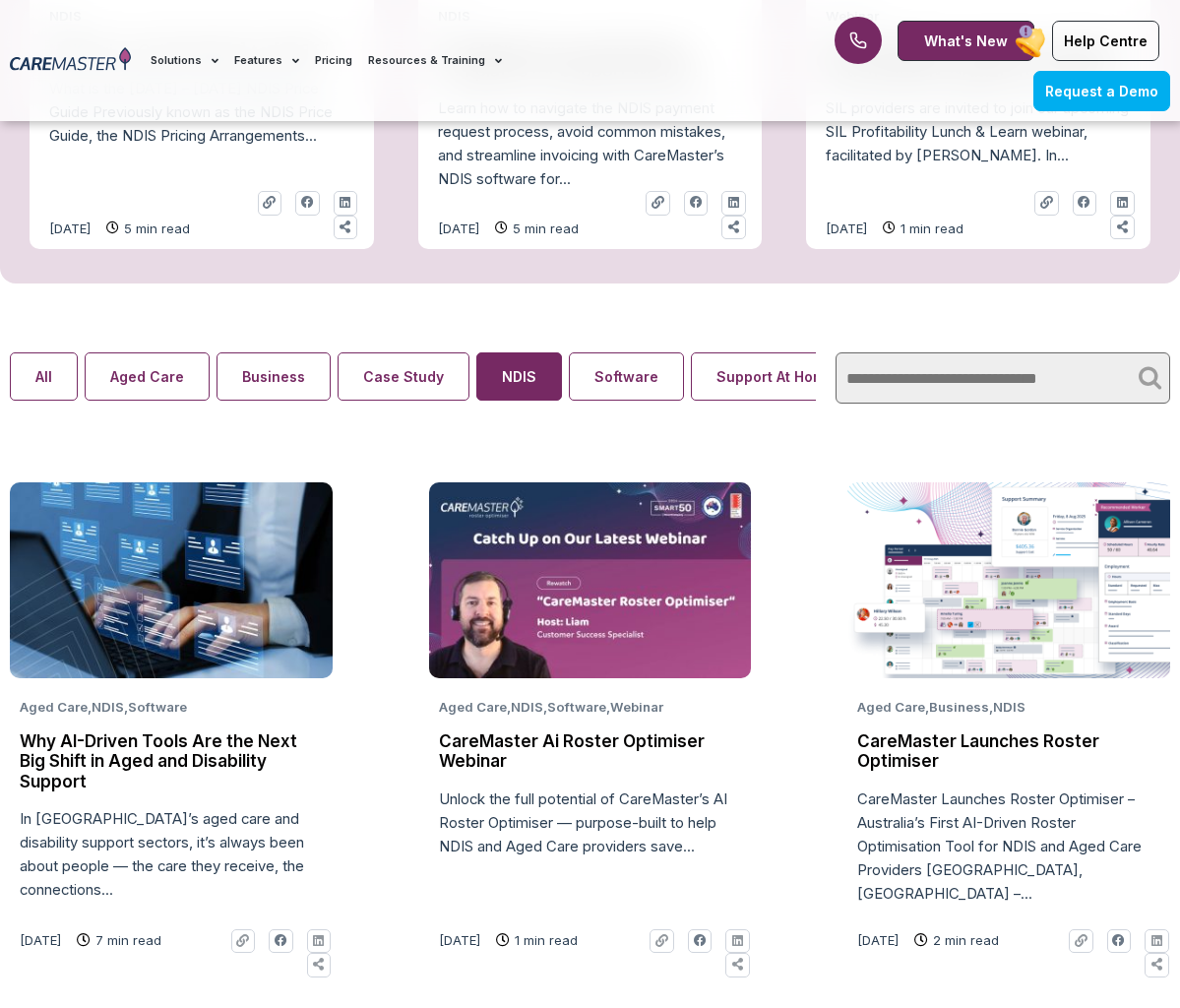 scroll, scrollTop: 1201, scrollLeft: 0, axis: vertical 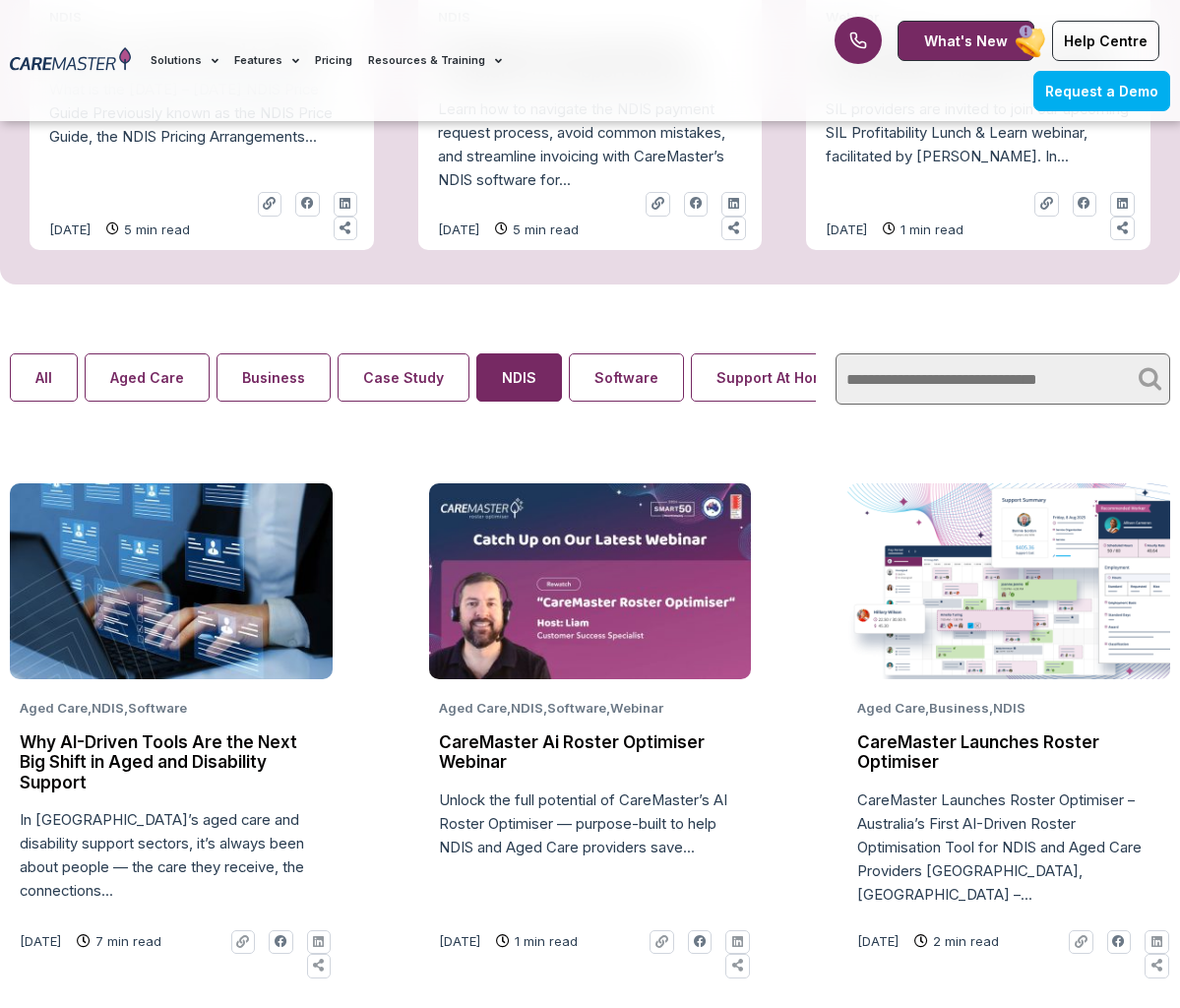 click 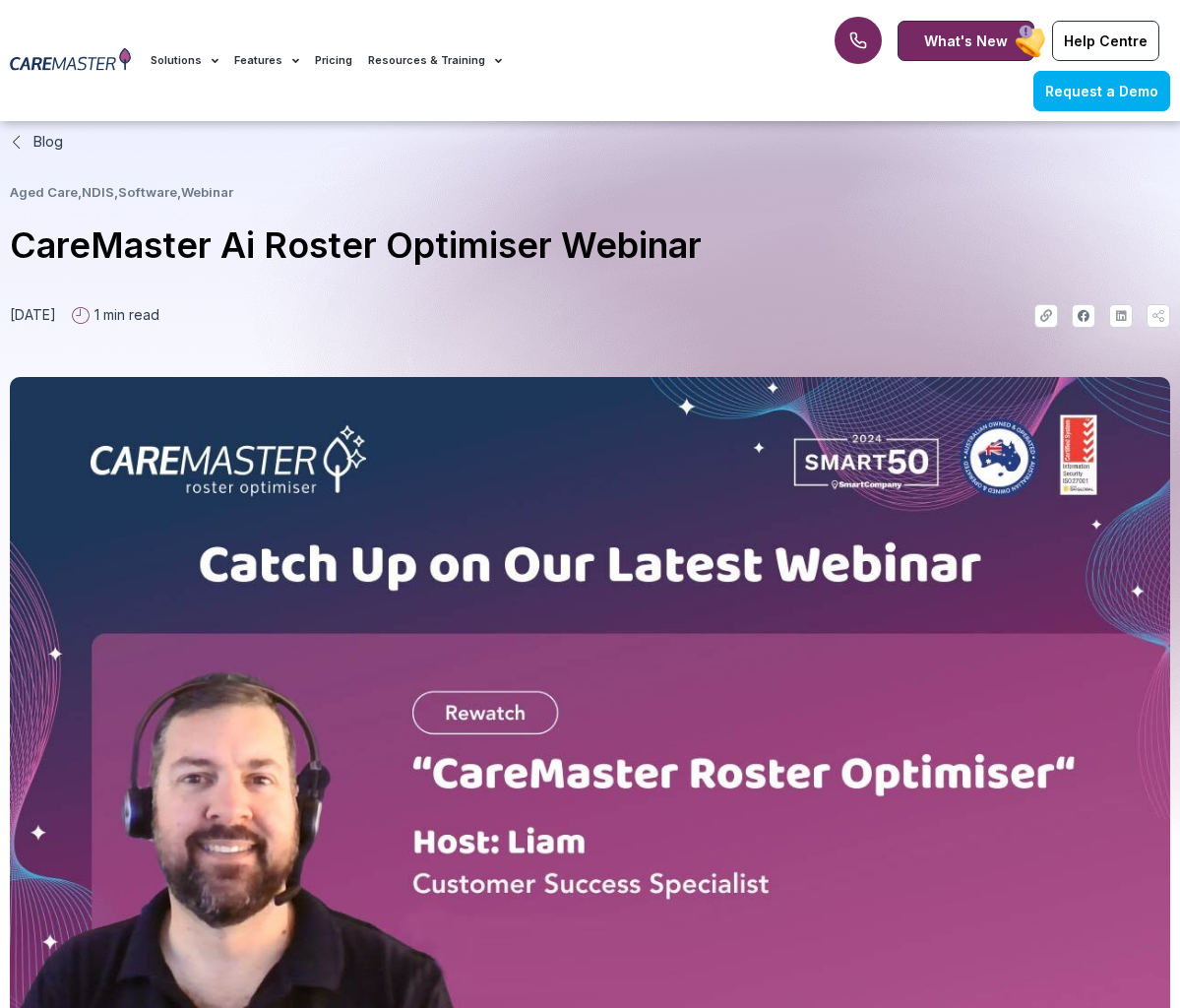 scroll, scrollTop: 446, scrollLeft: 0, axis: vertical 